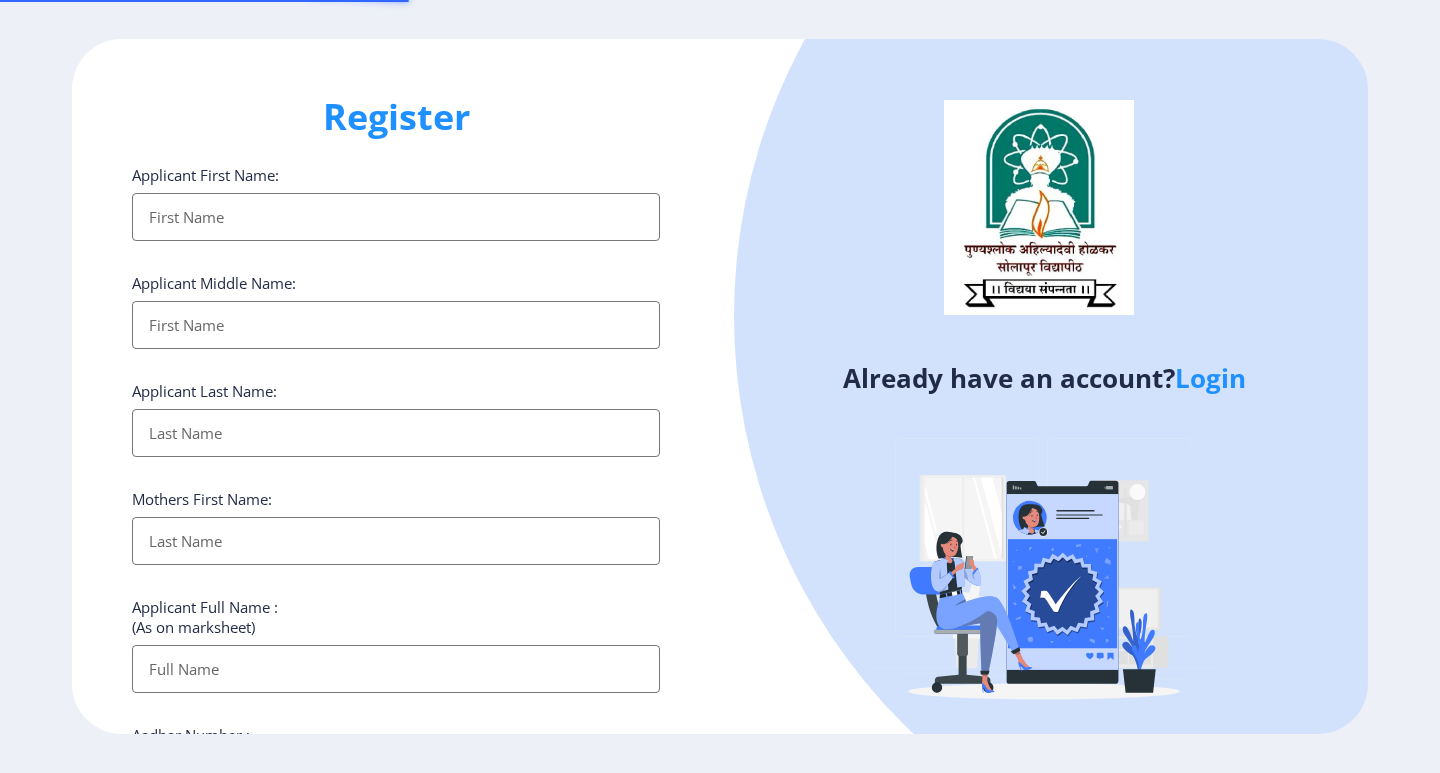 select 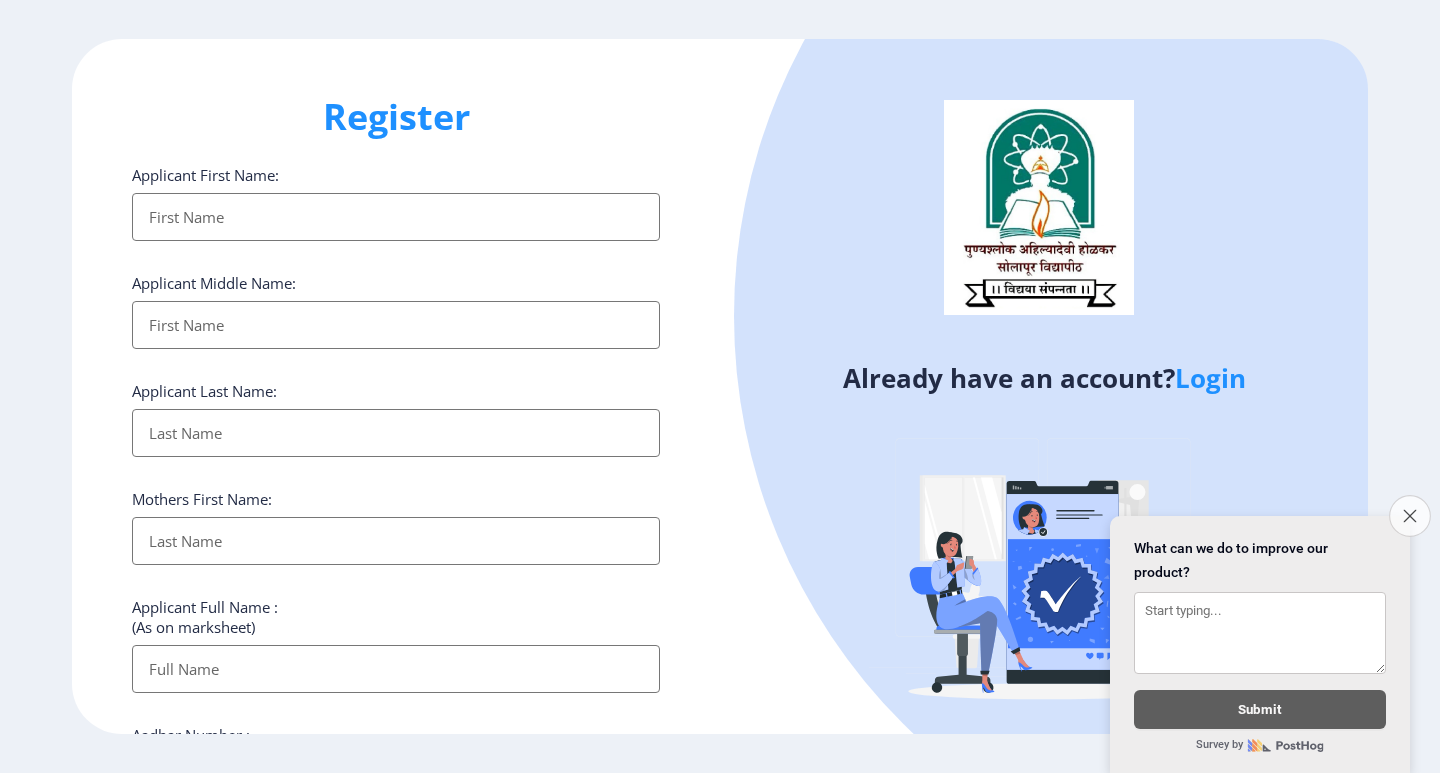 click on "Close survey" 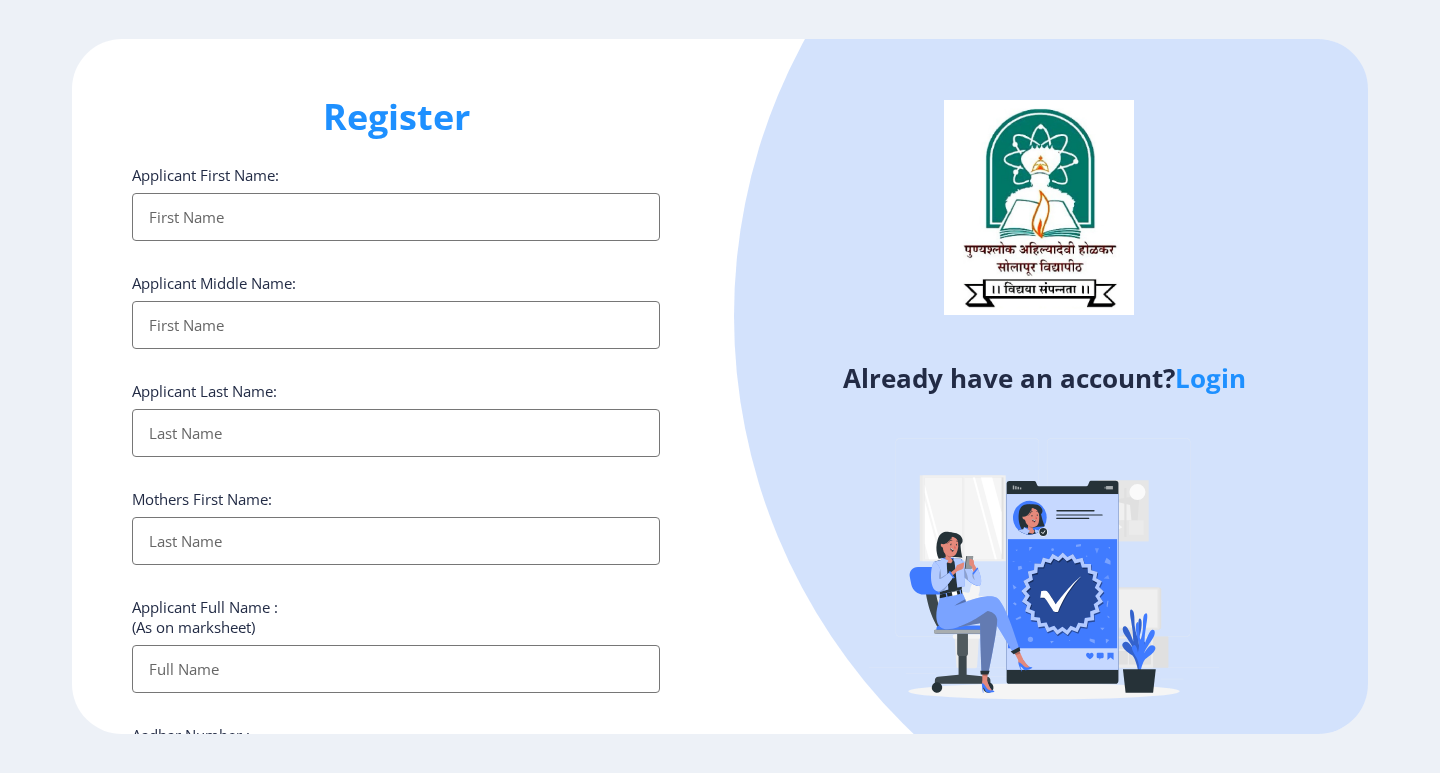 click on "Applicant First Name:" at bounding box center (396, 217) 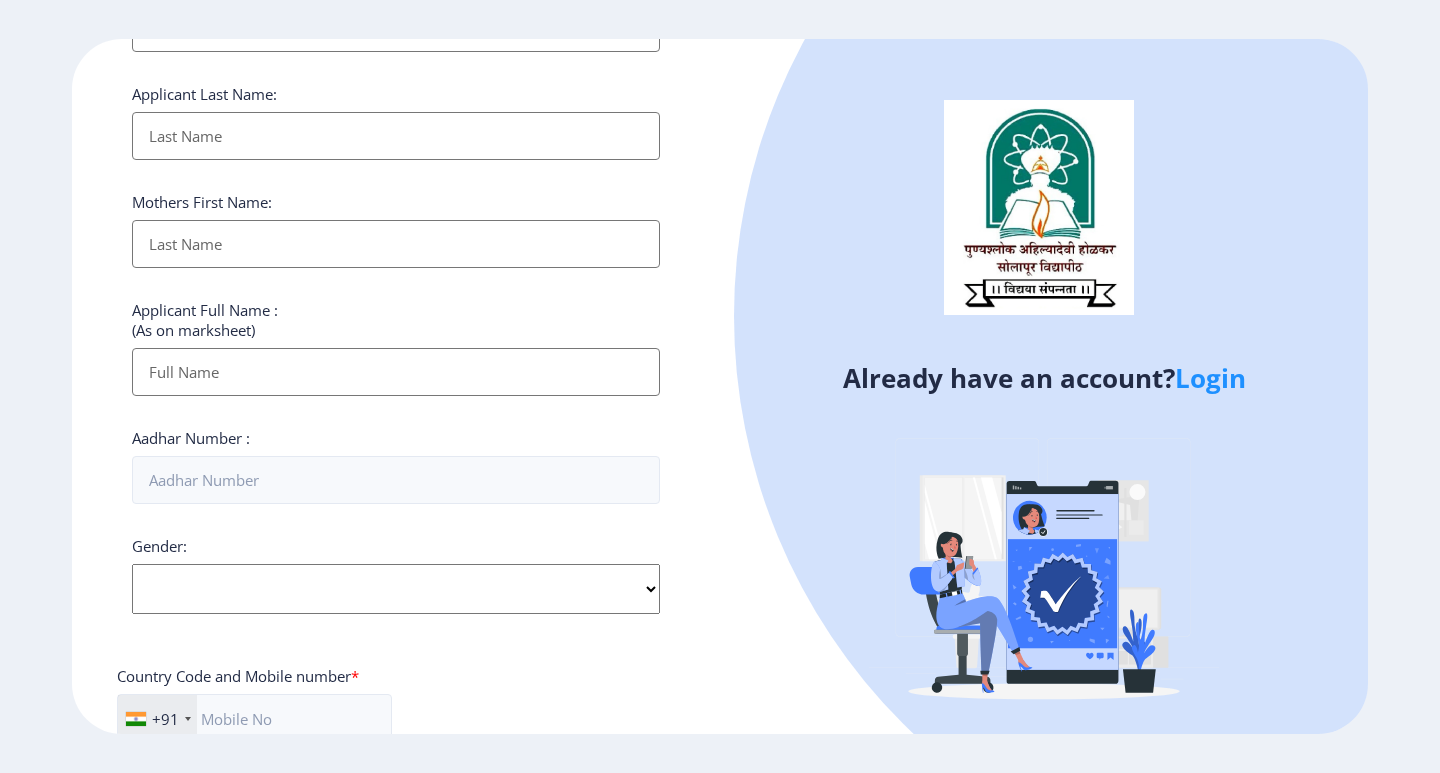 scroll, scrollTop: 0, scrollLeft: 0, axis: both 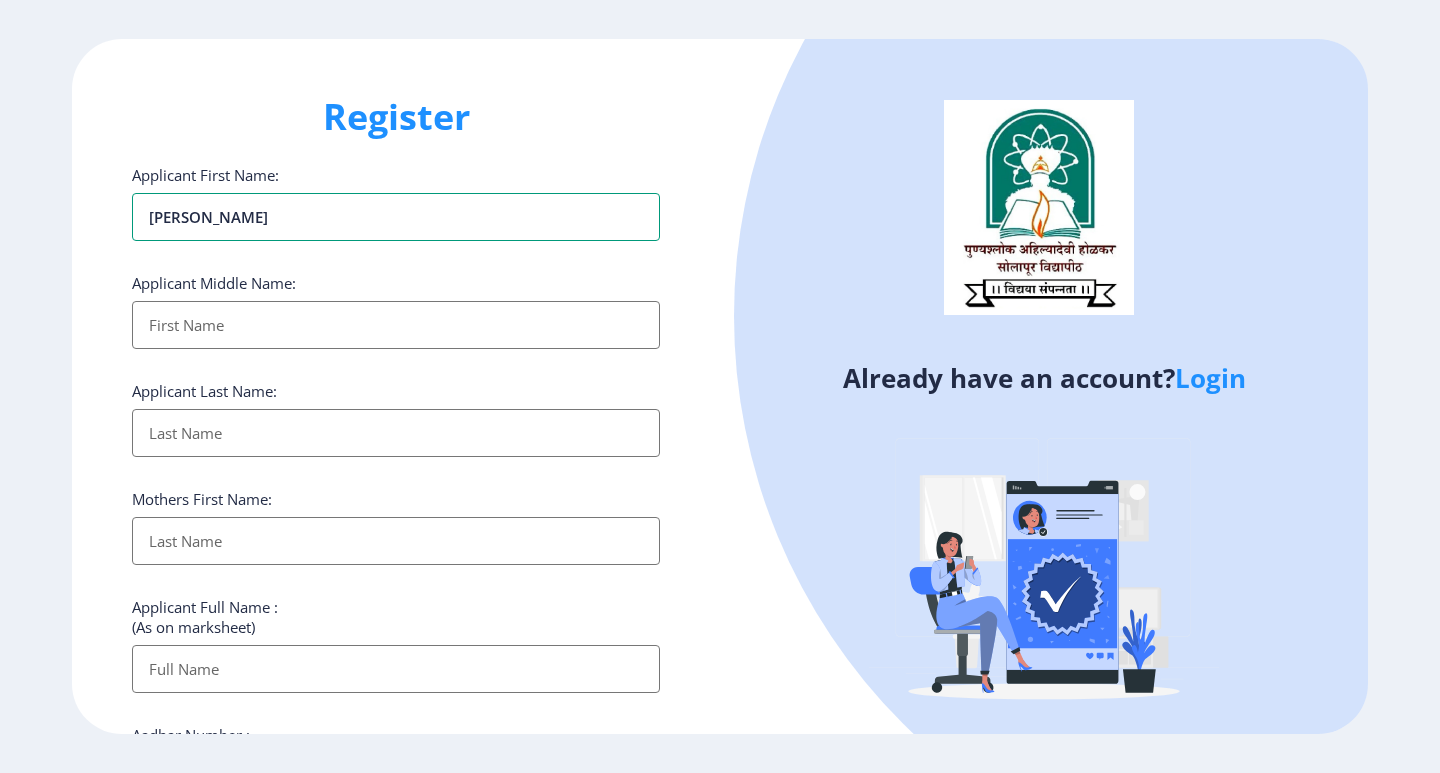 type on "[PERSON_NAME]" 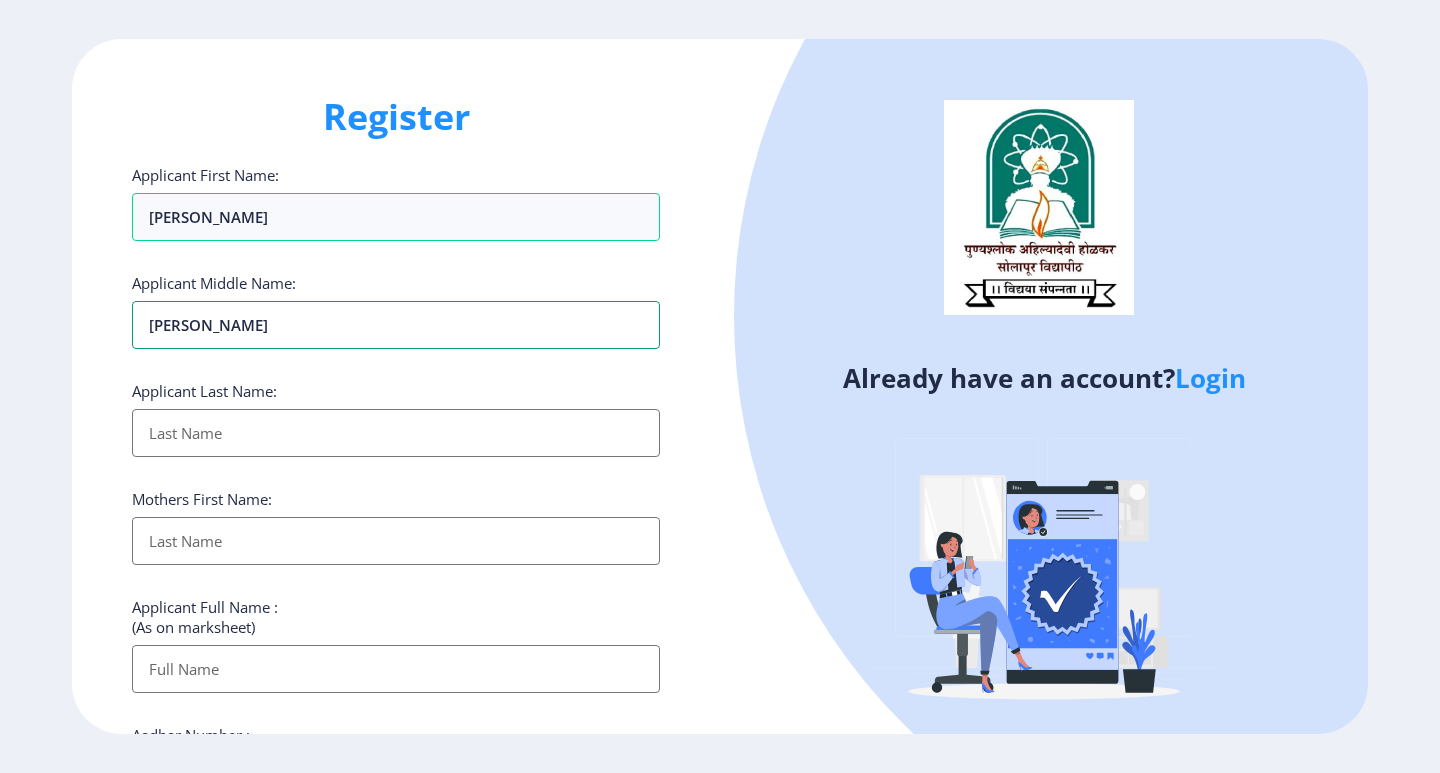 type on "[PERSON_NAME]" 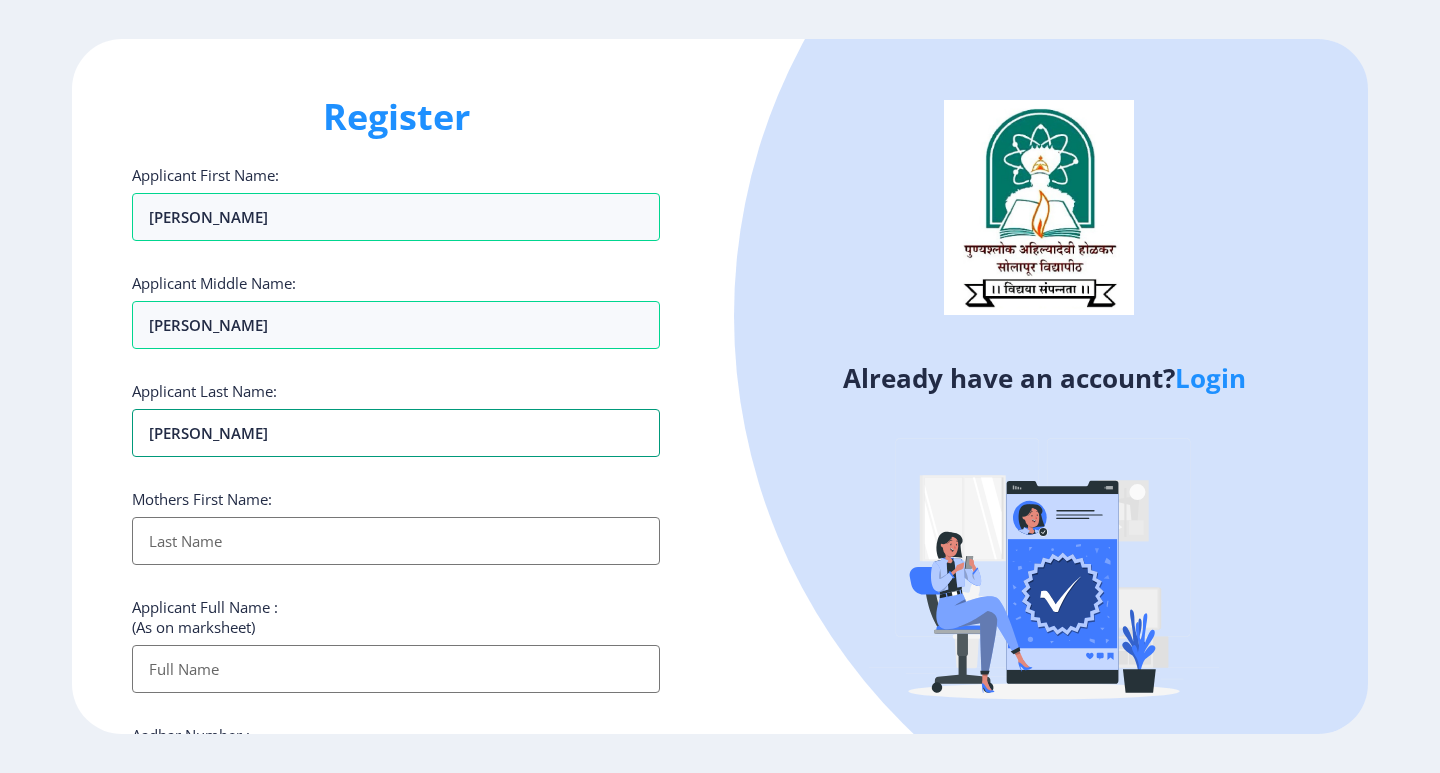type on "[PERSON_NAME]" 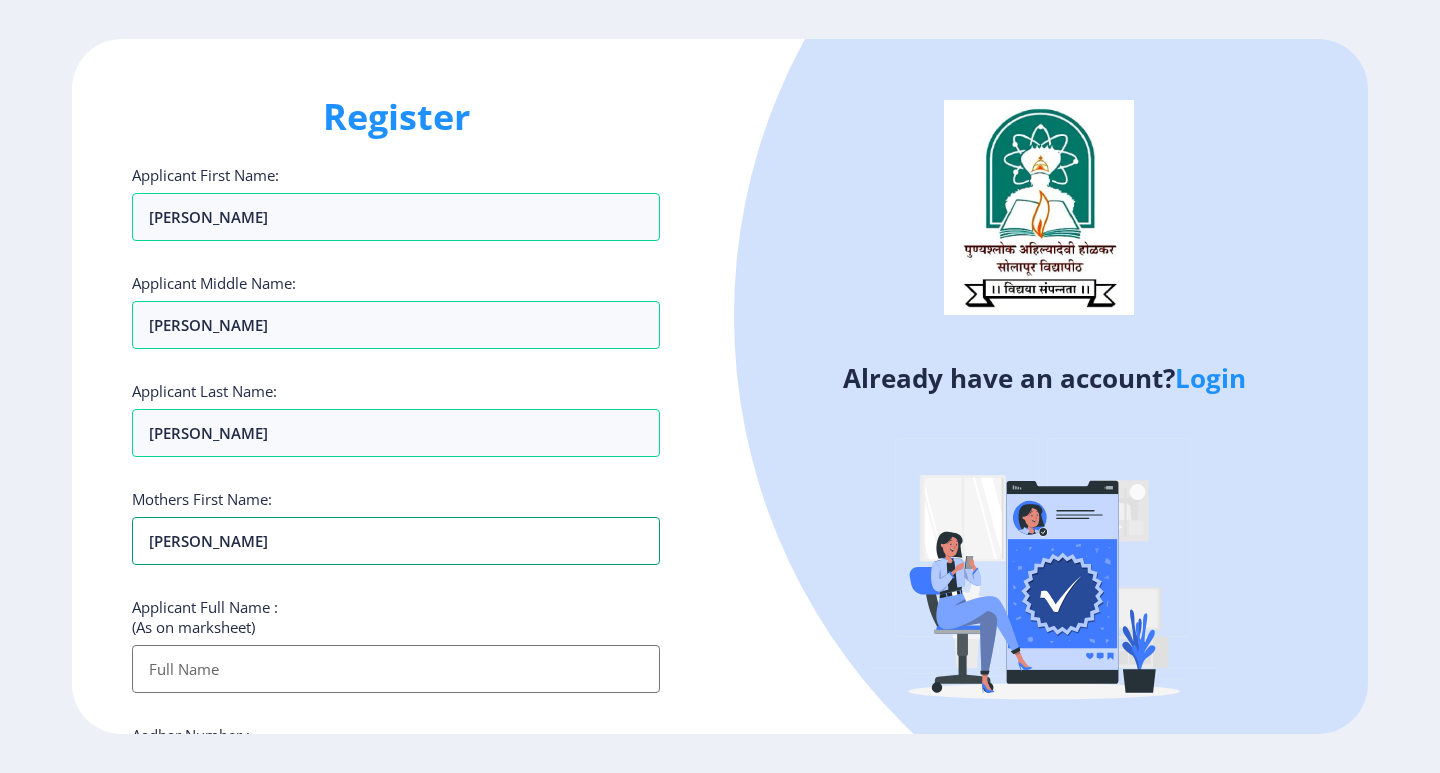 type on "[PERSON_NAME]" 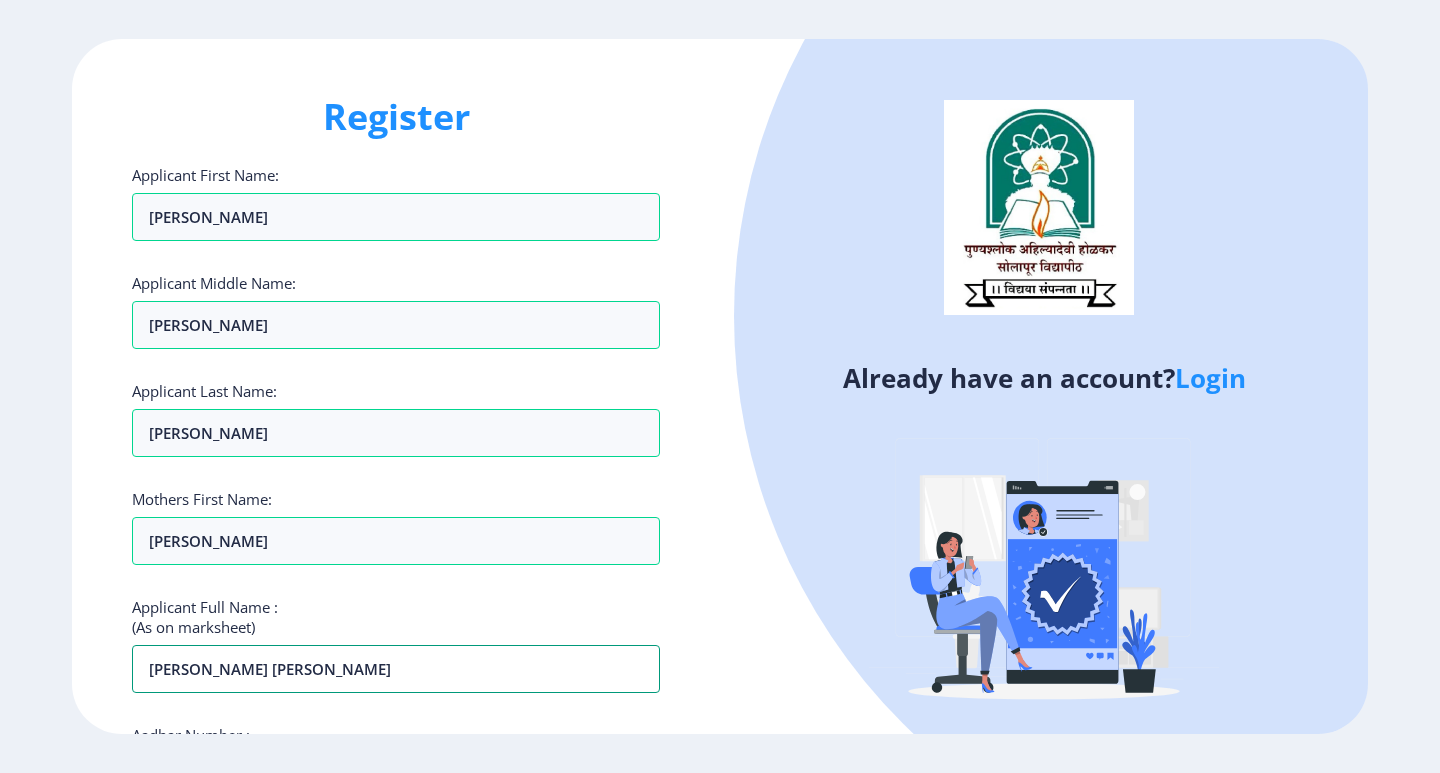 scroll, scrollTop: 200, scrollLeft: 0, axis: vertical 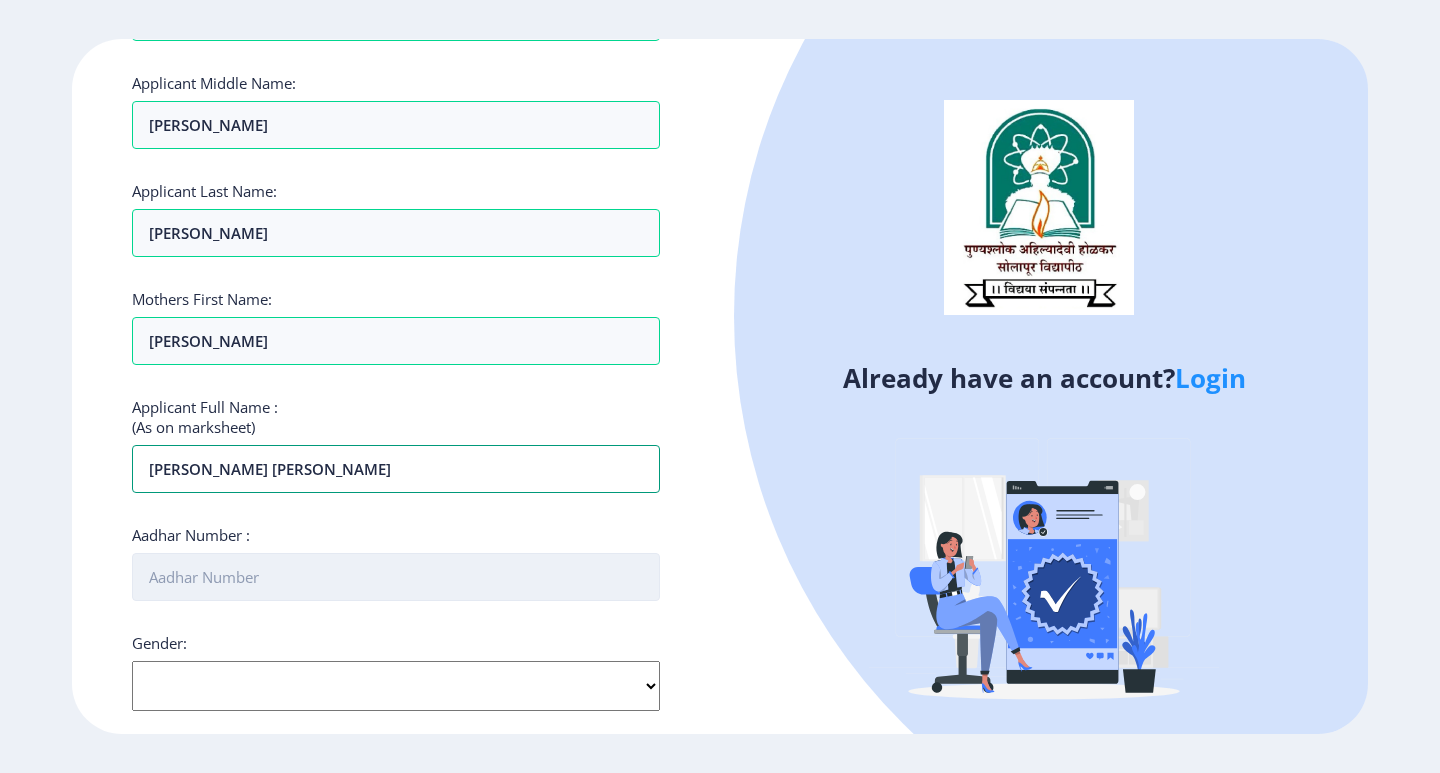 type on "[PERSON_NAME] [PERSON_NAME]" 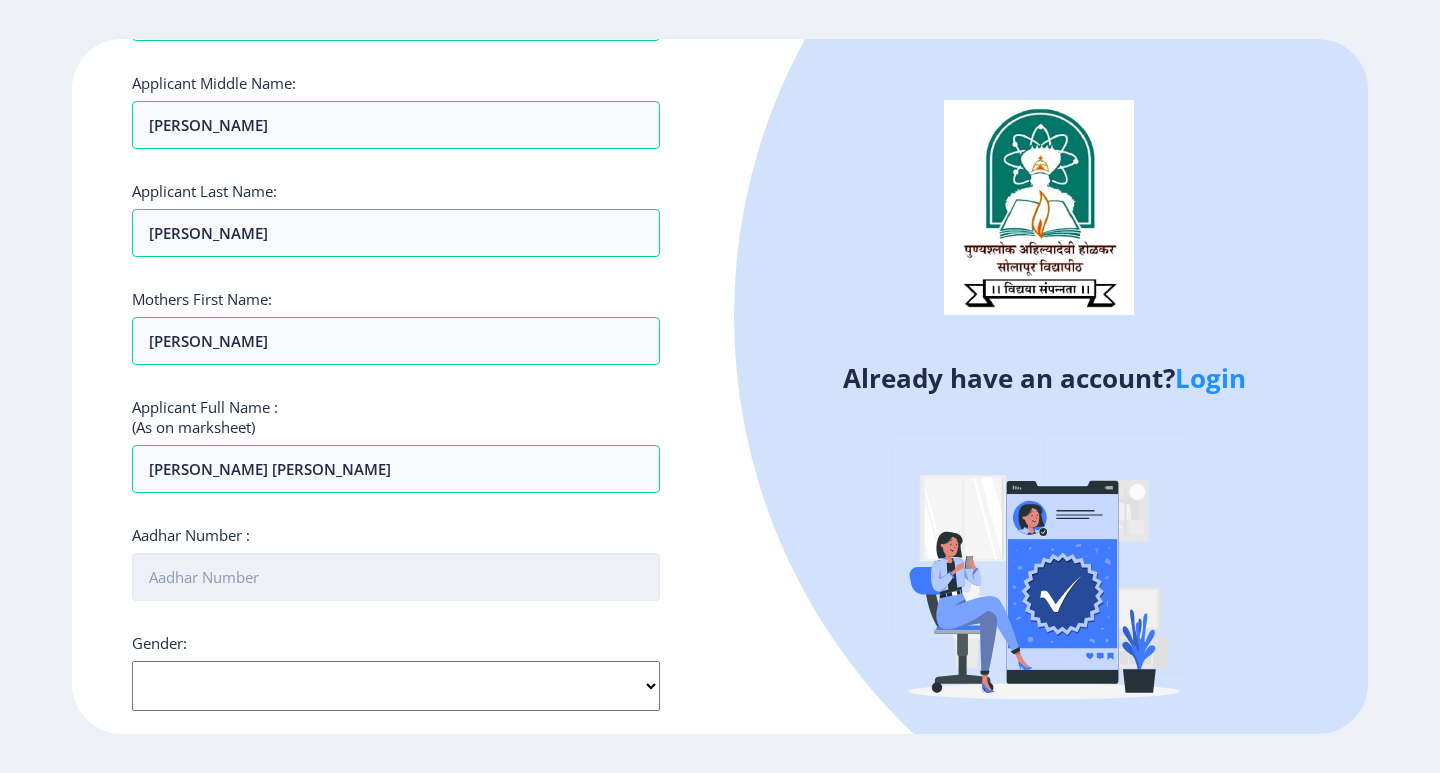 click on "Aadhar Number :" at bounding box center (396, 577) 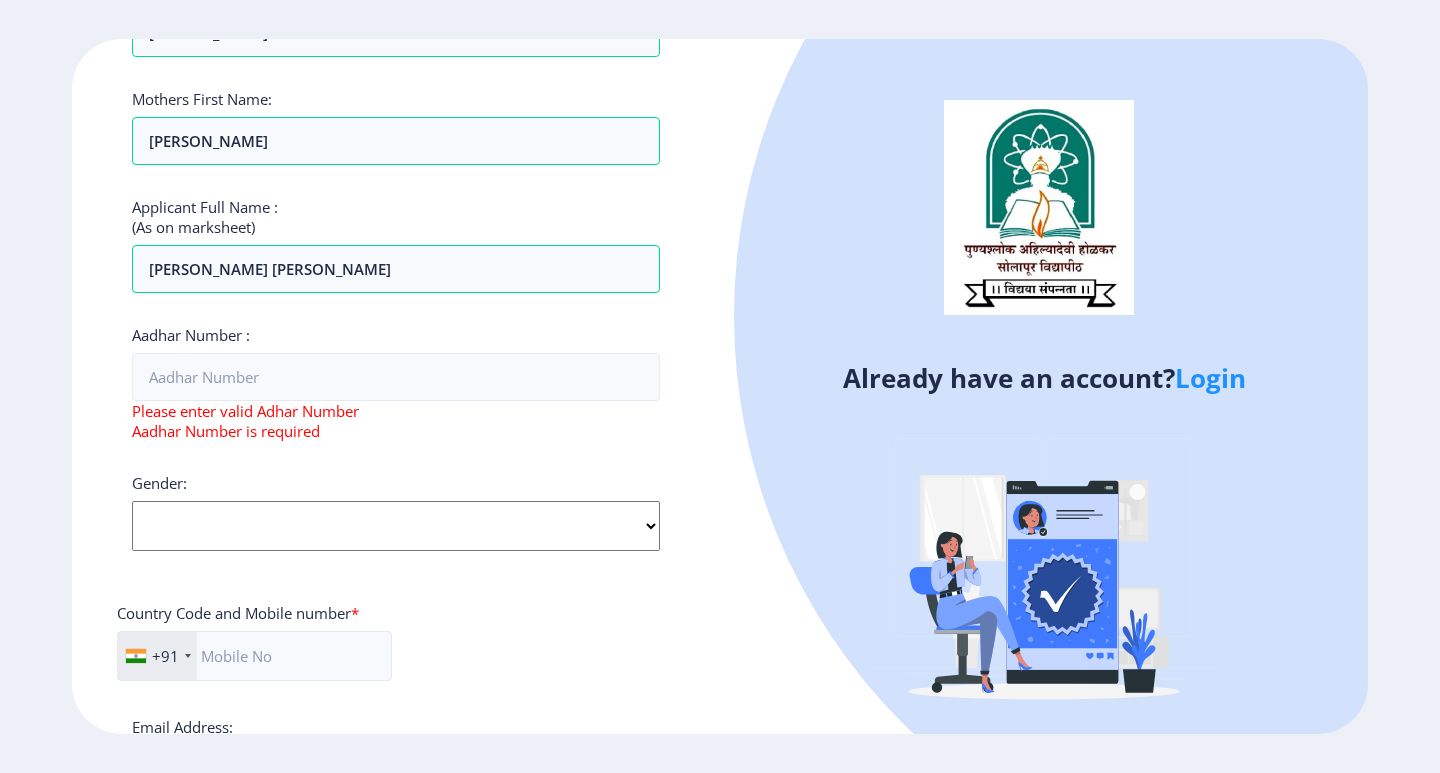 click on "Gender: Select Gender [DEMOGRAPHIC_DATA] [DEMOGRAPHIC_DATA] Other" 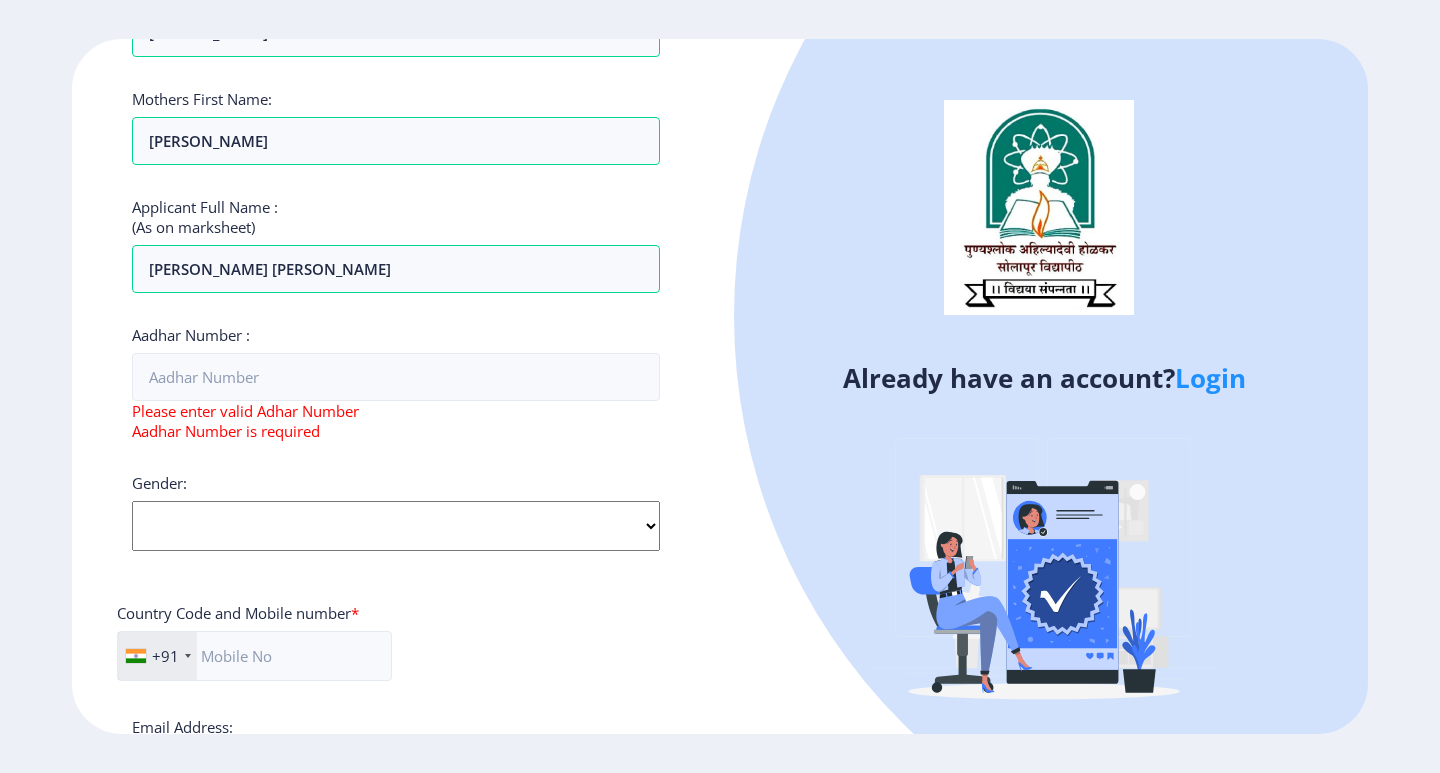 select on "[DEMOGRAPHIC_DATA]" 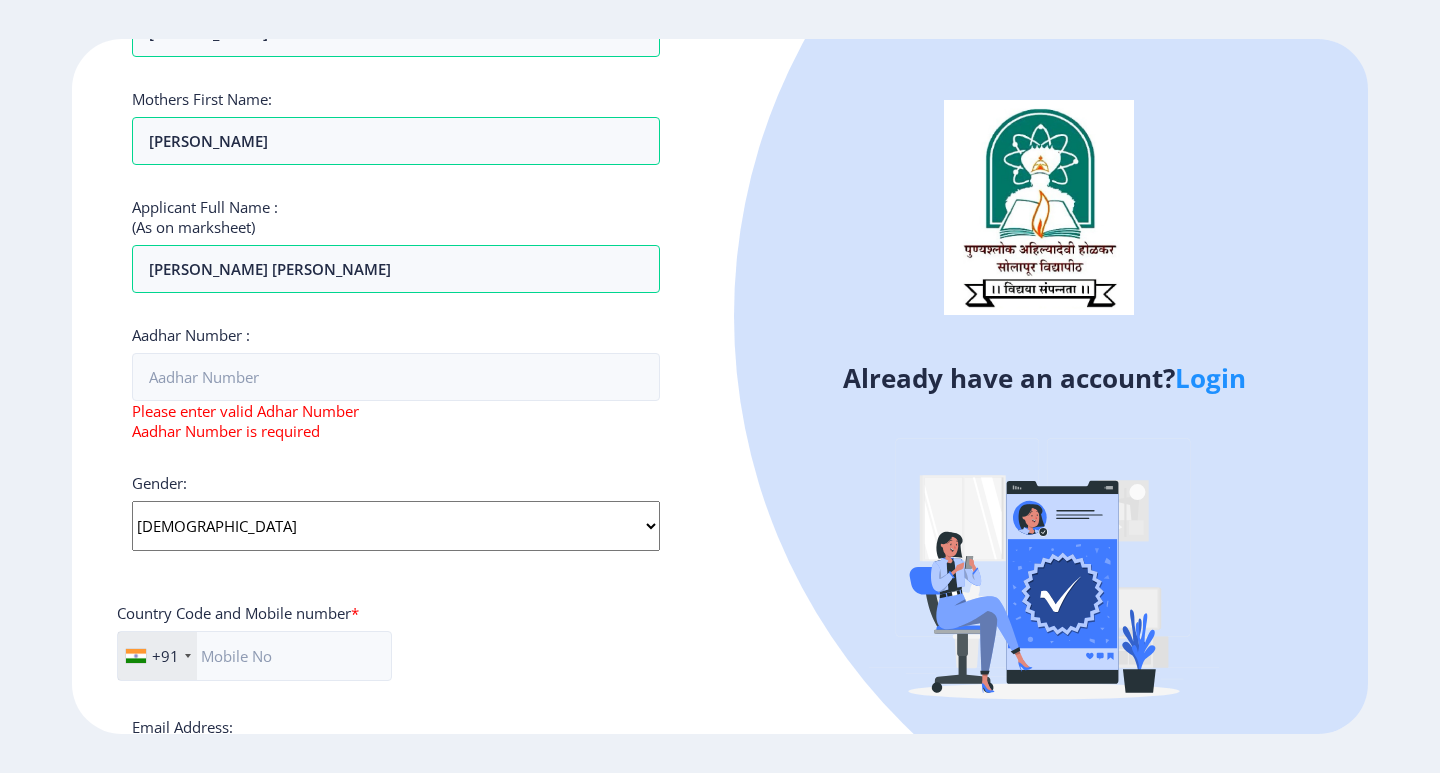 click on "Select Gender [DEMOGRAPHIC_DATA] [DEMOGRAPHIC_DATA] Other" 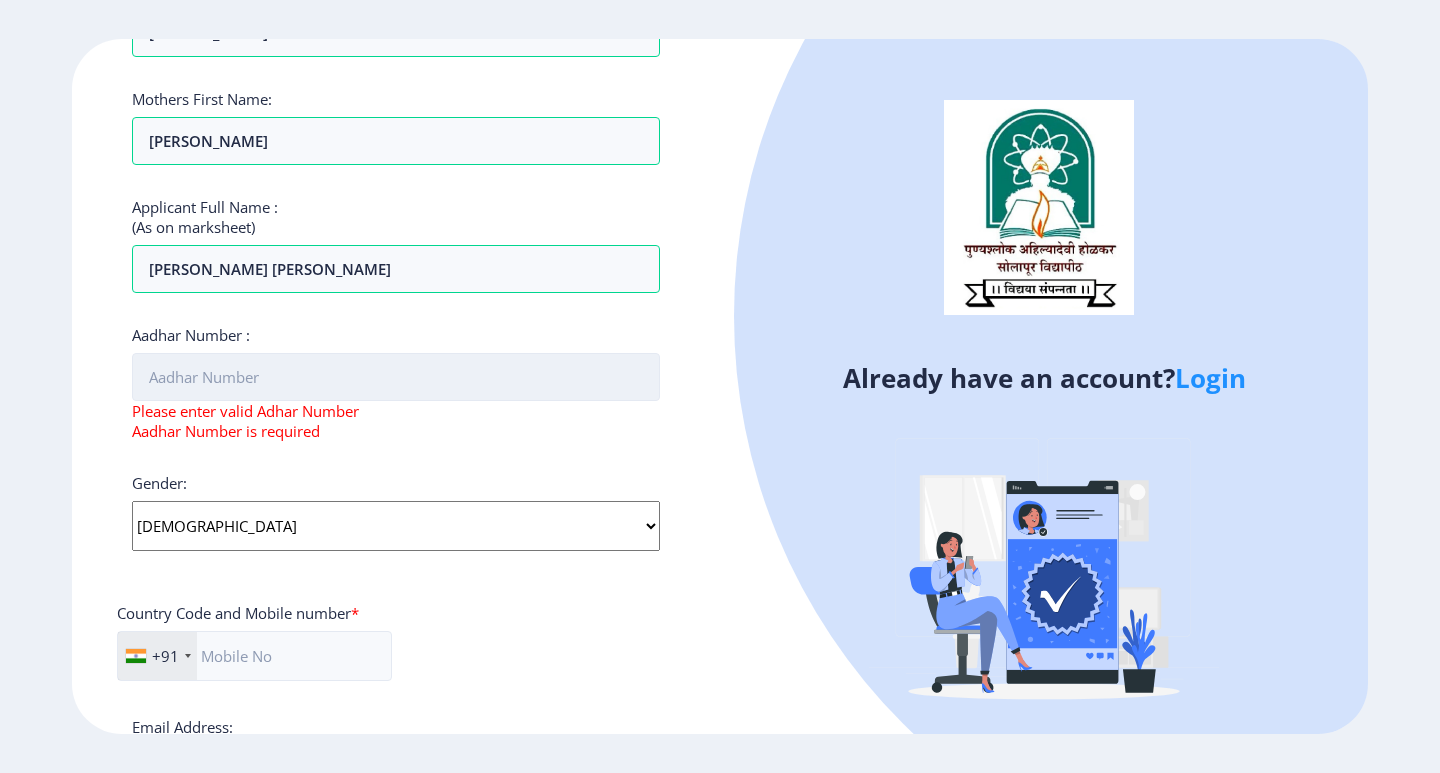 click on "Aadhar Number :" at bounding box center [396, 377] 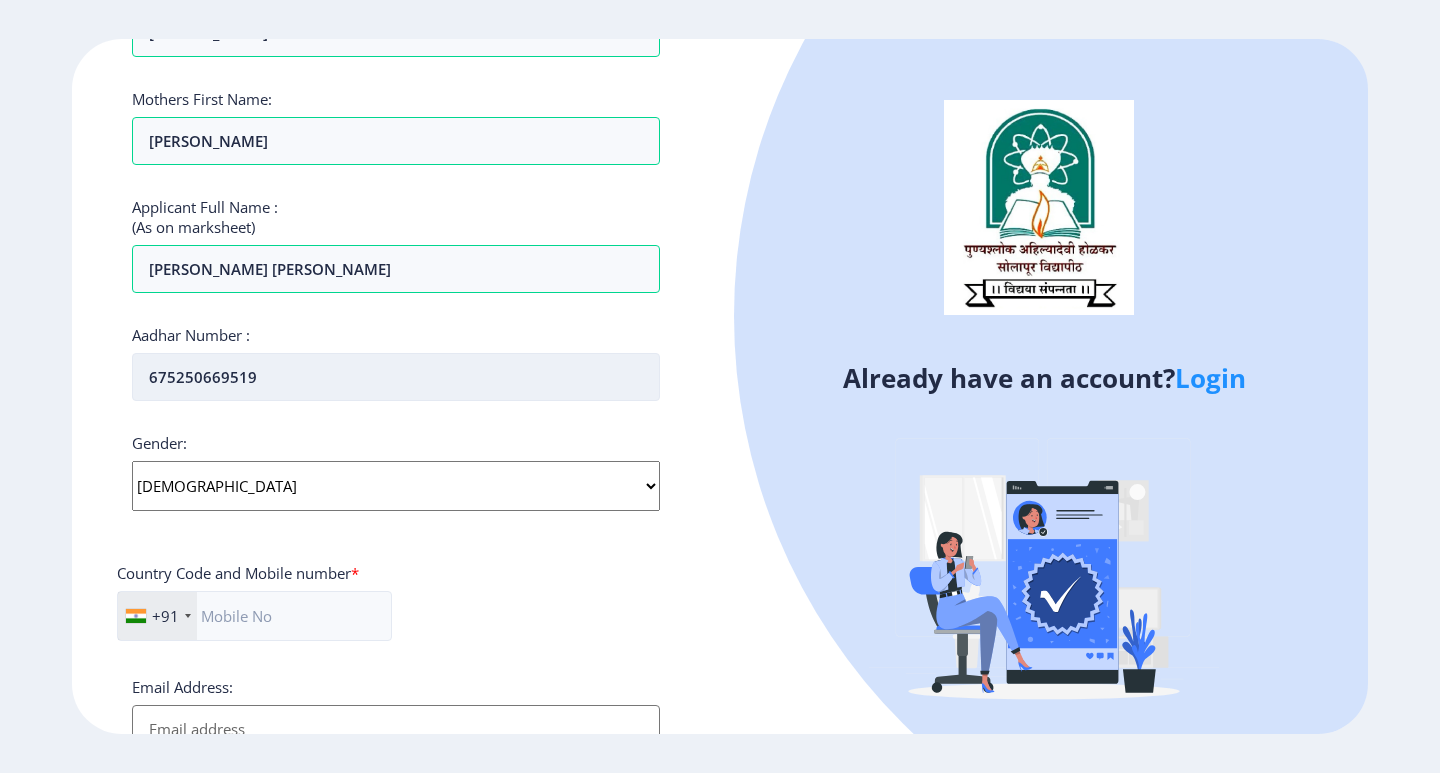 scroll, scrollTop: 500, scrollLeft: 0, axis: vertical 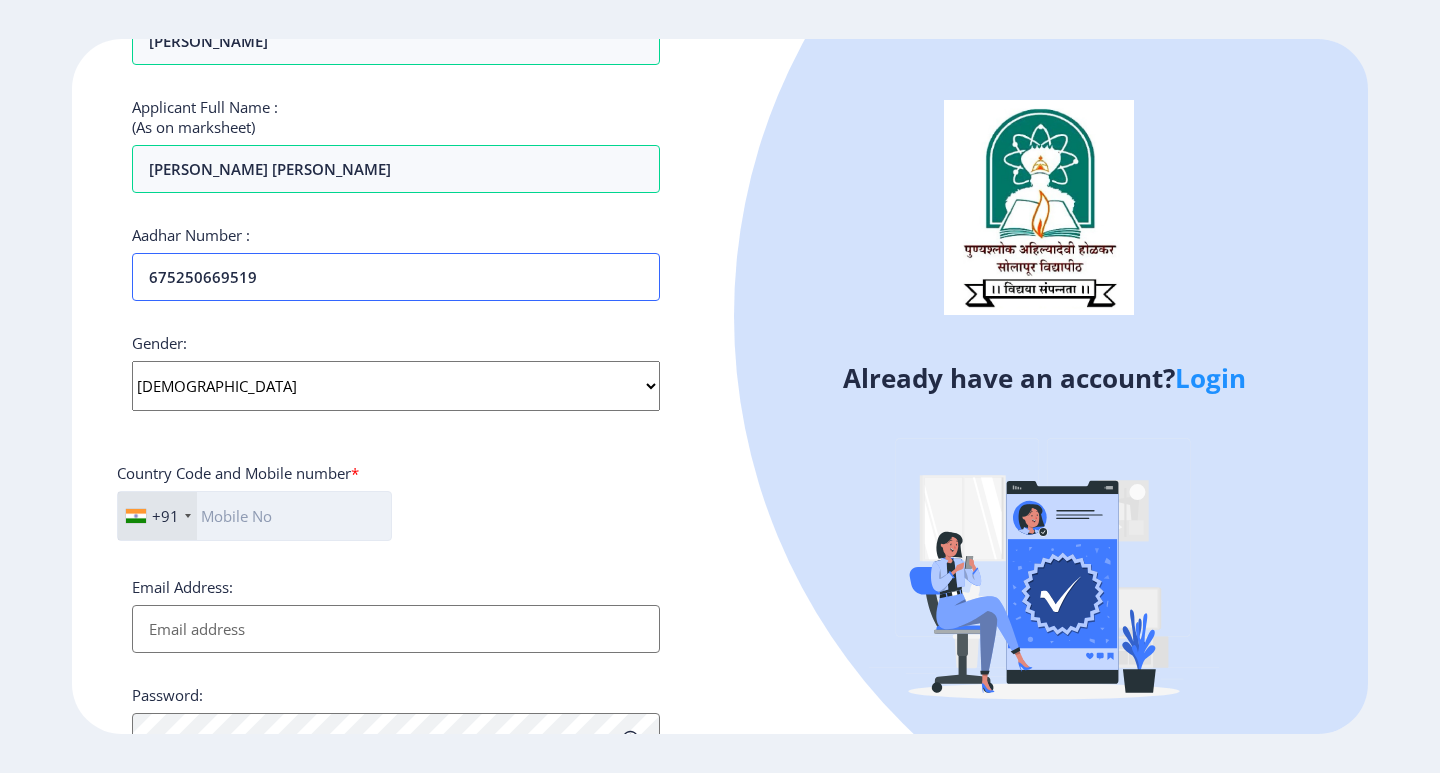type on "675250669519" 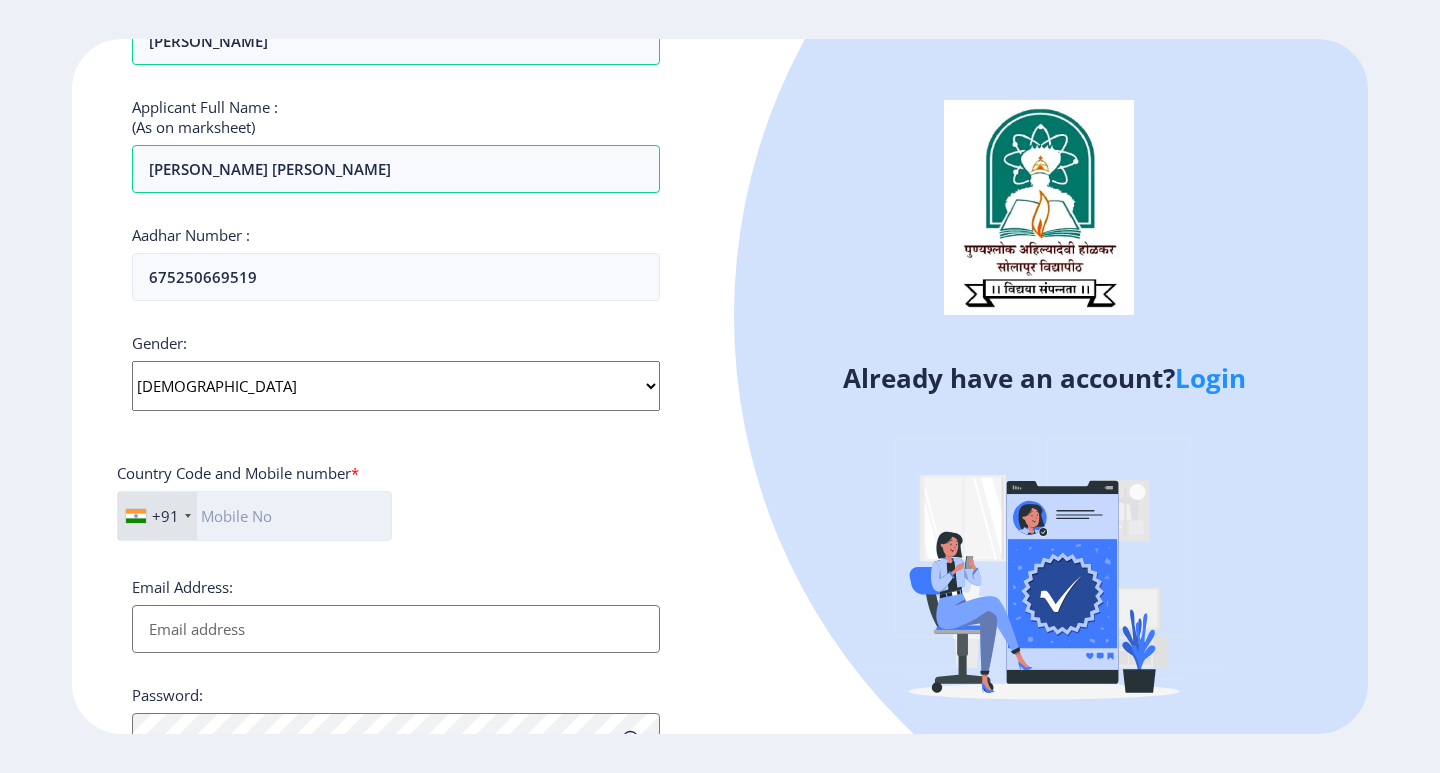 click 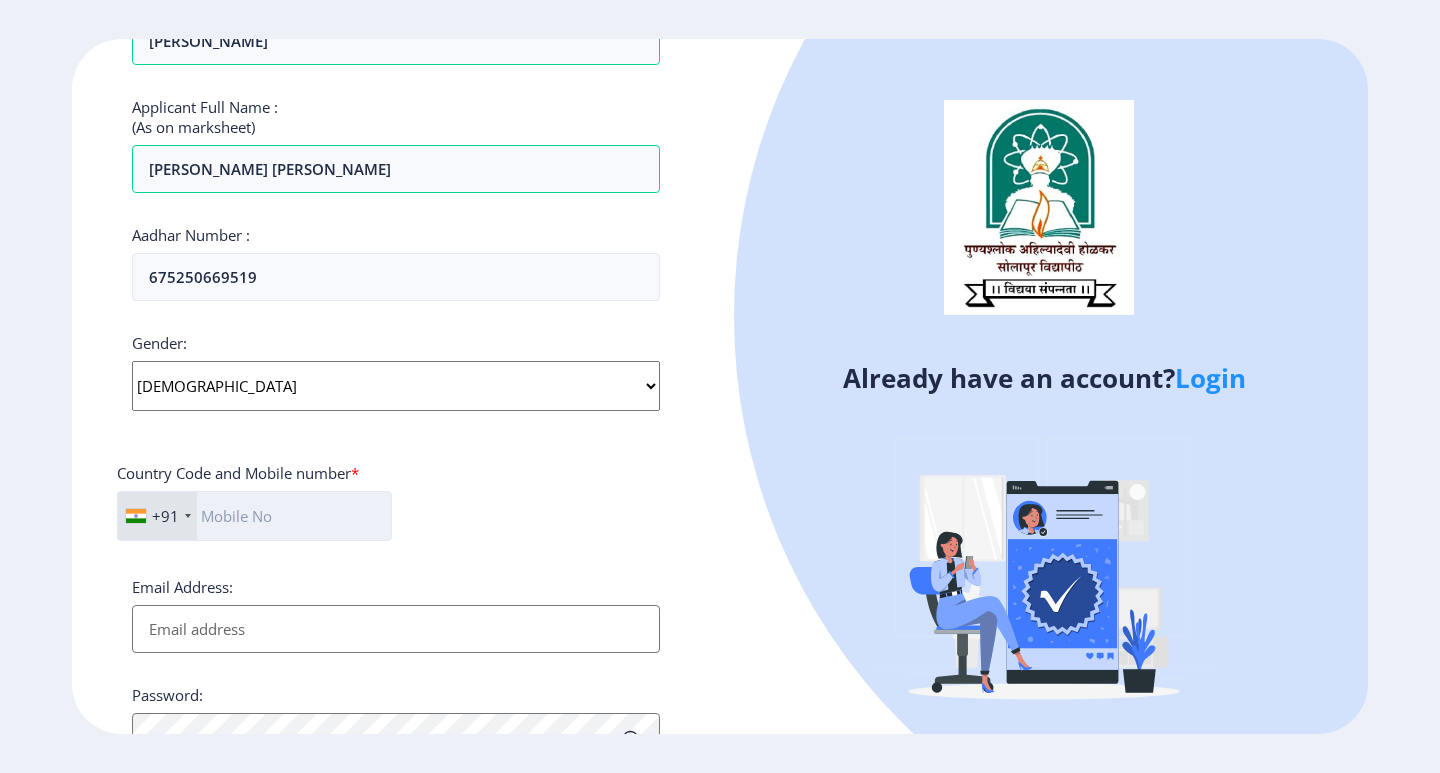 type on "9" 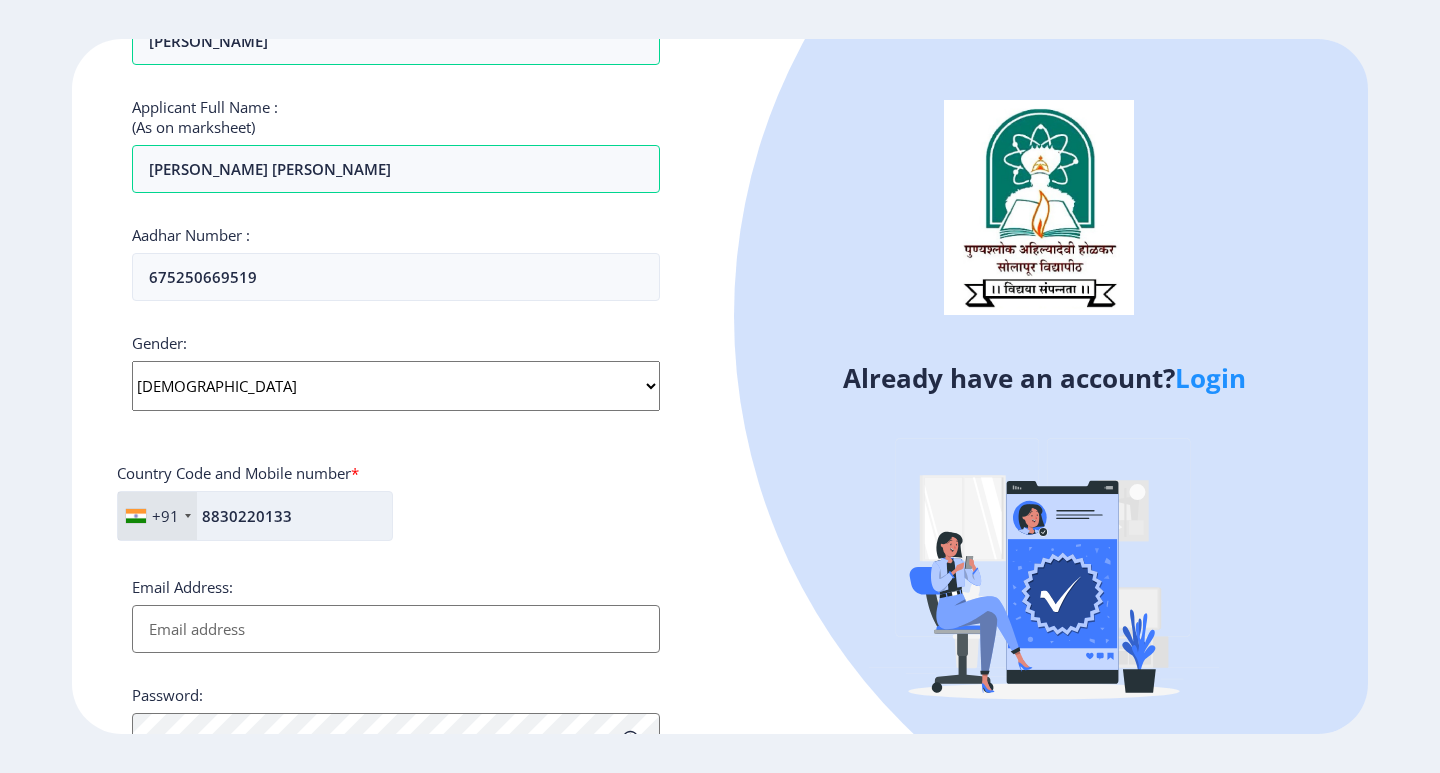 scroll, scrollTop: 696, scrollLeft: 0, axis: vertical 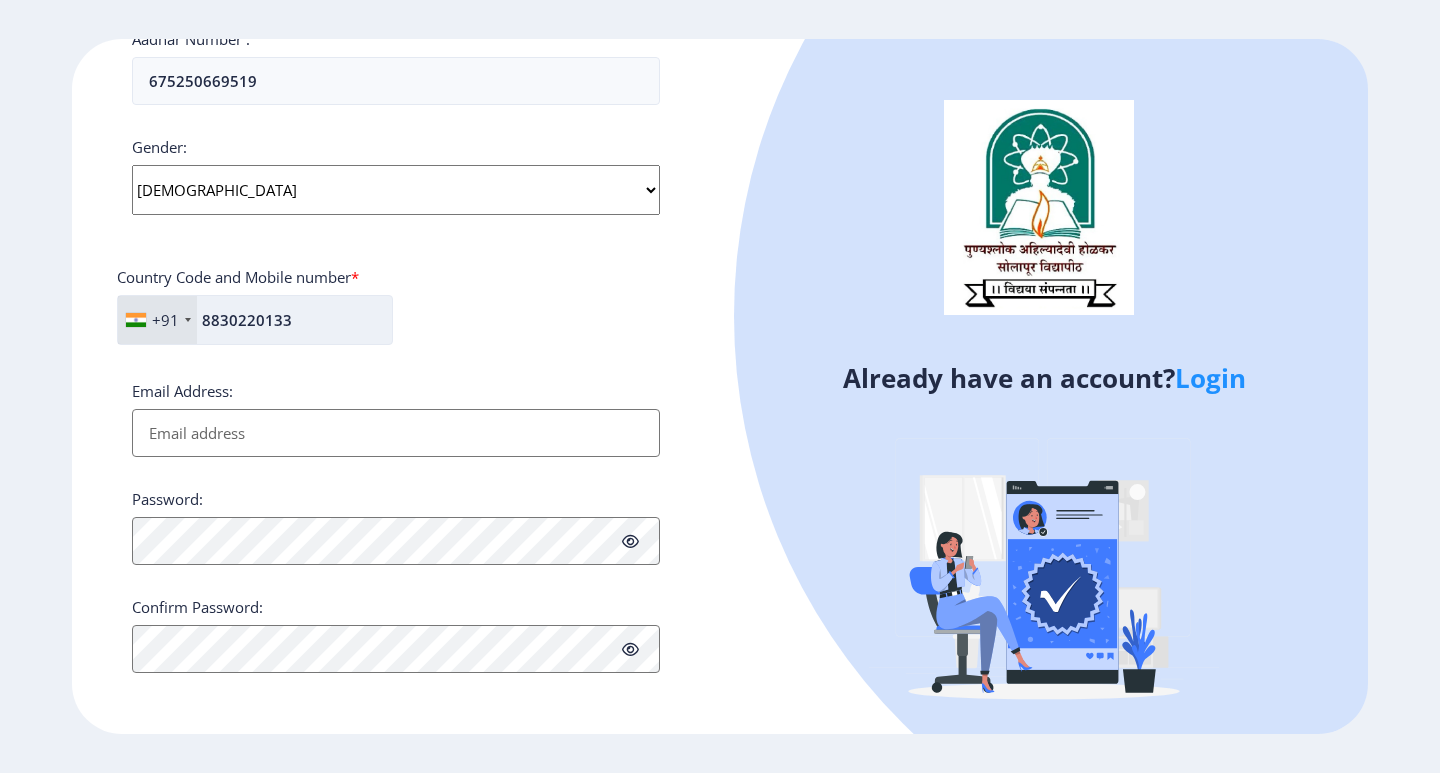type on "8830220133" 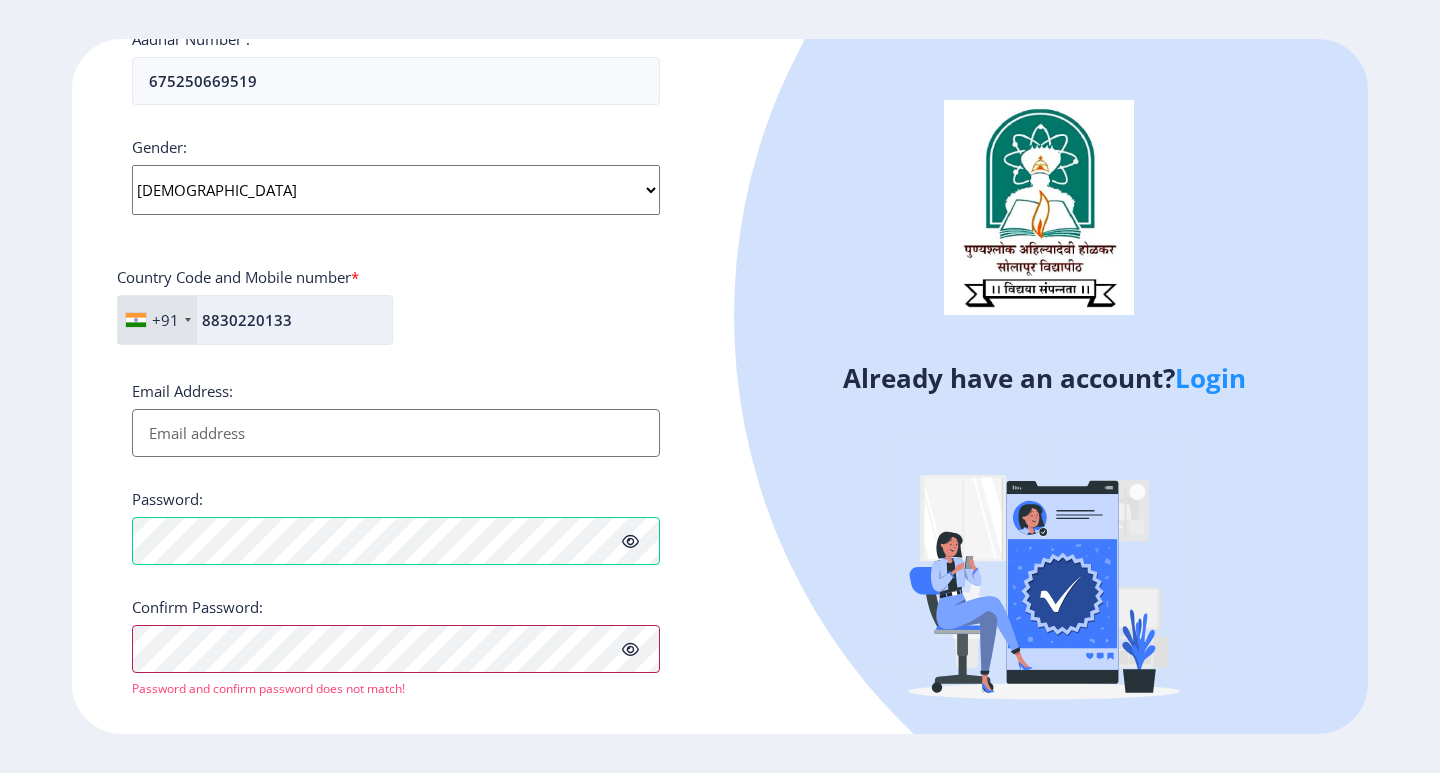 scroll, scrollTop: 720, scrollLeft: 0, axis: vertical 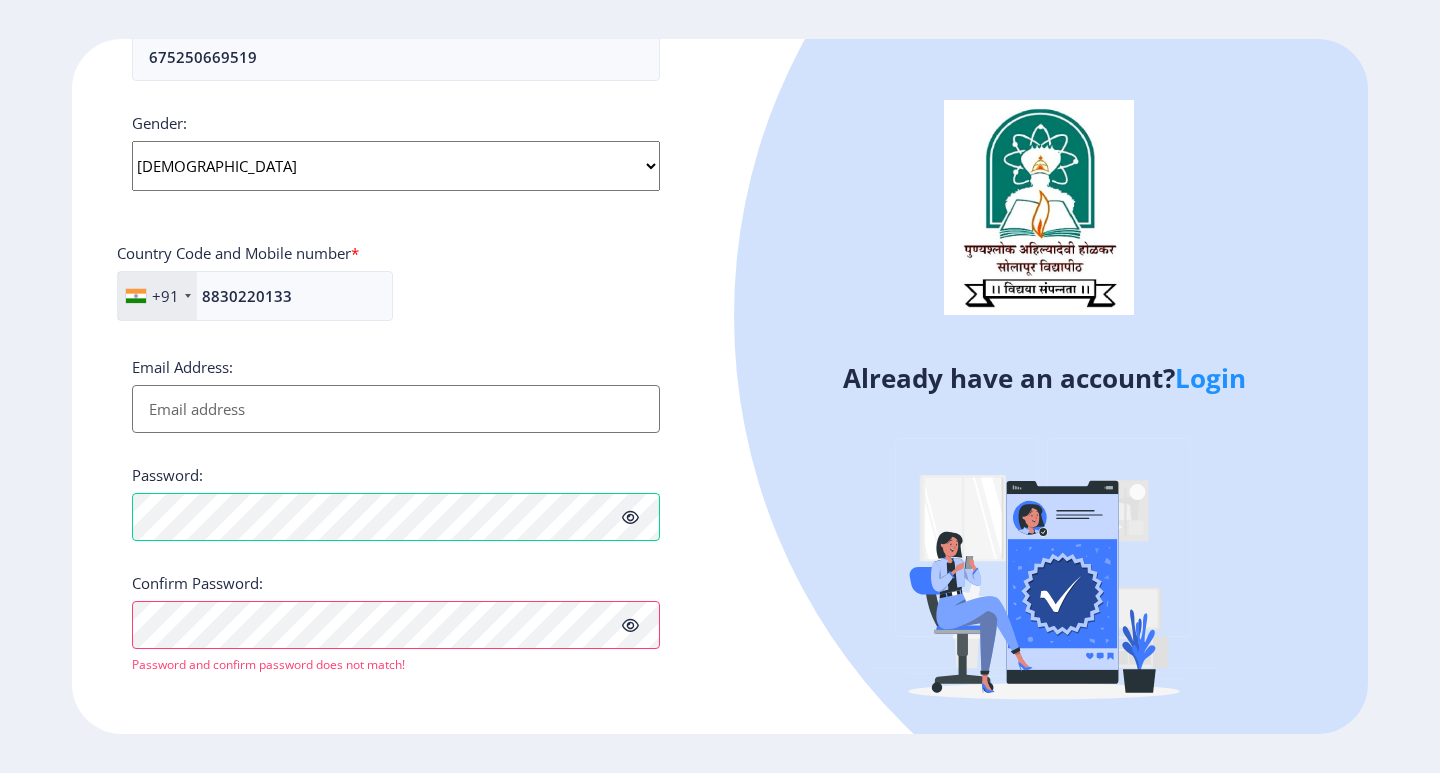 click on "Register Applicant First Name: [PERSON_NAME] Applicant Middle Name: [PERSON_NAME] Applicant Last Name: [PERSON_NAME] Mothers First Name: [PERSON_NAME] Applicant Full Name : (As on marksheet) [PERSON_NAME] [PERSON_NAME] Aadhar Number :  675250669519 Gender: Select Gender [DEMOGRAPHIC_DATA] [DEMOGRAPHIC_DATA] Other  Country Code and Mobile number  *  +91 [GEOGRAPHIC_DATA] ([GEOGRAPHIC_DATA]) +91 [GEOGRAPHIC_DATA] (‫[GEOGRAPHIC_DATA]‬‎) +93 [GEOGRAPHIC_DATA] ([GEOGRAPHIC_DATA]) +355 [GEOGRAPHIC_DATA] (‫[GEOGRAPHIC_DATA]‬‎) +213 [US_STATE] +1 [GEOGRAPHIC_DATA] +376 [GEOGRAPHIC_DATA] +244 [GEOGRAPHIC_DATA] +1 [GEOGRAPHIC_DATA] +1 [GEOGRAPHIC_DATA] +54 [GEOGRAPHIC_DATA] ([GEOGRAPHIC_DATA]) +374 [GEOGRAPHIC_DATA] +297 [GEOGRAPHIC_DATA] +61 [GEOGRAPHIC_DATA] ([GEOGRAPHIC_DATA]) +43 [GEOGRAPHIC_DATA] ([GEOGRAPHIC_DATA]) +994 [GEOGRAPHIC_DATA] +1 [GEOGRAPHIC_DATA] (‫[GEOGRAPHIC_DATA]‬‎) +973 [GEOGRAPHIC_DATA] ([GEOGRAPHIC_DATA]) +880 [GEOGRAPHIC_DATA] +1 [GEOGRAPHIC_DATA] ([GEOGRAPHIC_DATA]) +375 [GEOGRAPHIC_DATA] ([GEOGRAPHIC_DATA]) +32 [GEOGRAPHIC_DATA] +501 [GEOGRAPHIC_DATA] ([GEOGRAPHIC_DATA]) +229 [GEOGRAPHIC_DATA] +1 [GEOGRAPHIC_DATA] (འབྲུག) +975 [GEOGRAPHIC_DATA] +591 [GEOGRAPHIC_DATA] ([GEOGRAPHIC_DATA]) +387 [GEOGRAPHIC_DATA] +267 [GEOGRAPHIC_DATA] ([GEOGRAPHIC_DATA]) +55 [GEOGRAPHIC_DATA] +246 +1" 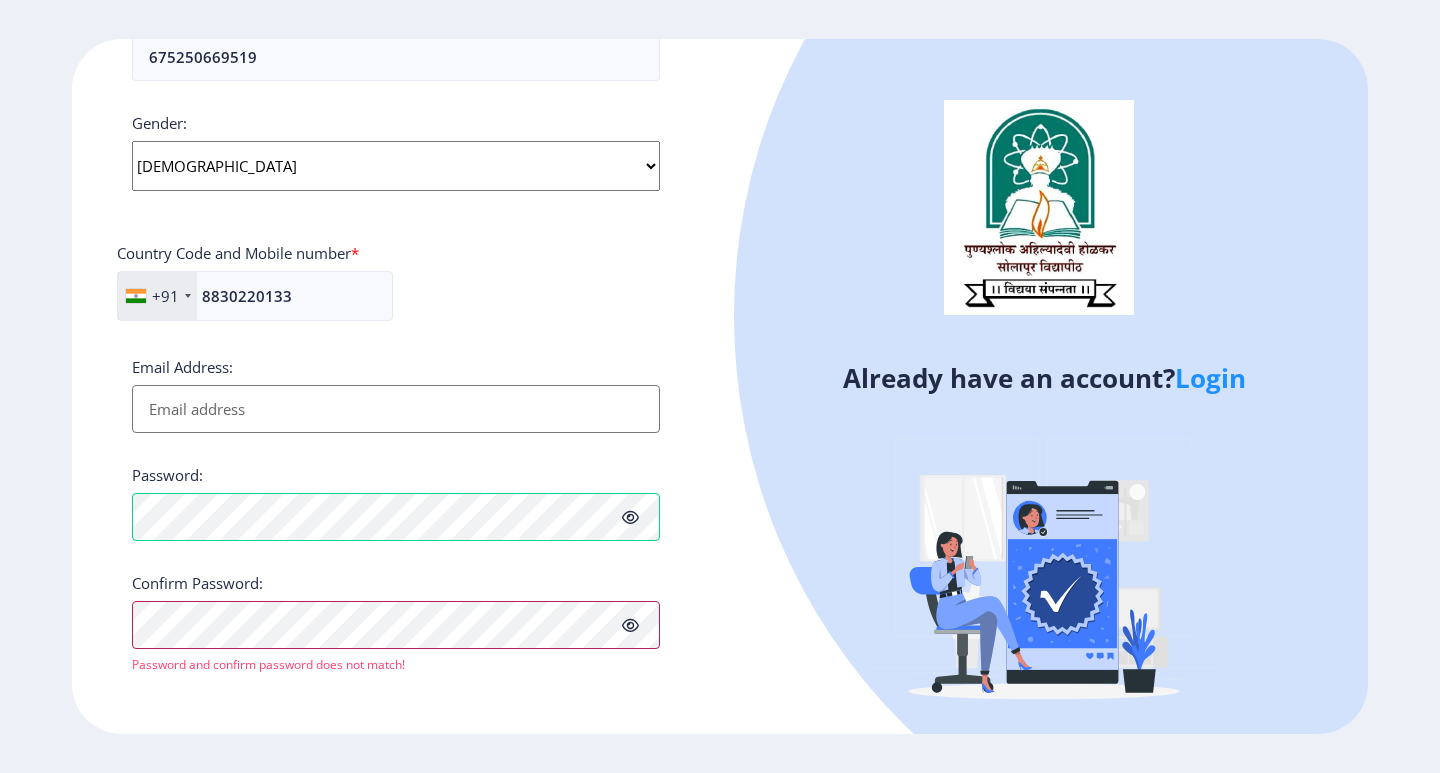 scroll, scrollTop: 696, scrollLeft: 0, axis: vertical 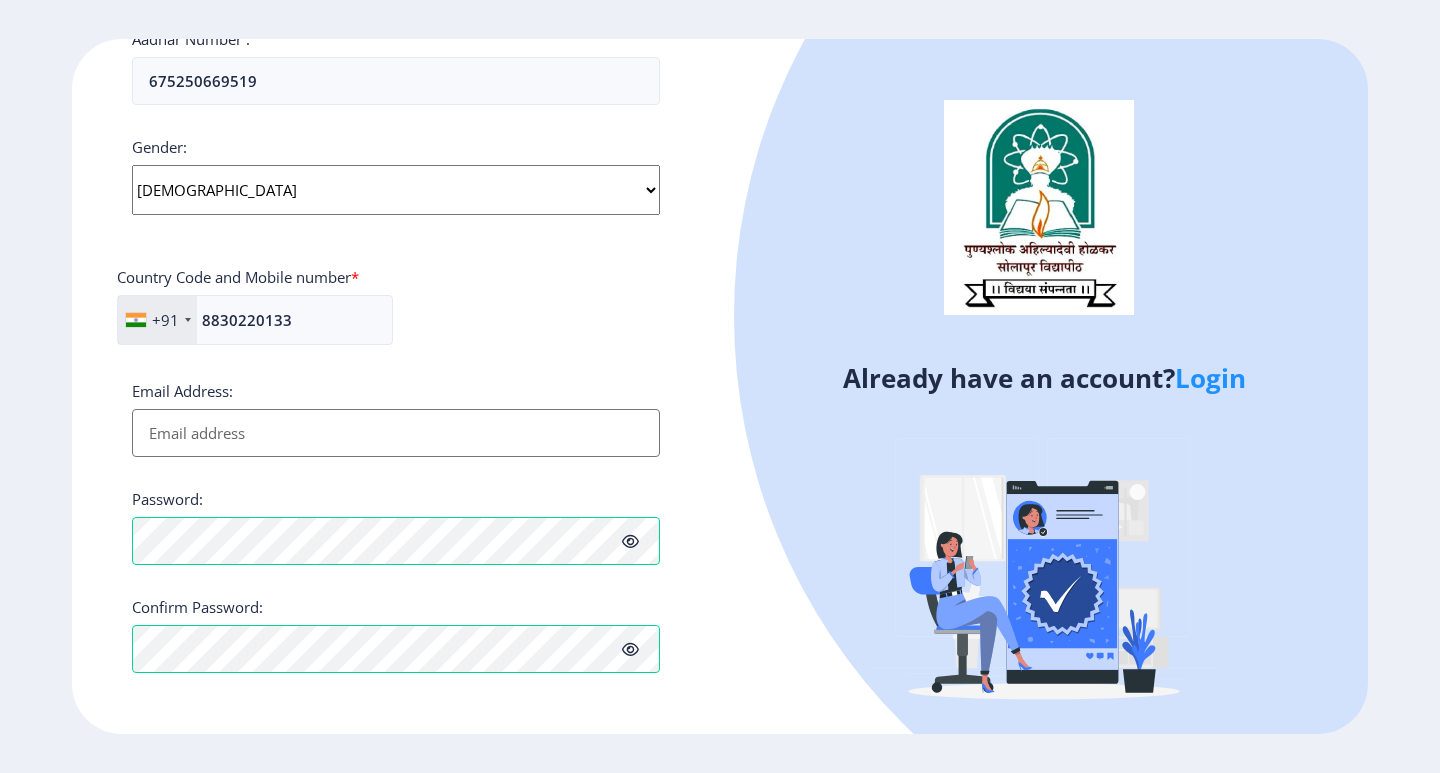 click on "Register Applicant First Name: [PERSON_NAME] Applicant Middle Name: [PERSON_NAME] Applicant Last Name: [PERSON_NAME] Mothers First Name: [PERSON_NAME] Applicant Full Name : (As on marksheet) [PERSON_NAME] [PERSON_NAME] Aadhar Number :  675250669519 Gender: Select Gender [DEMOGRAPHIC_DATA] [DEMOGRAPHIC_DATA] Other  Country Code and Mobile number  *  +91 [GEOGRAPHIC_DATA] ([GEOGRAPHIC_DATA]) +91 [GEOGRAPHIC_DATA] (‫[GEOGRAPHIC_DATA]‬‎) +93 [GEOGRAPHIC_DATA] ([GEOGRAPHIC_DATA]) +355 [GEOGRAPHIC_DATA] (‫[GEOGRAPHIC_DATA]‬‎) +213 [US_STATE] +1 [GEOGRAPHIC_DATA] +376 [GEOGRAPHIC_DATA] +244 [GEOGRAPHIC_DATA] +1 [GEOGRAPHIC_DATA] +1 [GEOGRAPHIC_DATA] +54 [GEOGRAPHIC_DATA] ([GEOGRAPHIC_DATA]) +374 [GEOGRAPHIC_DATA] +297 [GEOGRAPHIC_DATA] +61 [GEOGRAPHIC_DATA] ([GEOGRAPHIC_DATA]) +43 [GEOGRAPHIC_DATA] ([GEOGRAPHIC_DATA]) +994 [GEOGRAPHIC_DATA] +1 [GEOGRAPHIC_DATA] (‫[GEOGRAPHIC_DATA]‬‎) +973 [GEOGRAPHIC_DATA] ([GEOGRAPHIC_DATA]) +880 [GEOGRAPHIC_DATA] +1 [GEOGRAPHIC_DATA] ([GEOGRAPHIC_DATA]) +375 [GEOGRAPHIC_DATA] ([GEOGRAPHIC_DATA]) +32 [GEOGRAPHIC_DATA] +501 [GEOGRAPHIC_DATA] ([GEOGRAPHIC_DATA]) +229 [GEOGRAPHIC_DATA] +1 [GEOGRAPHIC_DATA] (འབྲུག) +975 [GEOGRAPHIC_DATA] +591 [GEOGRAPHIC_DATA] ([GEOGRAPHIC_DATA]) +387 [GEOGRAPHIC_DATA] +267 [GEOGRAPHIC_DATA] ([GEOGRAPHIC_DATA]) +55 [GEOGRAPHIC_DATA] +246 +1" 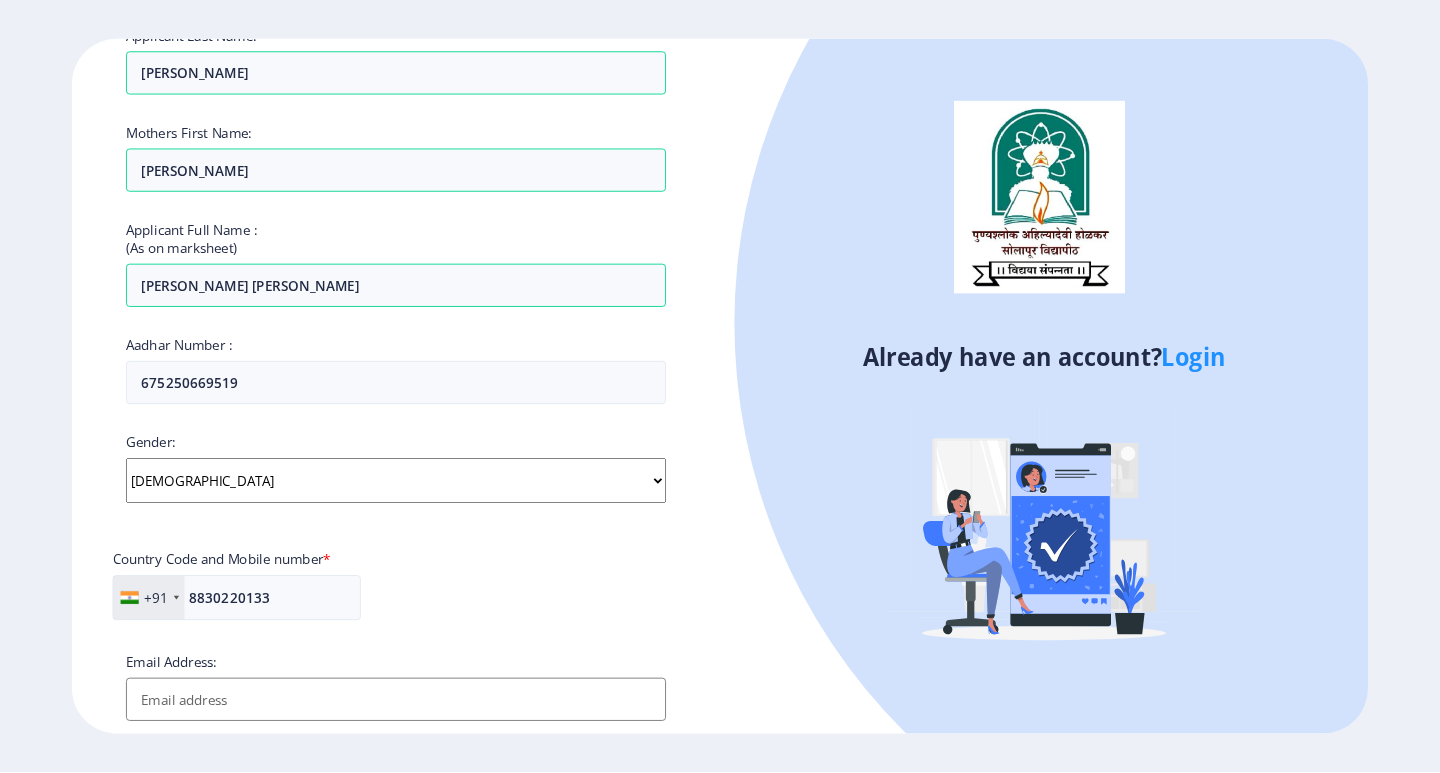 scroll, scrollTop: 357, scrollLeft: 0, axis: vertical 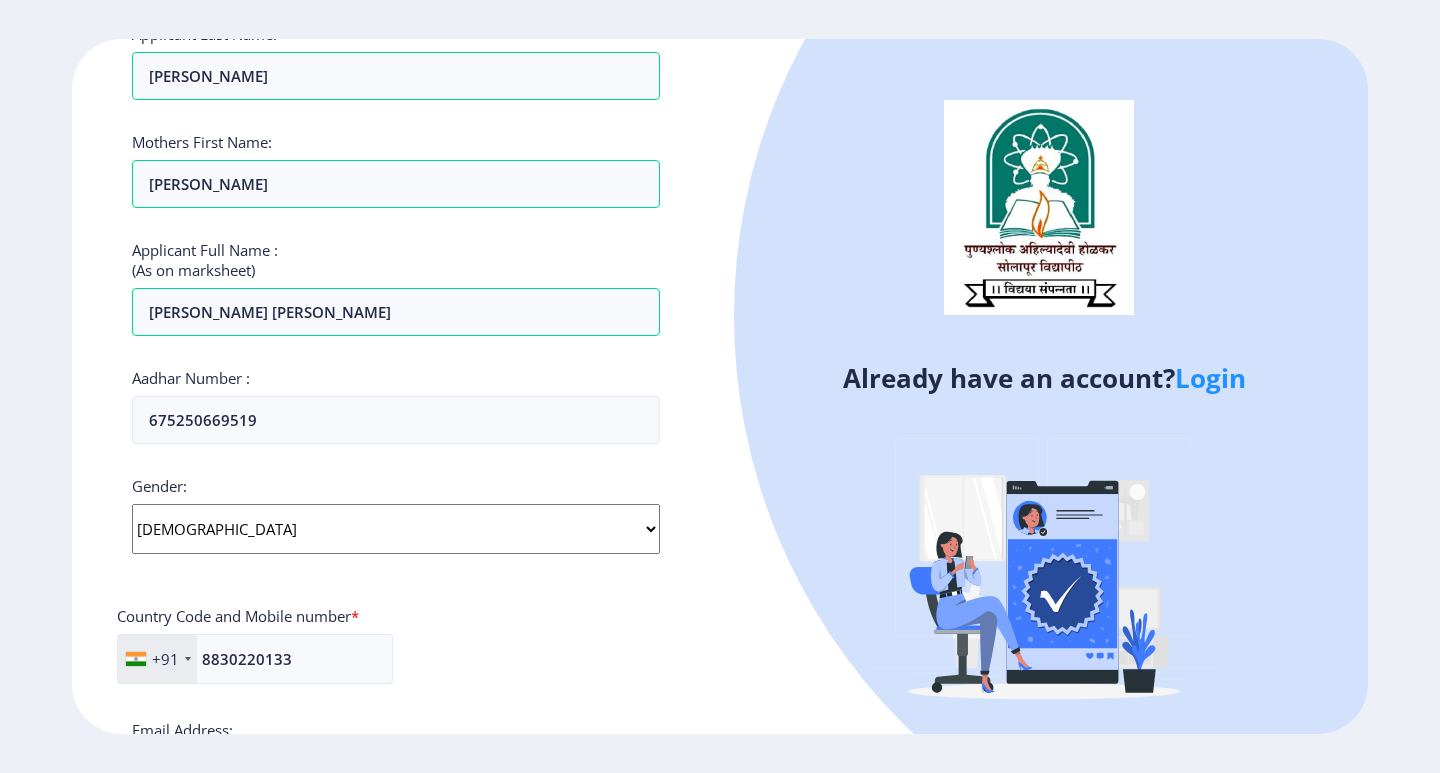 click on "Already have an account?  Login" 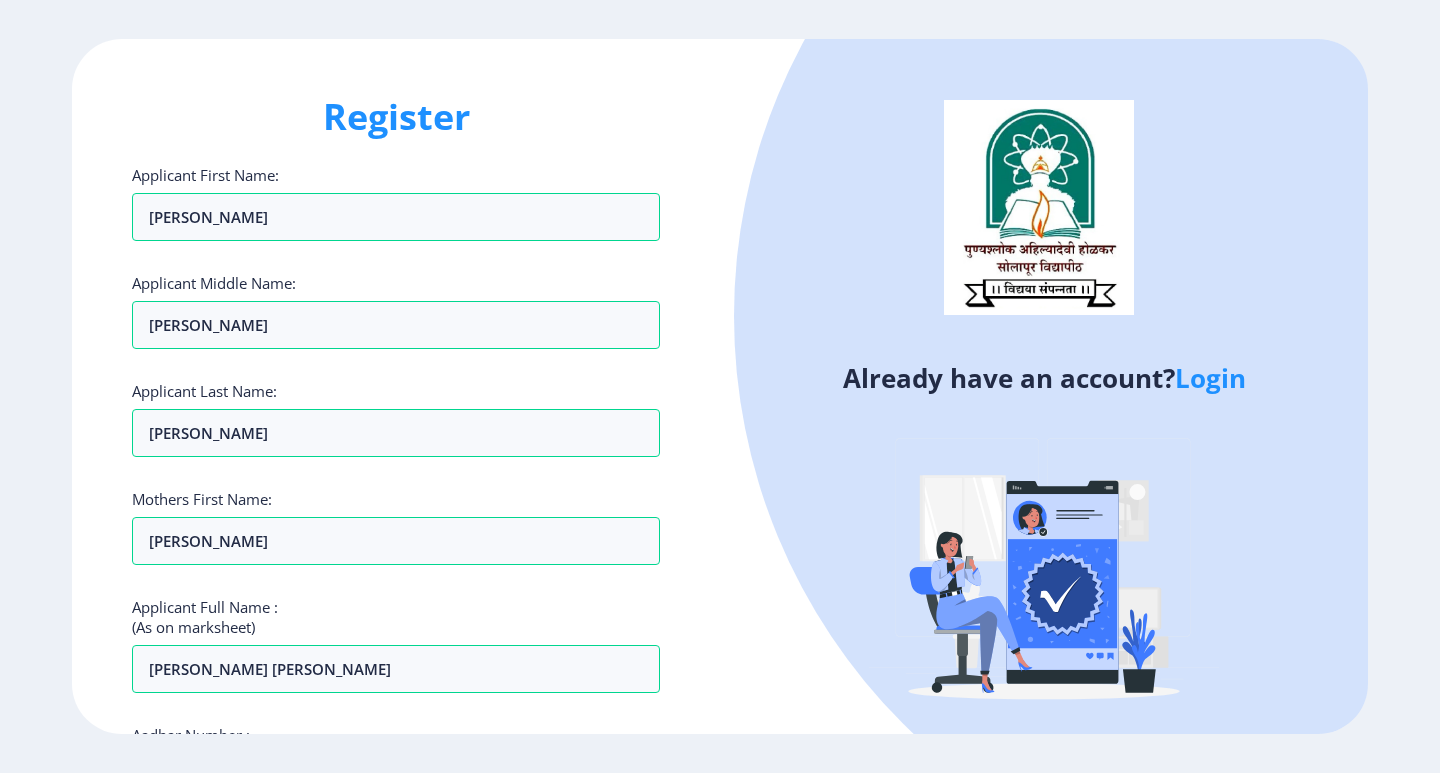 scroll, scrollTop: 696, scrollLeft: 0, axis: vertical 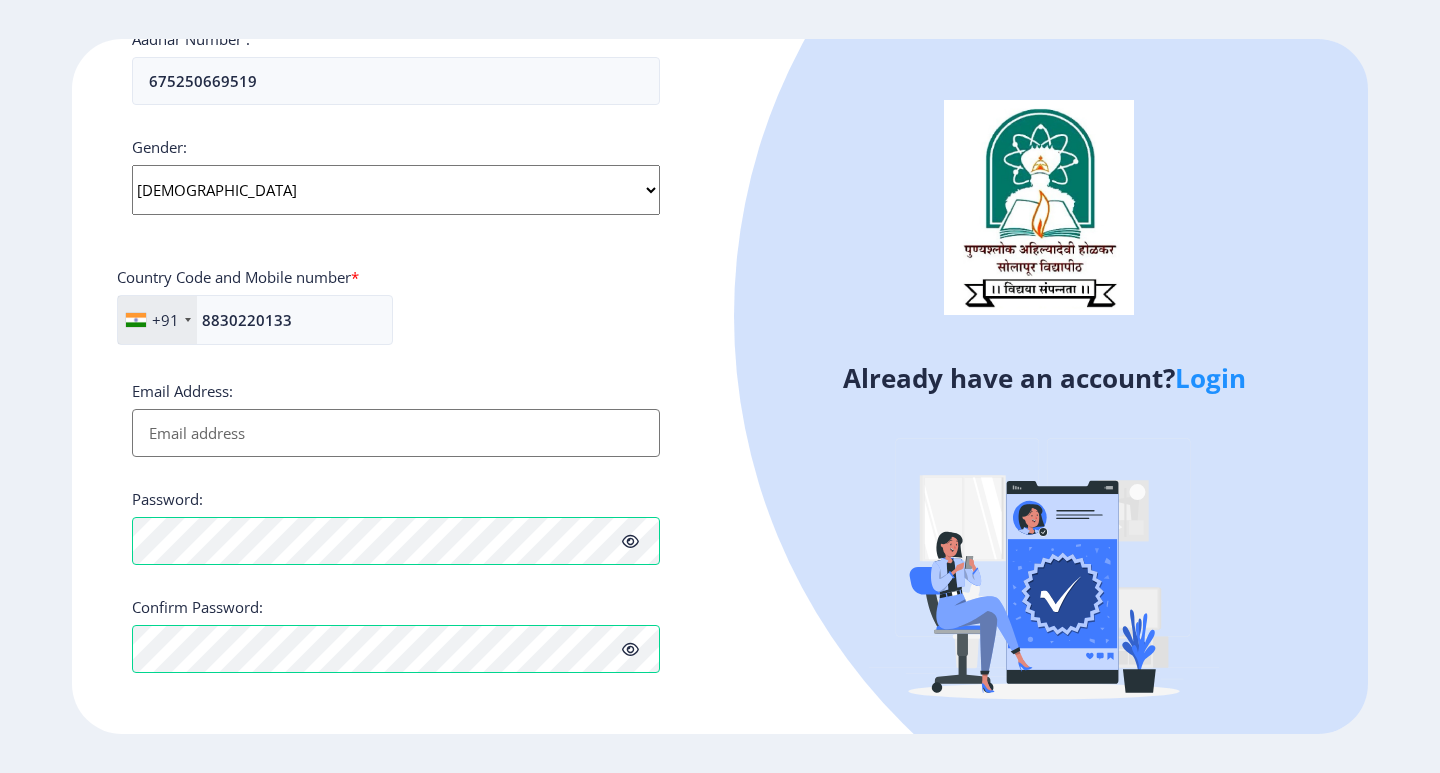 click on "Email Address:" at bounding box center (396, 433) 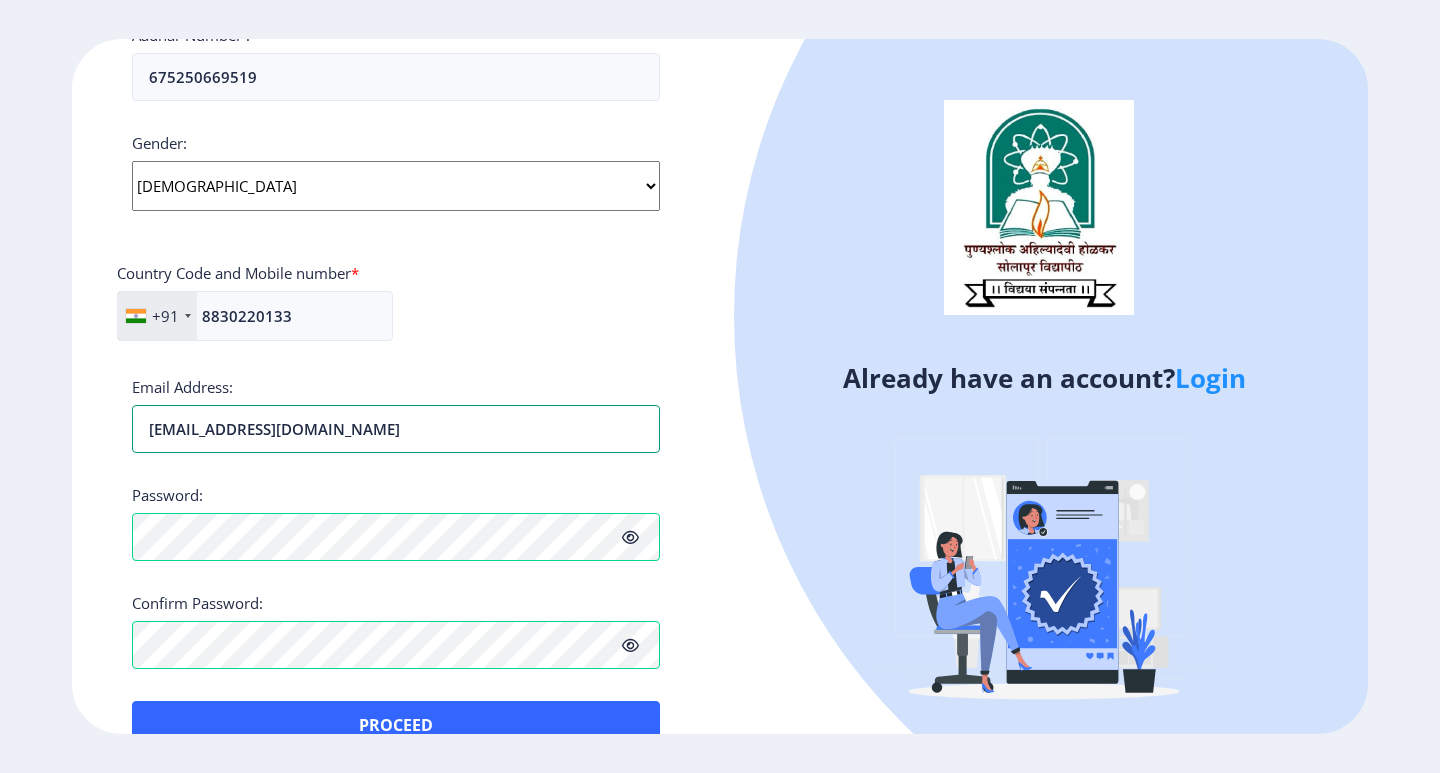 scroll, scrollTop: 744, scrollLeft: 0, axis: vertical 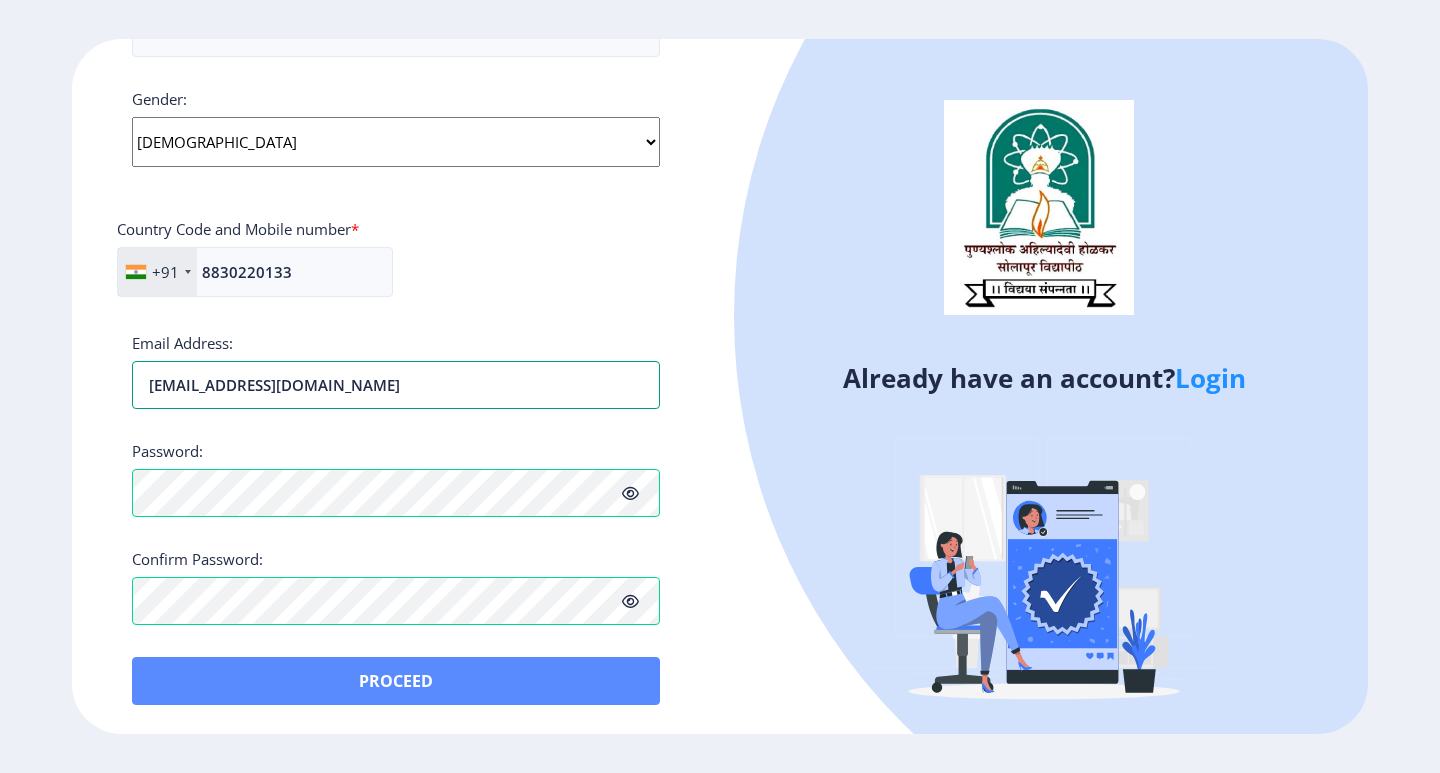 type on "[EMAIL_ADDRESS][DOMAIN_NAME]" 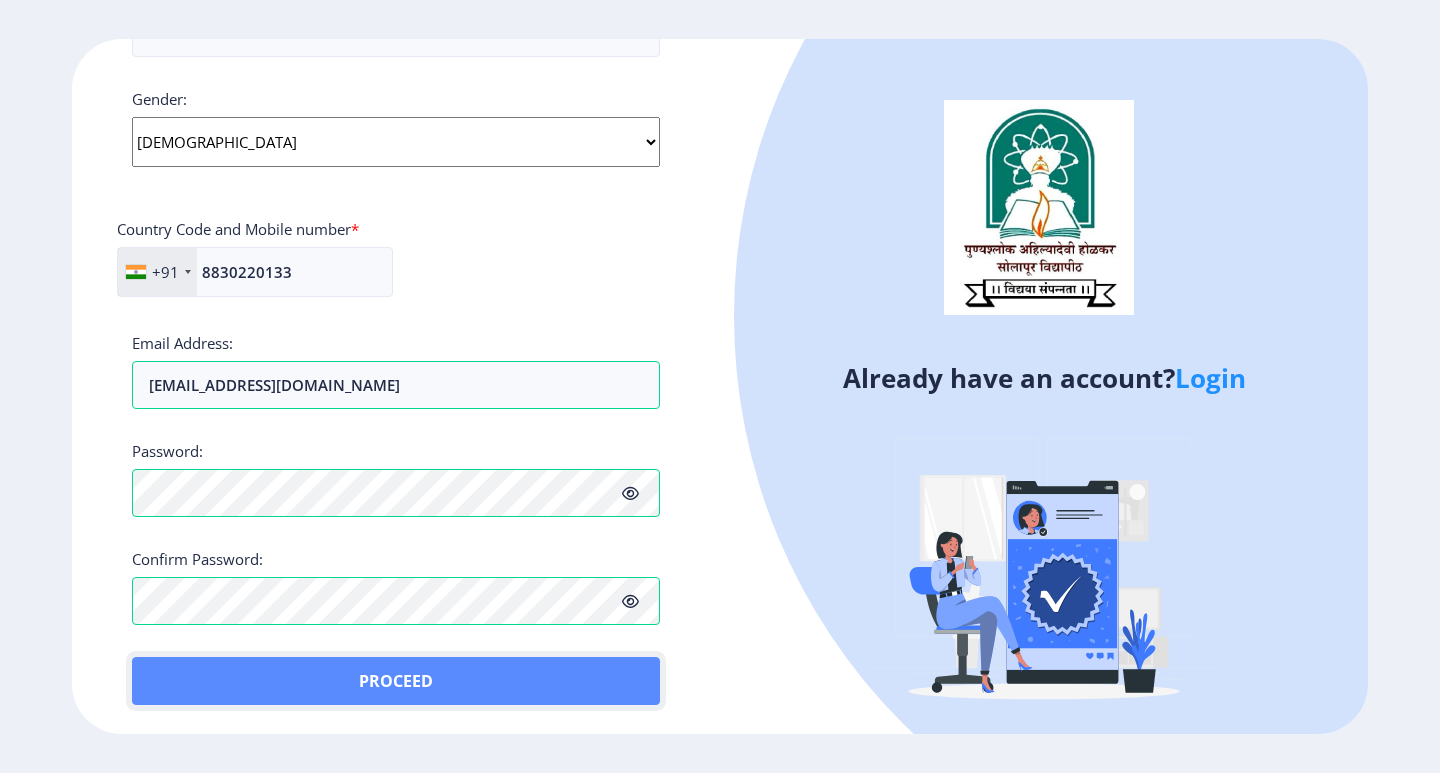 click on "Proceed" 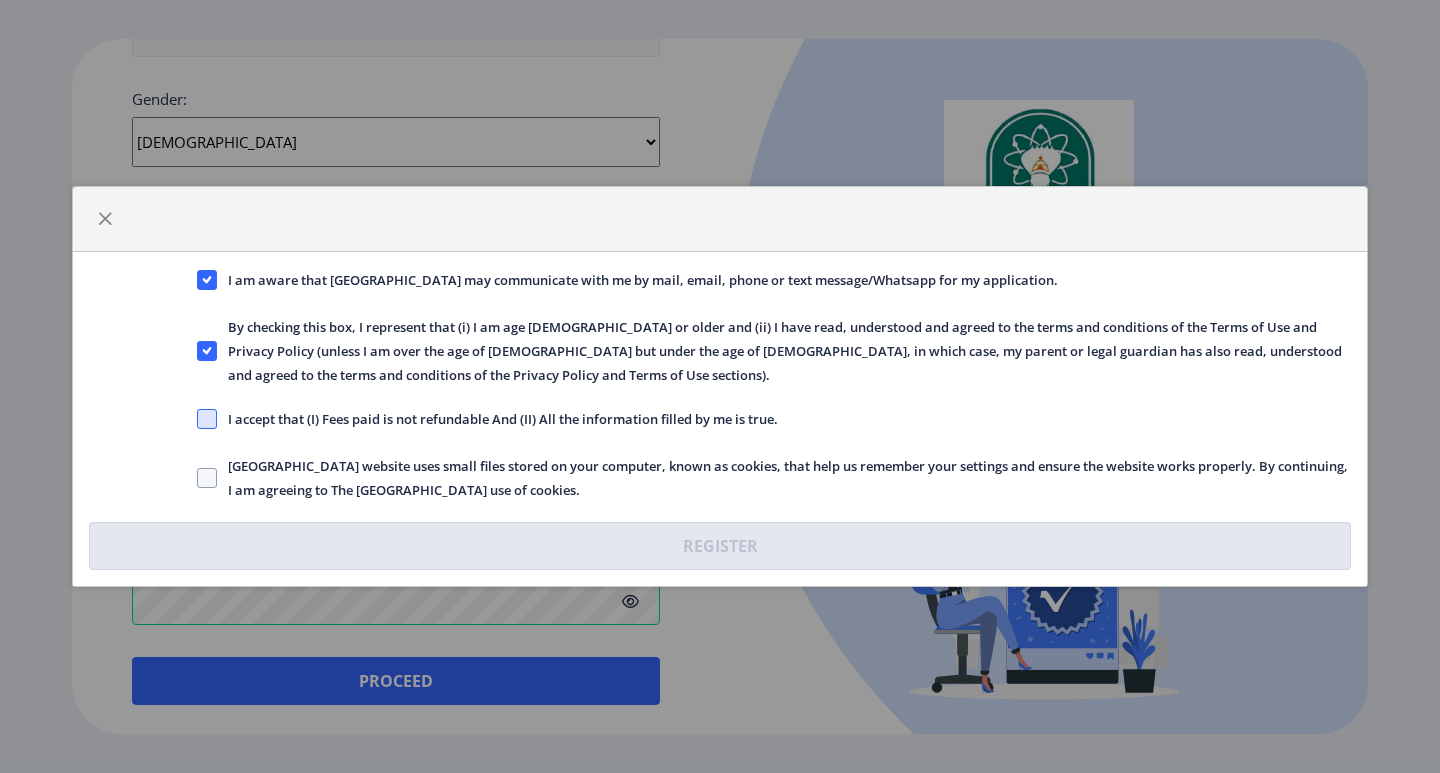 click 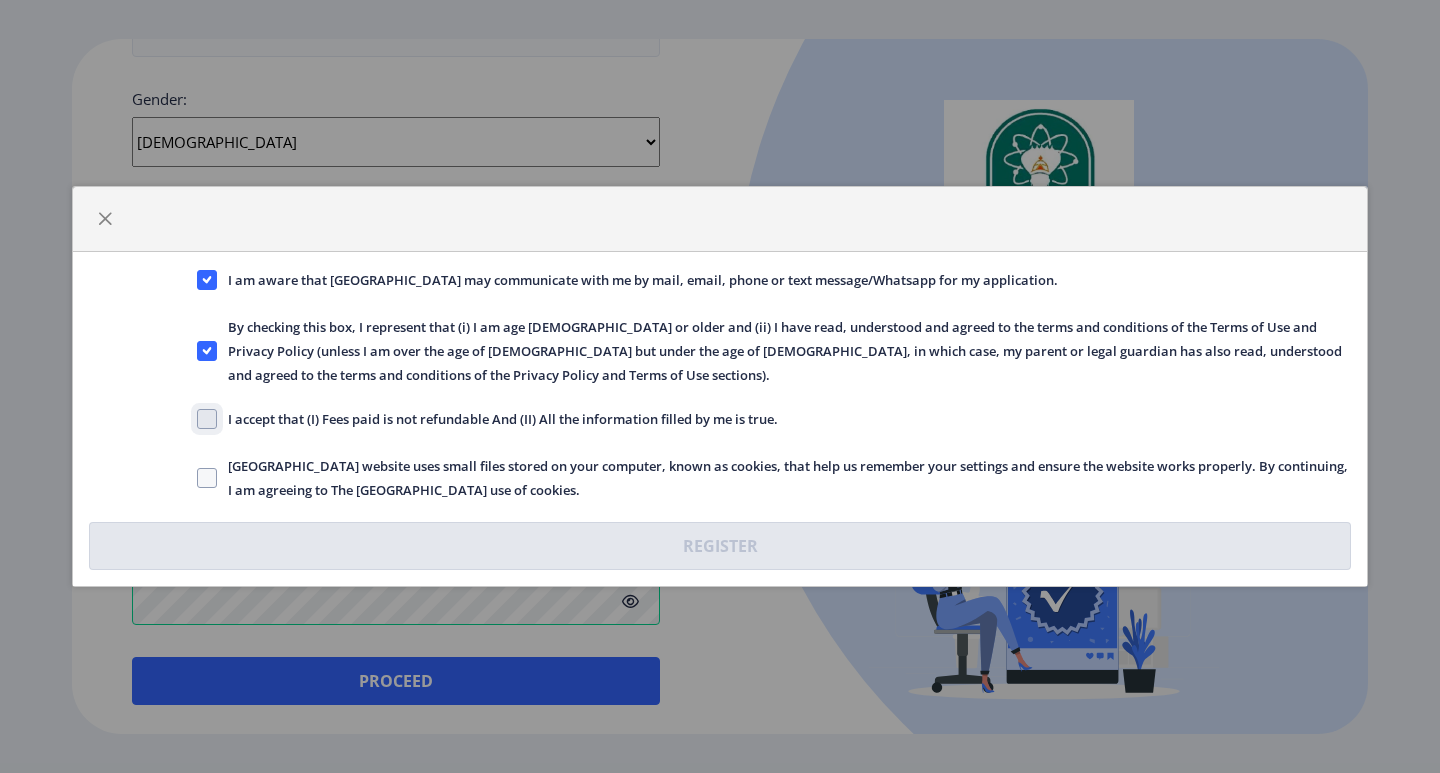 click on "I accept that (I) Fees paid is not refundable And (II) All the information filled by me is true." 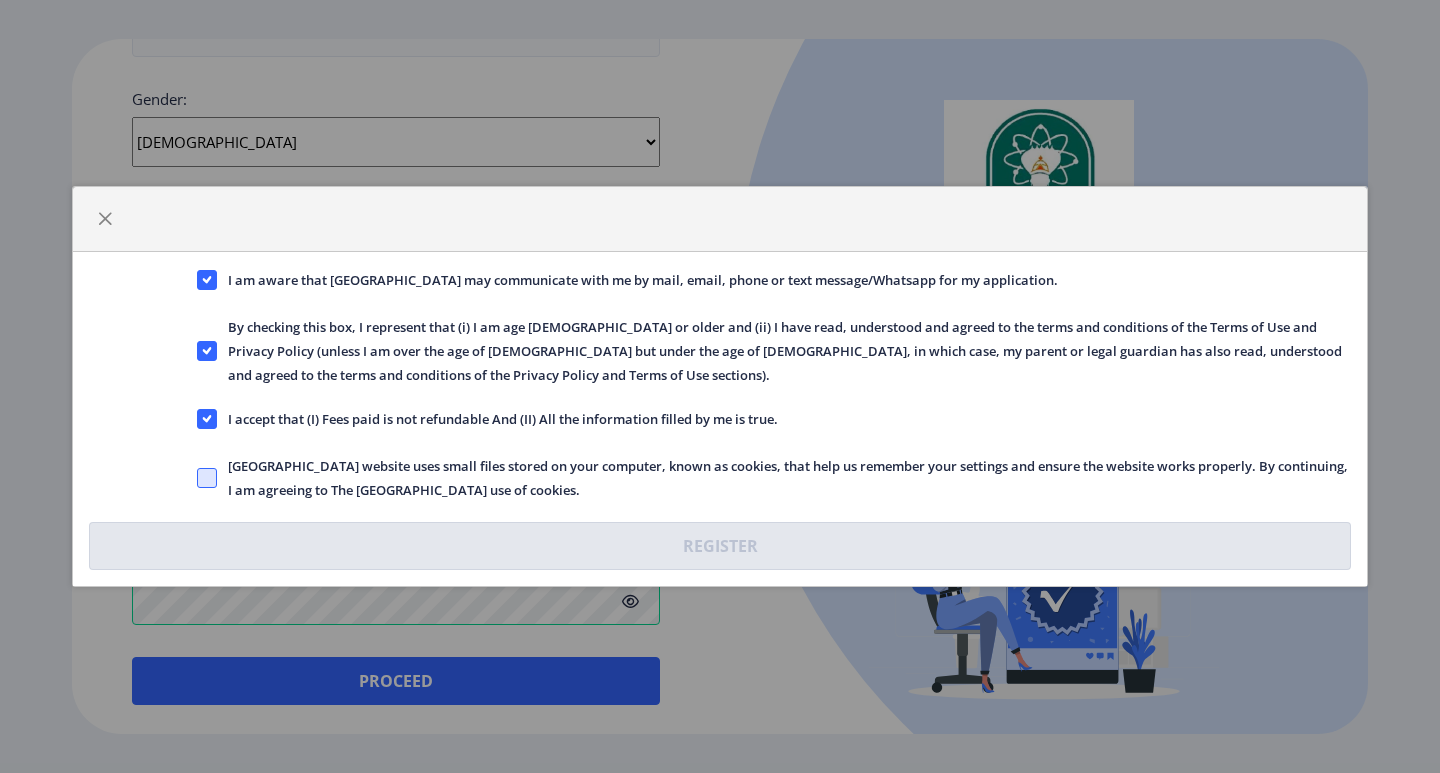 click 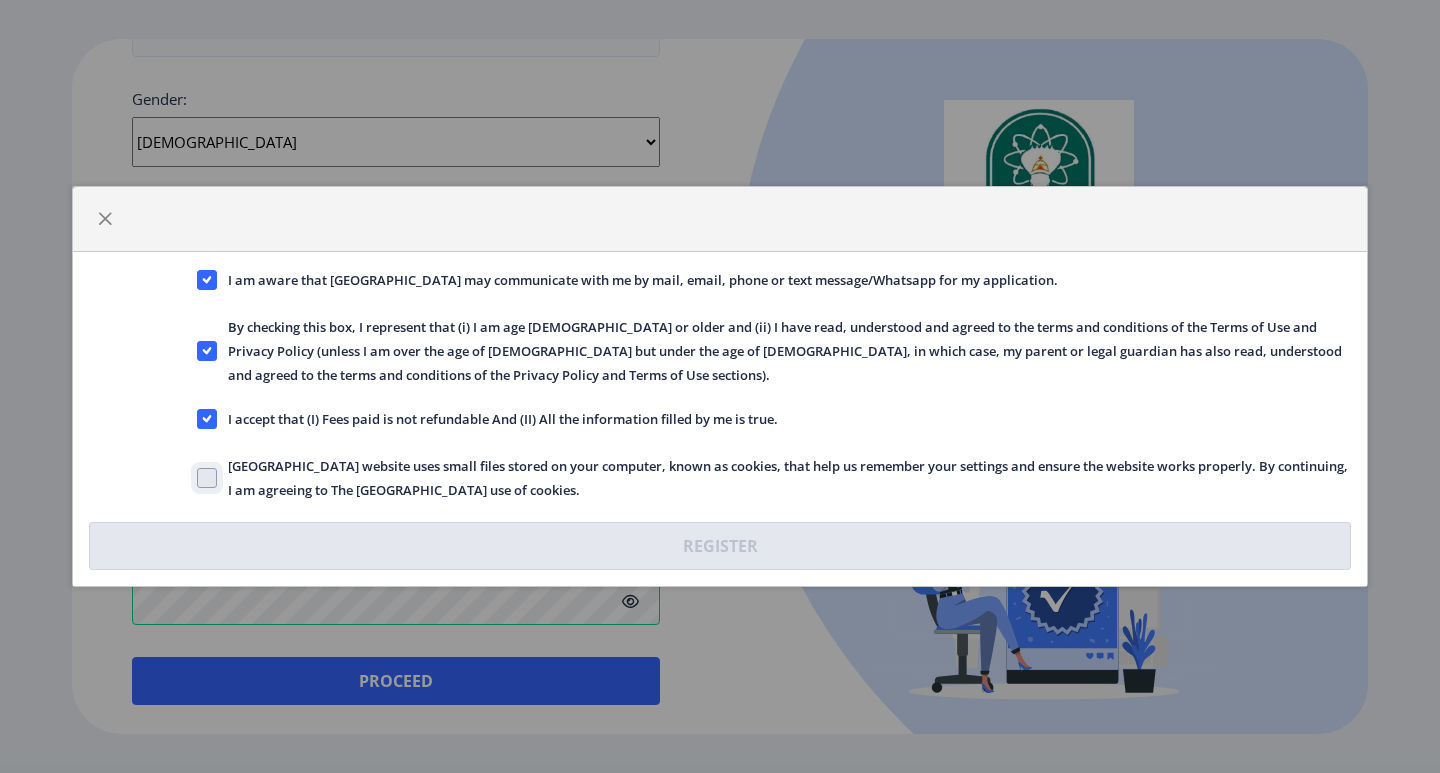 checkbox on "true" 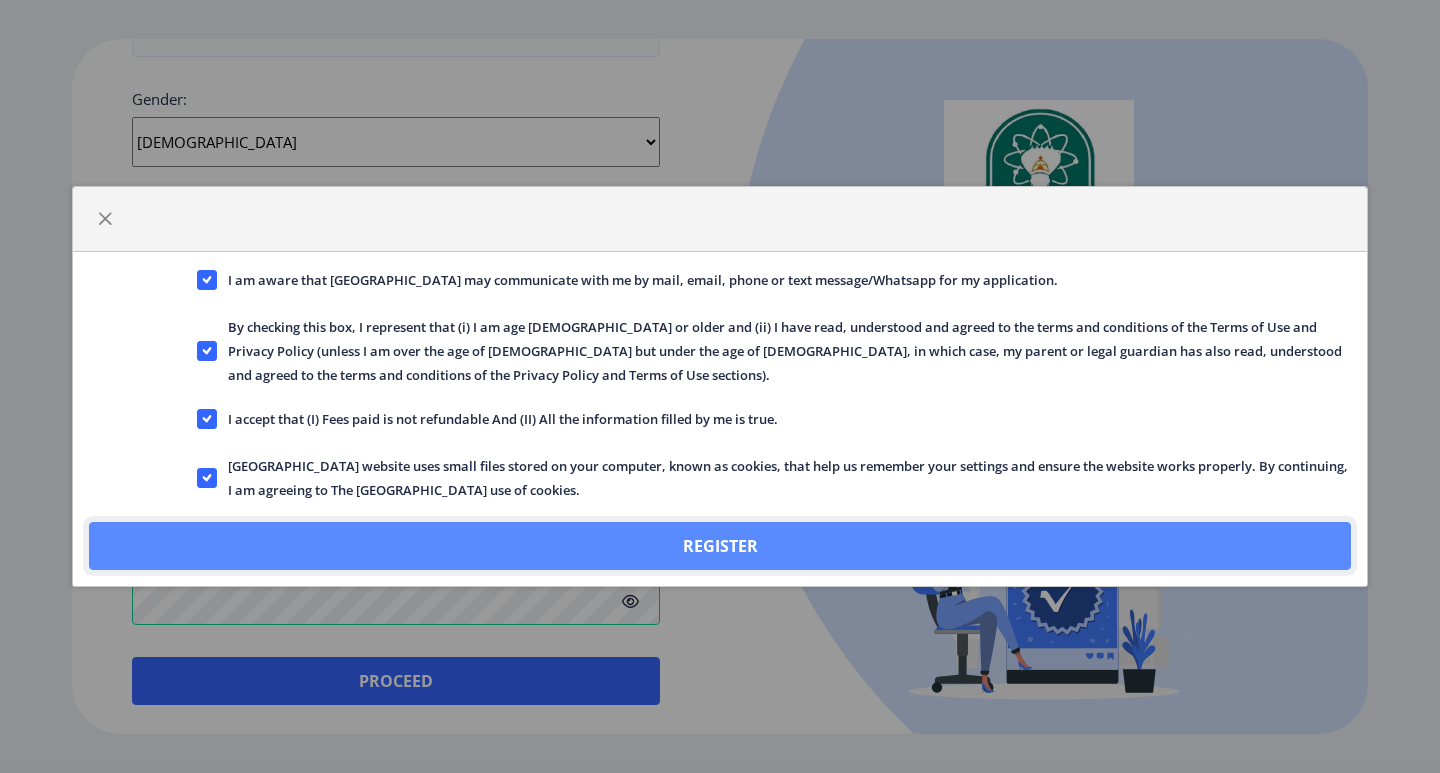 click on "Register" 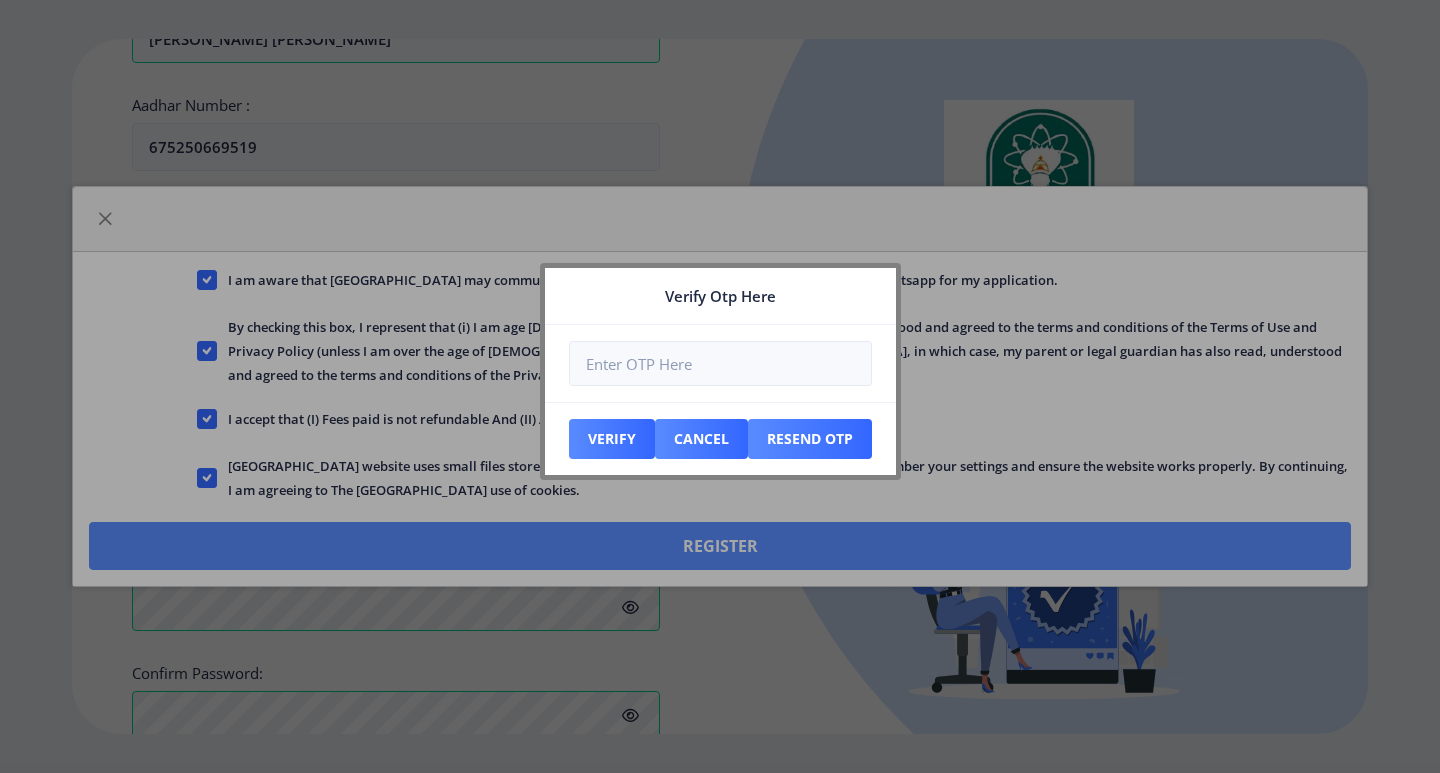 scroll, scrollTop: 858, scrollLeft: 0, axis: vertical 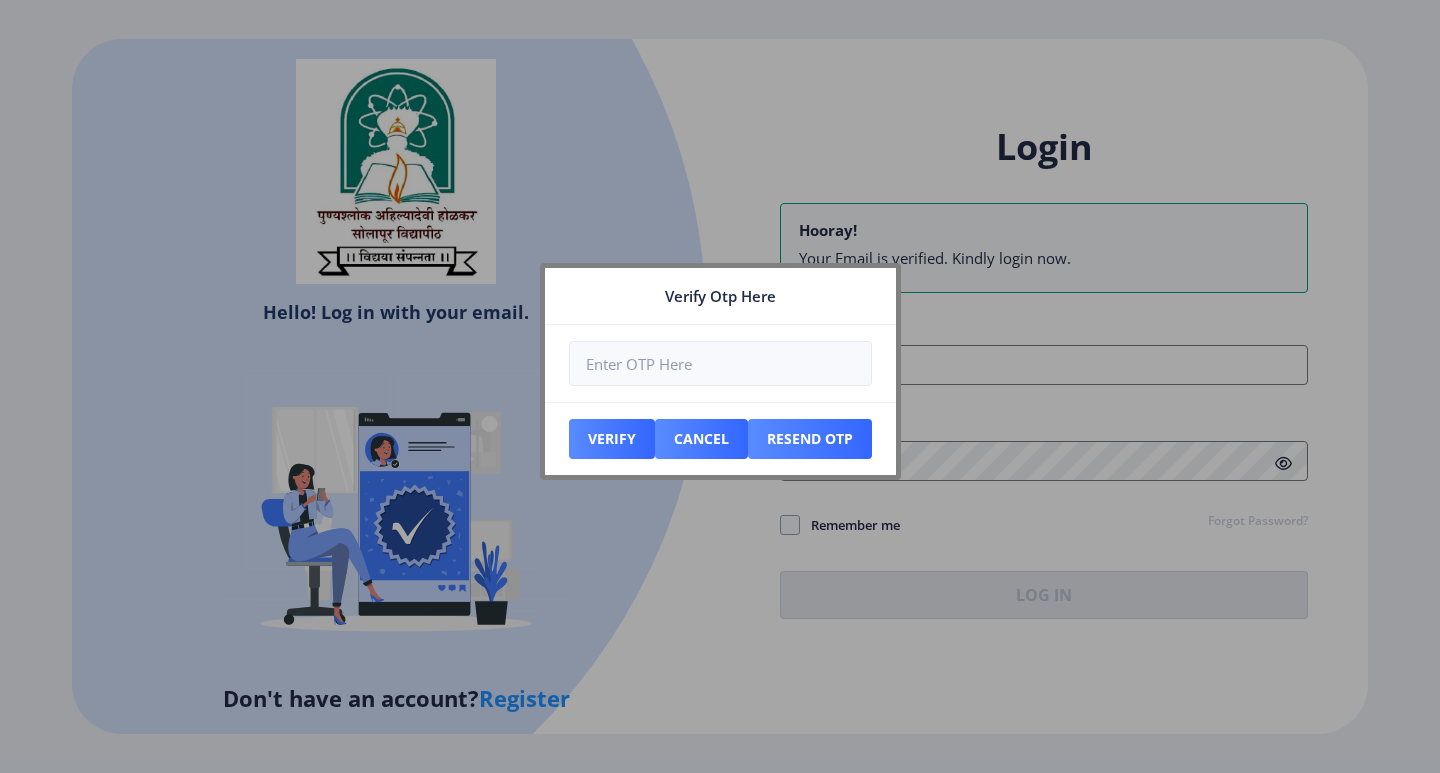 type on "[EMAIL_ADDRESS][DOMAIN_NAME]" 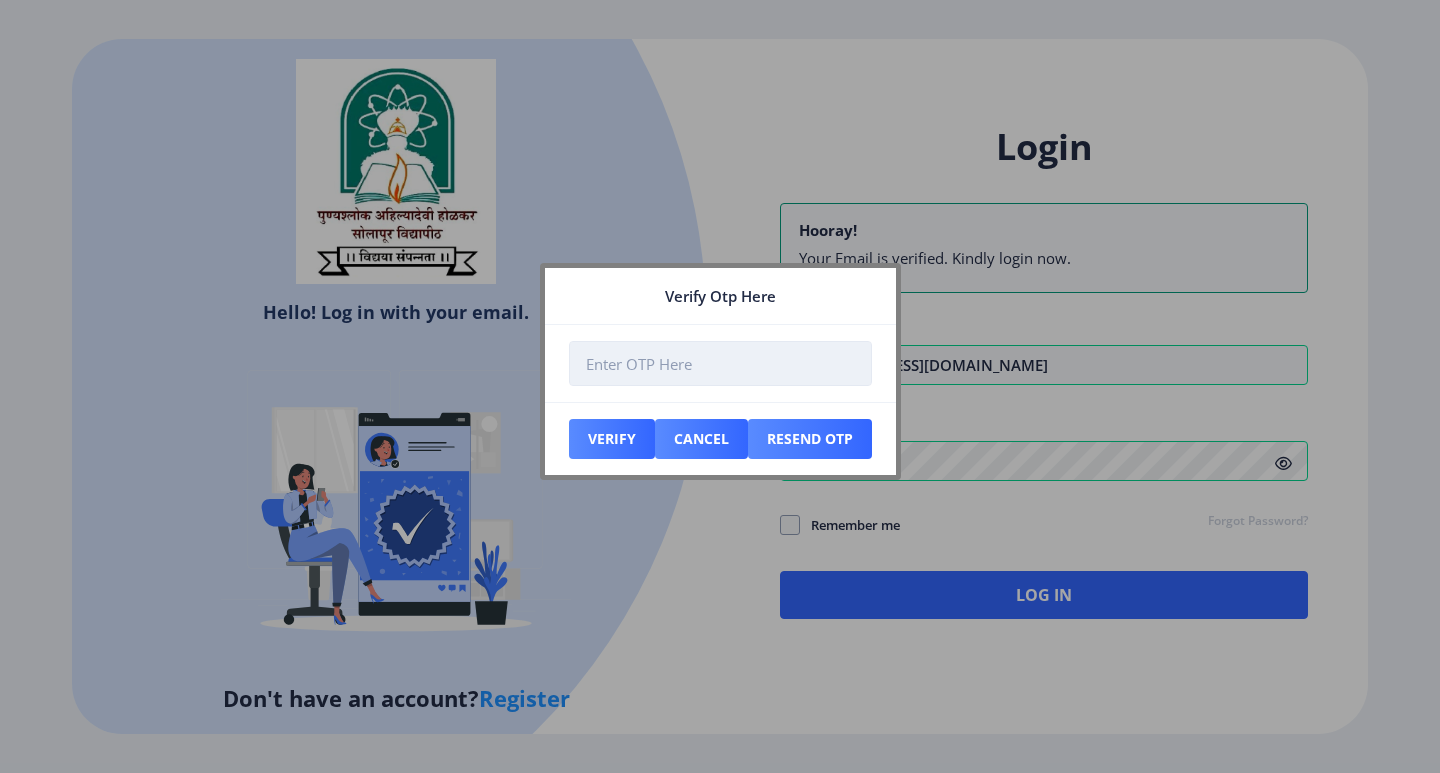 click at bounding box center [720, 363] 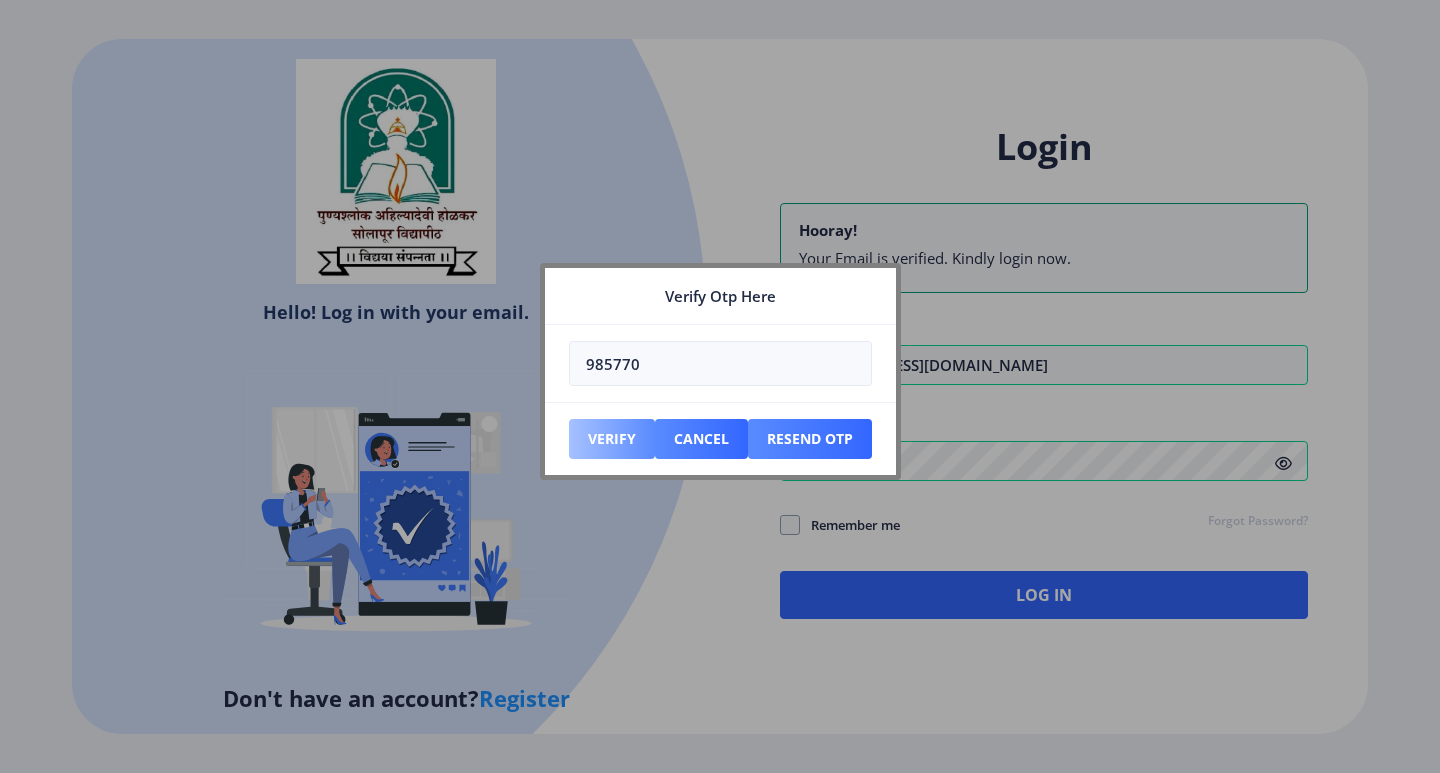 type on "985770" 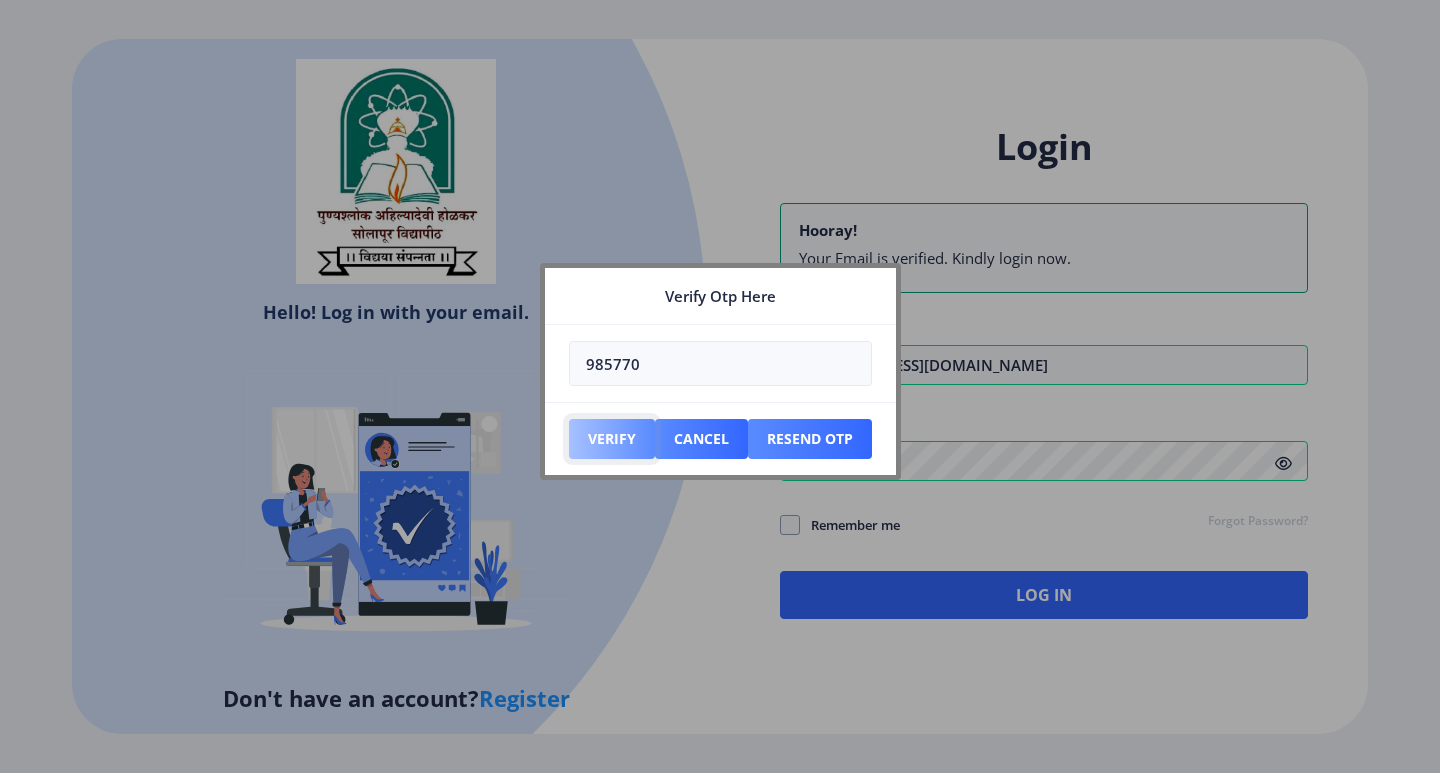 click on "Verify" at bounding box center [612, 439] 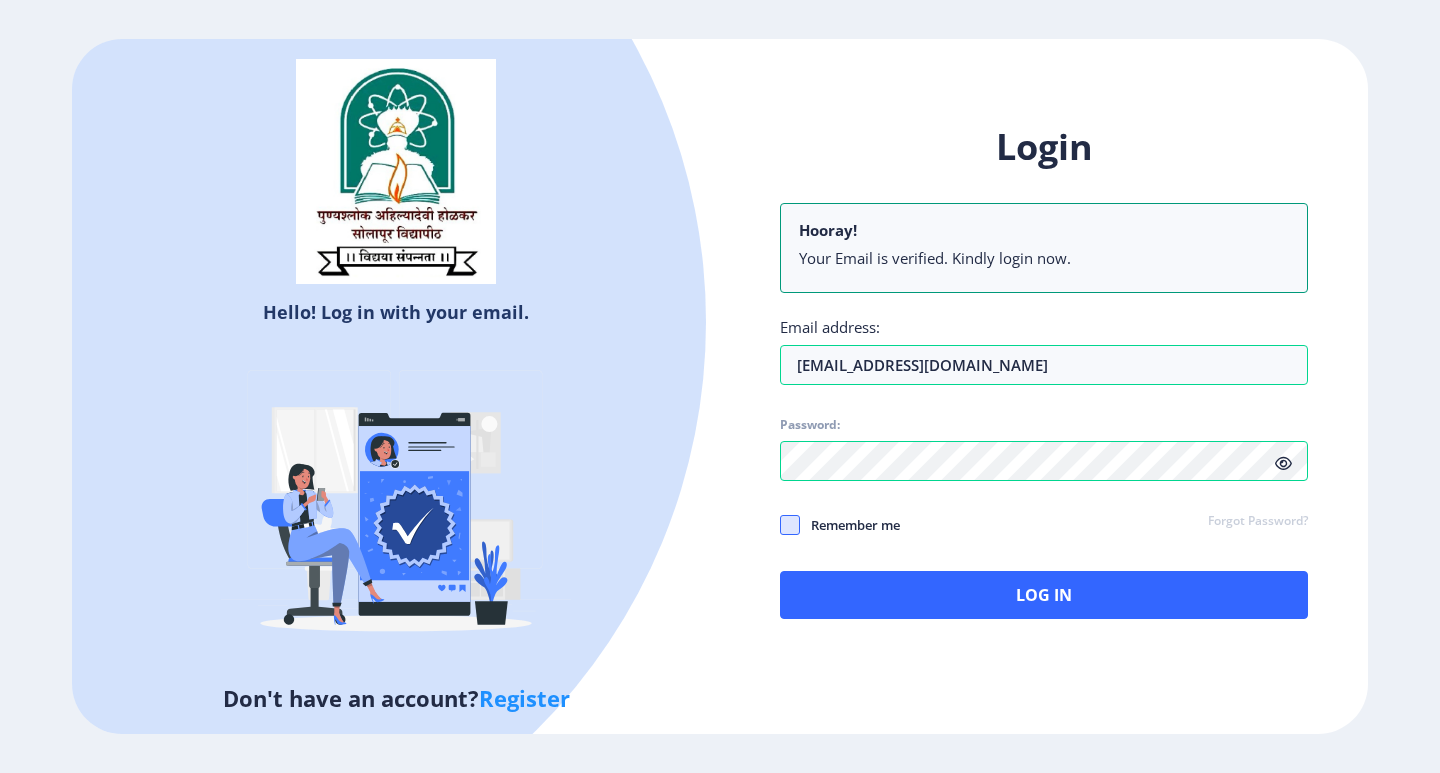 click 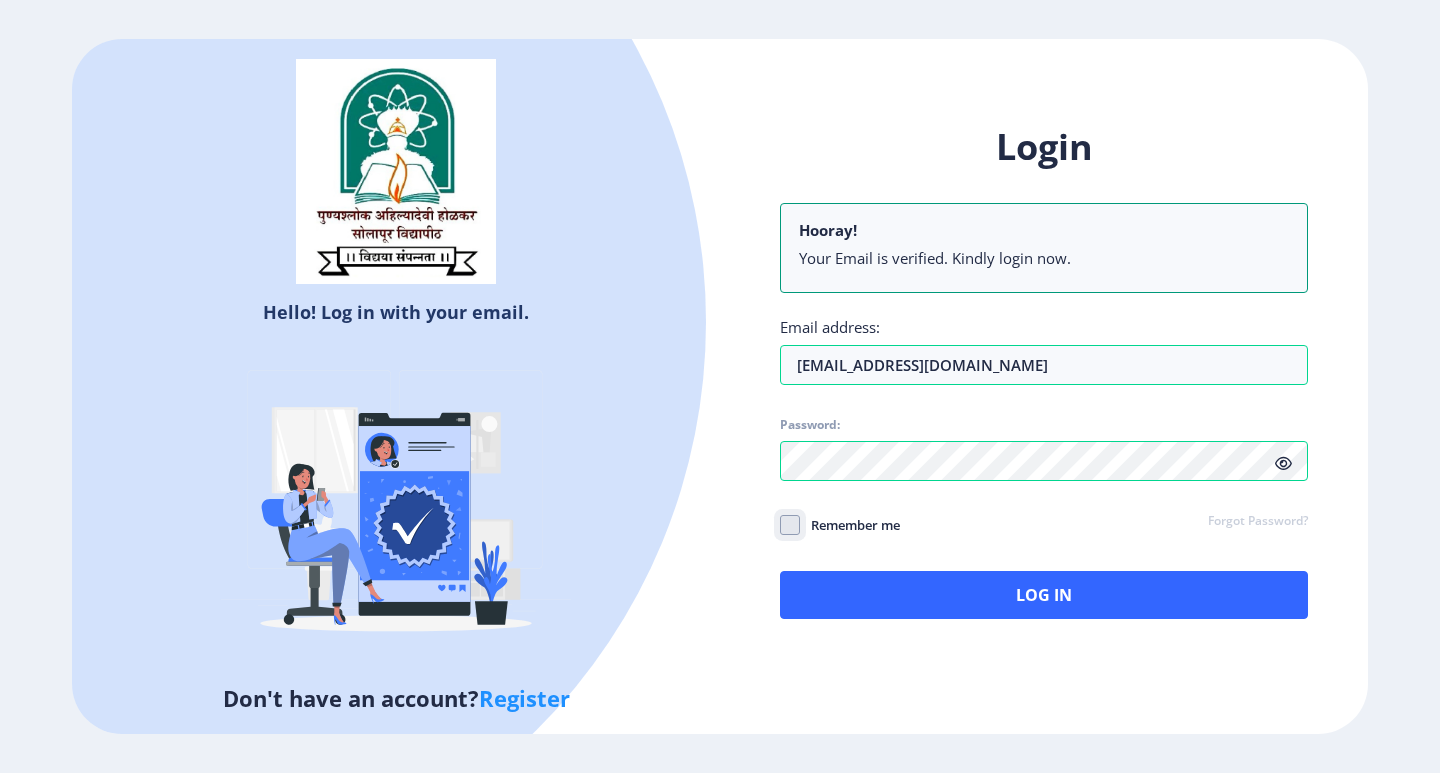 checkbox on "true" 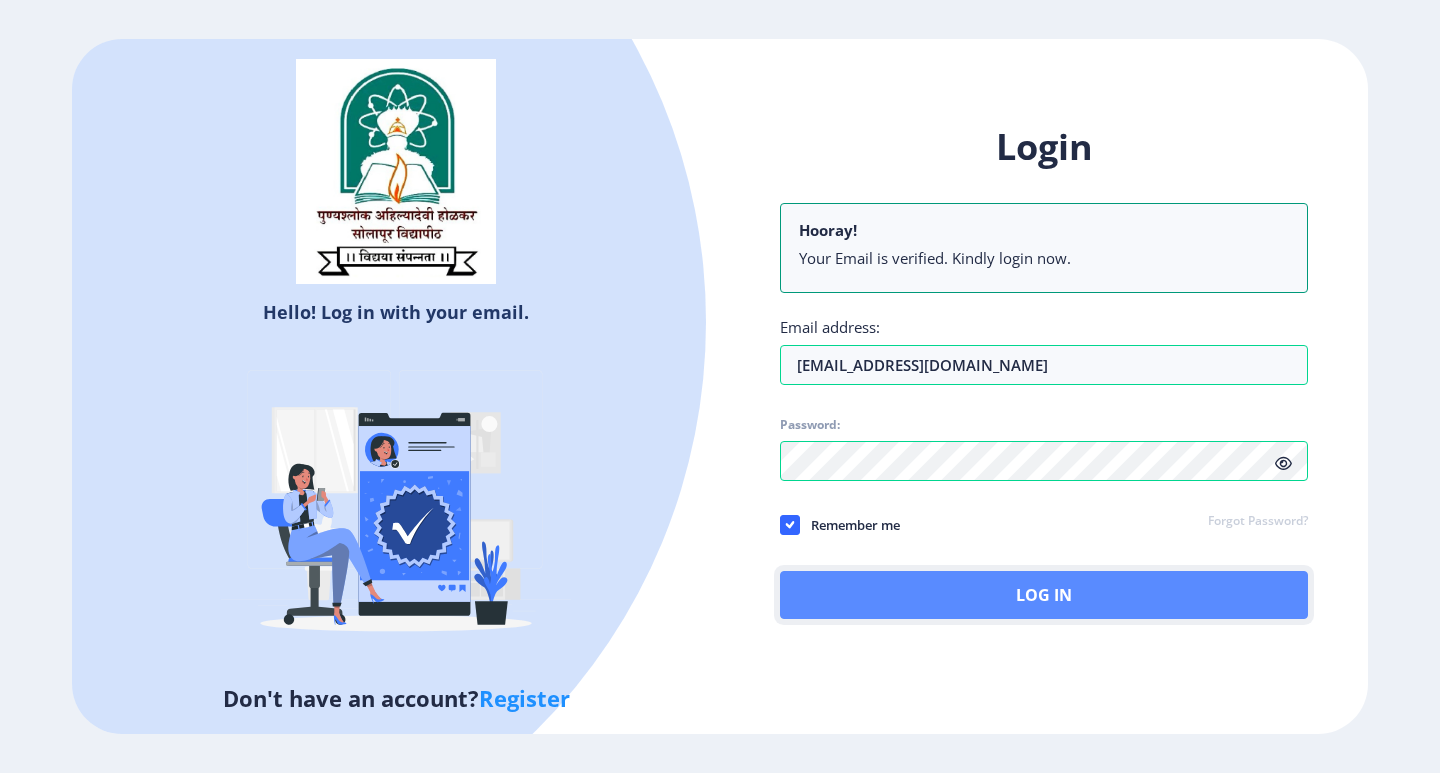click on "Log In" 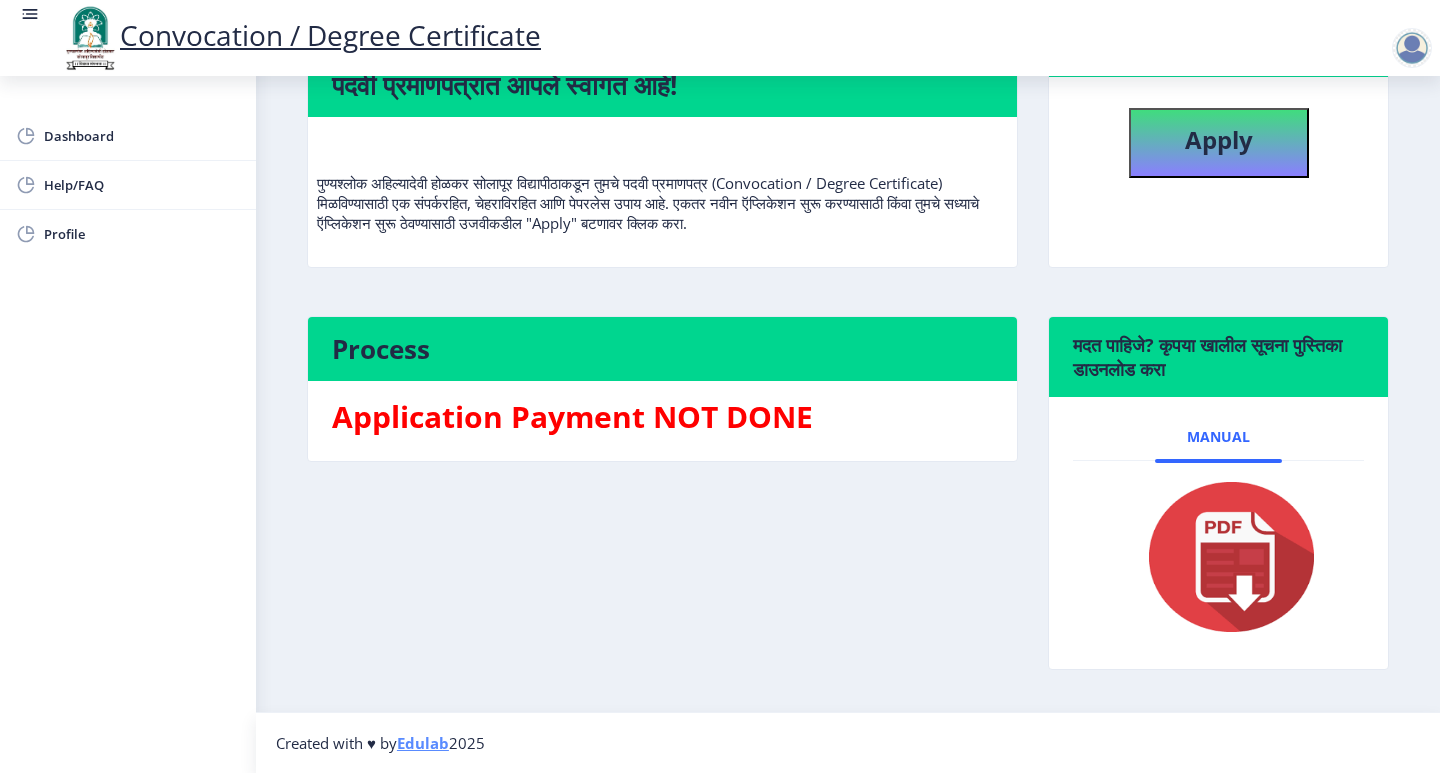 scroll, scrollTop: 0, scrollLeft: 0, axis: both 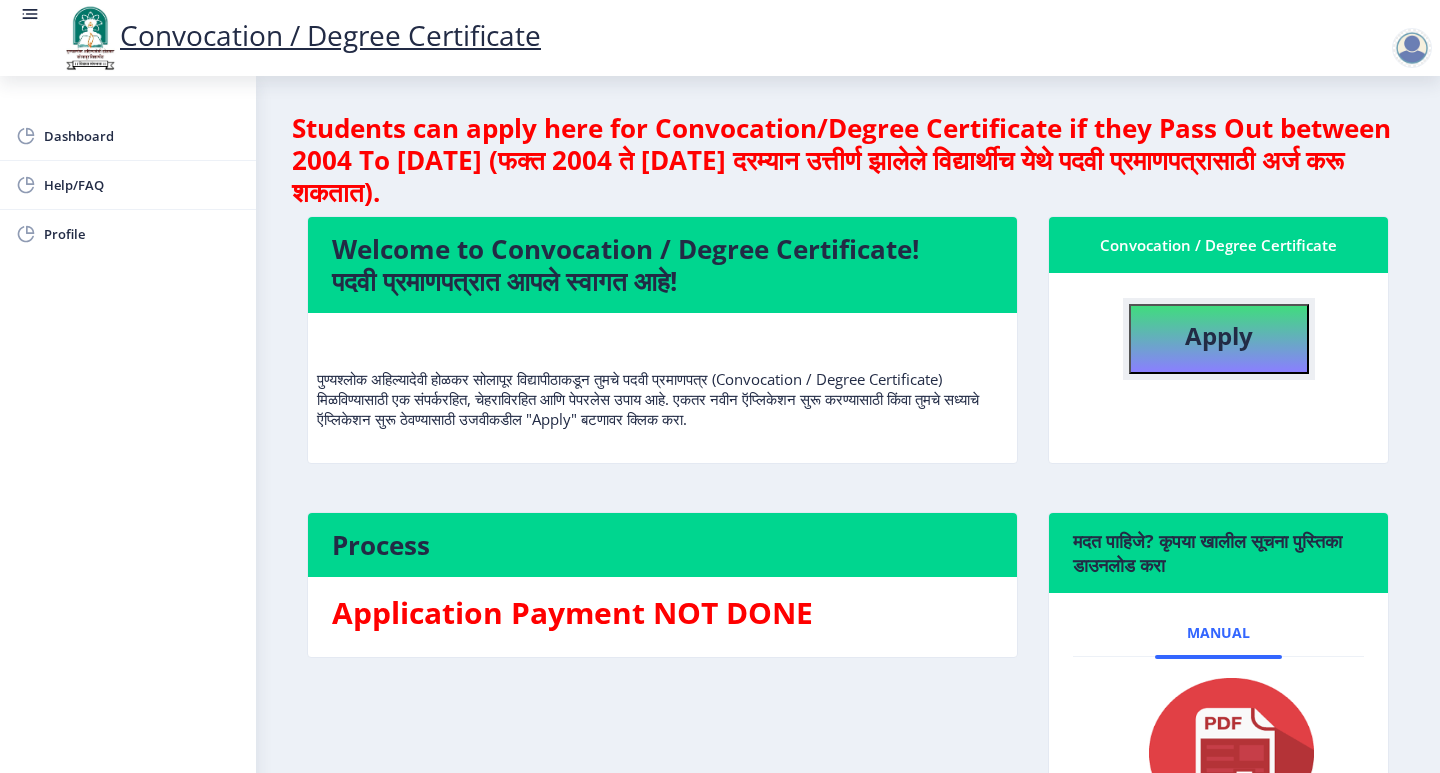 click on "Apply" 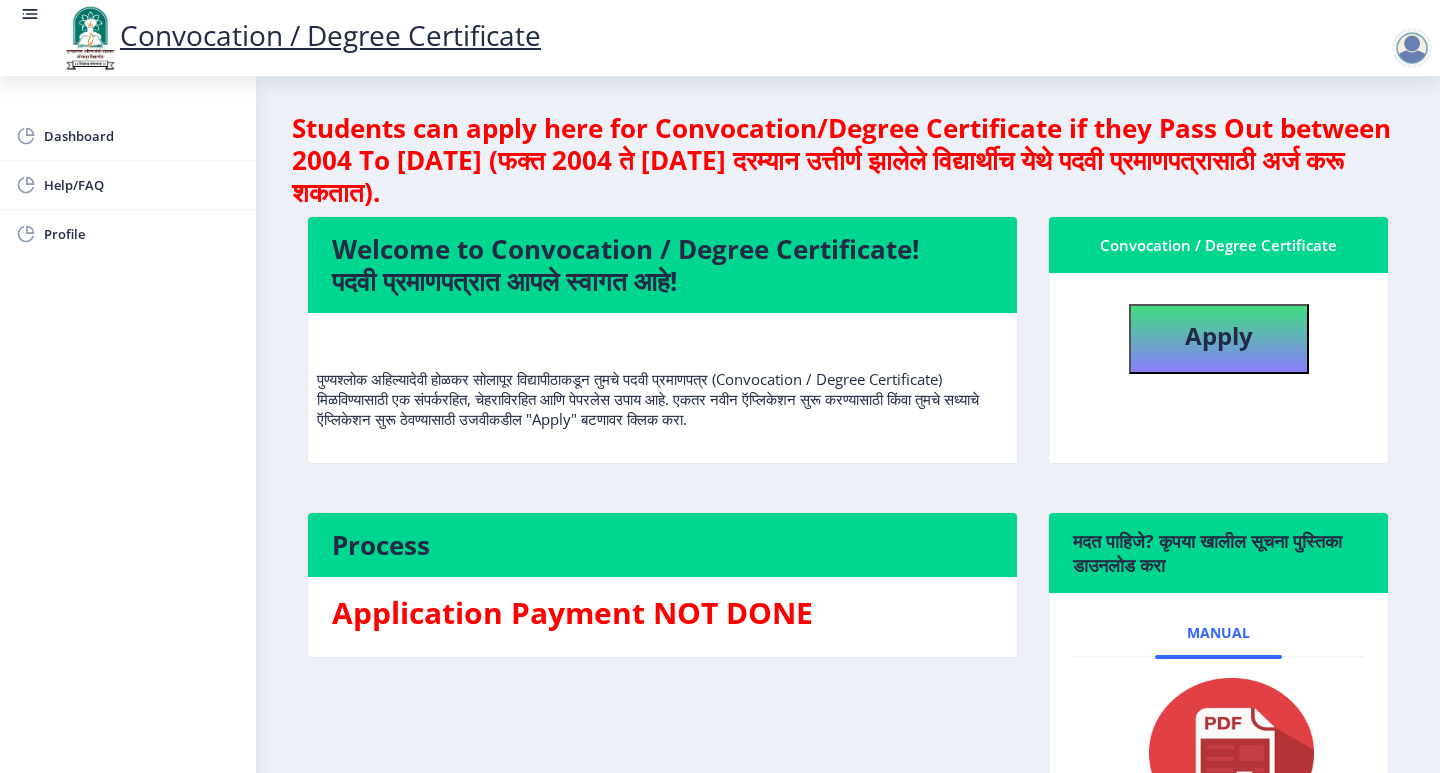 select 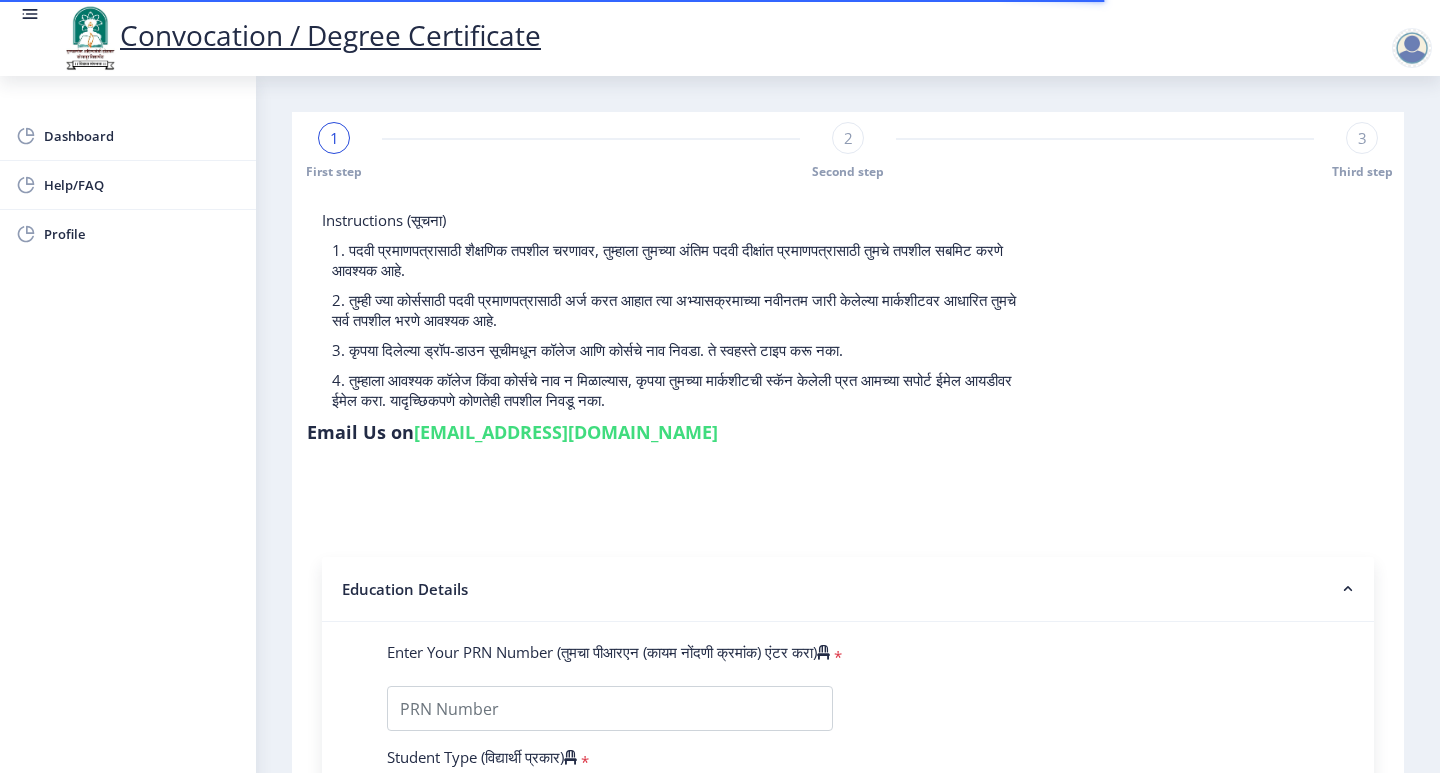 scroll, scrollTop: 200, scrollLeft: 0, axis: vertical 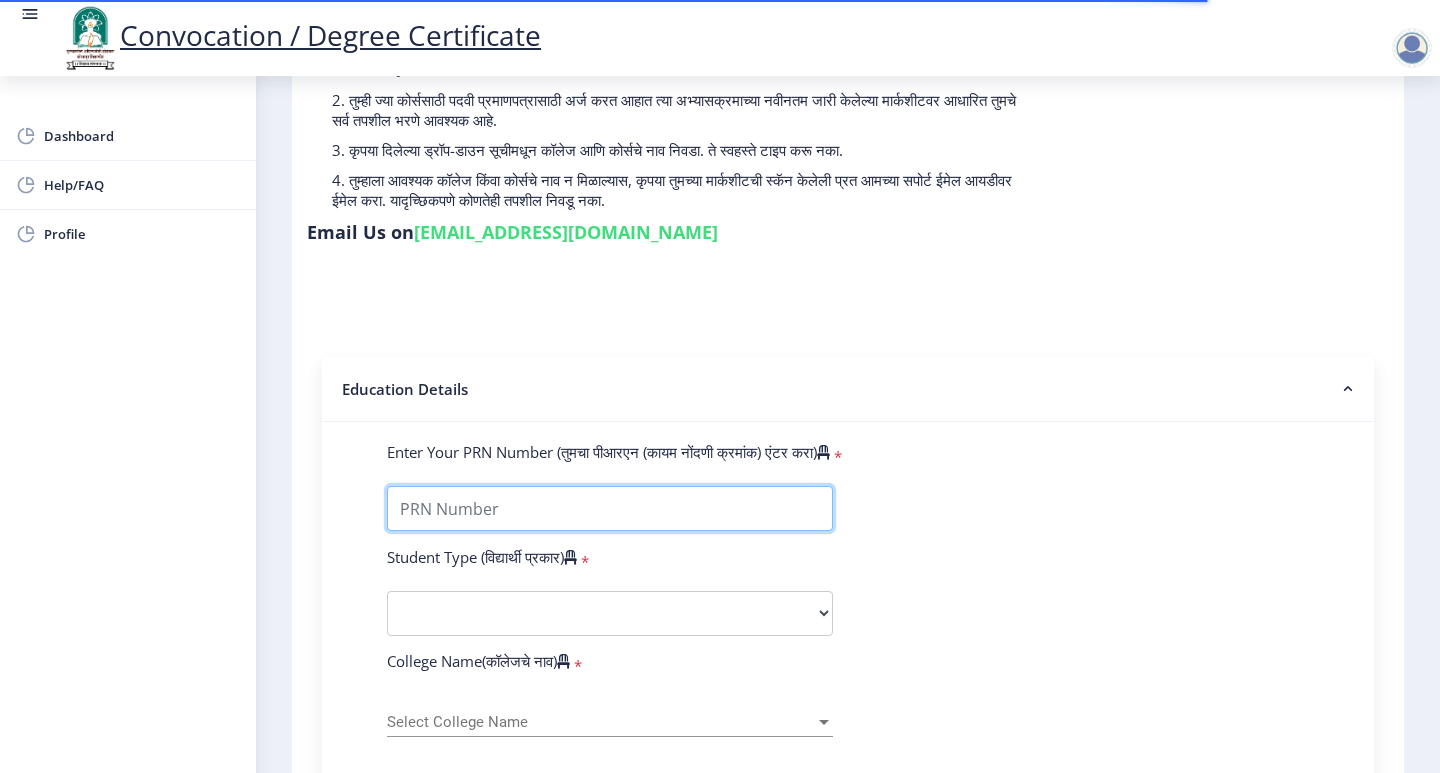 click on "Enter Your PRN Number (तुमचा पीआरएन (कायम नोंदणी क्रमांक) एंटर करा)" at bounding box center (610, 508) 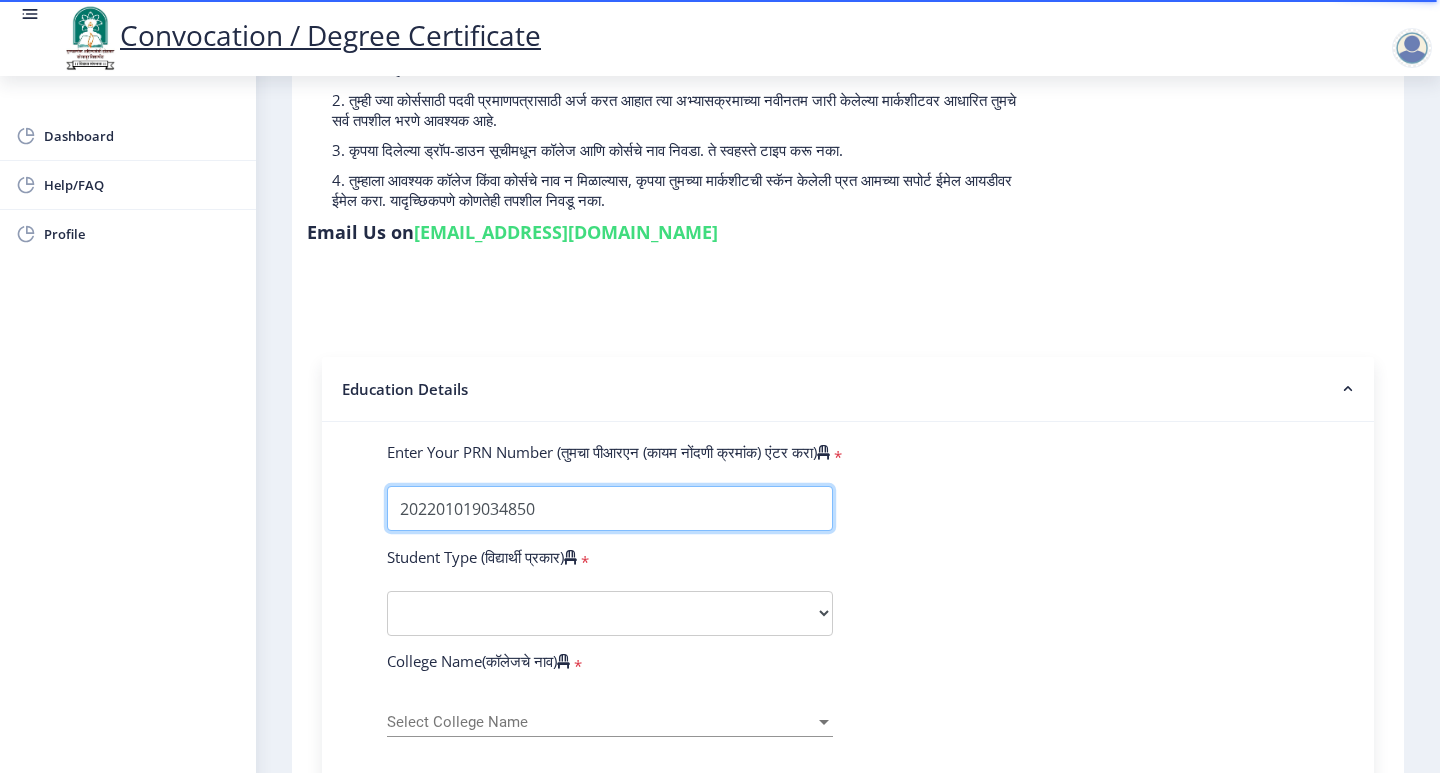 type on "202201019034850" 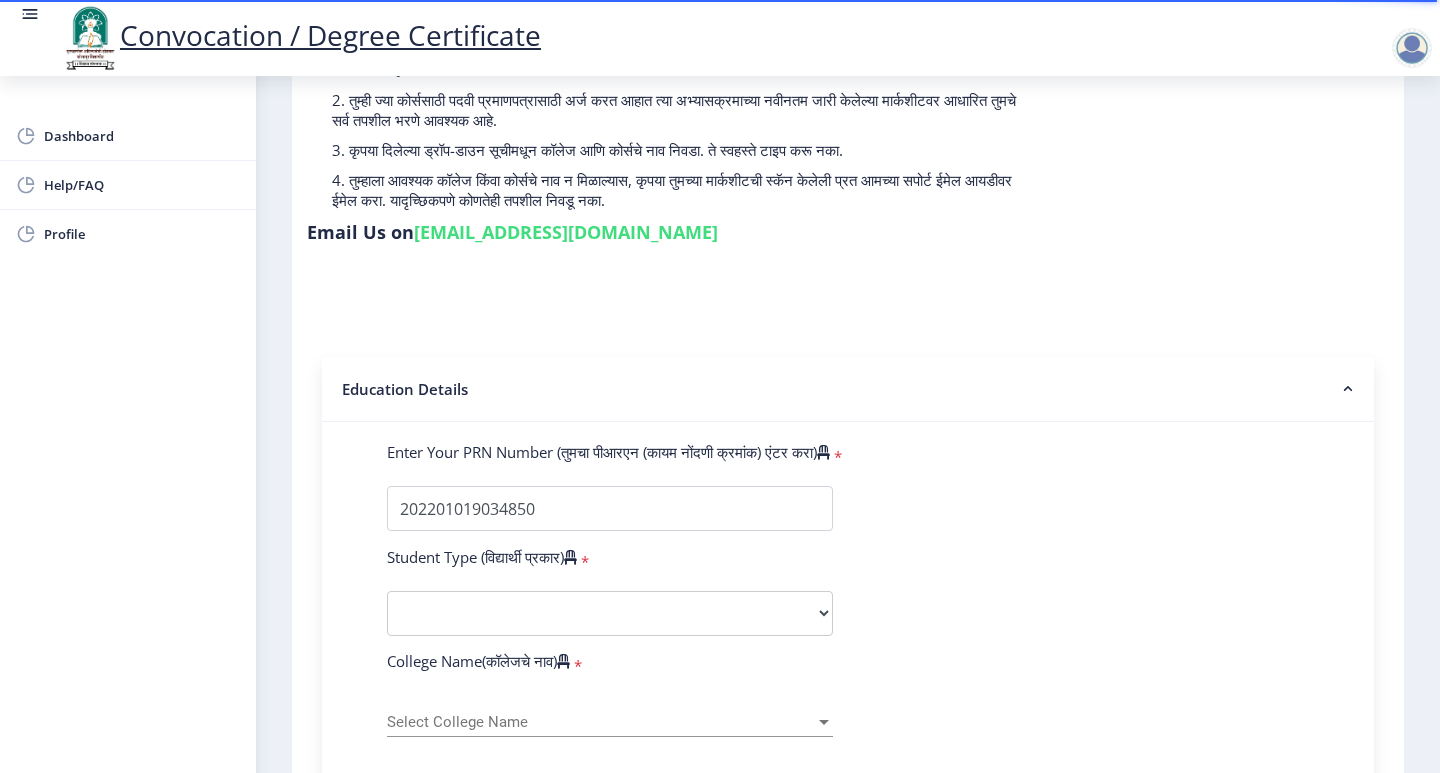 click on "Enter Your PRN Number (तुमचा पीआरएन (कायम नोंदणी क्रमांक) एंटर करा)   * Student Type (विद्यार्थी प्रकार)    * Select Student Type Regular External College Name(कॉलेजचे नाव)   * Select College Name Select College Name Course Name(अभ्यासक्रमाचे नाव)   * Select Course Name Select Course Name Enter passing Year(उत्तीर्ण वर्ष प्रविष्ट करा)   *  2025   2024   2023   2022   2021   2020   2019   2018   2017   2016   2015   2014   2013   2012   2011   2010   2009   2008   2007   2006   2005   2004   2003   2002   2001   2000   1999   1998   1997   1996   1995   1994   1993   1992   1991   1990   1989   1988   1987   1986   1985   1984   1983   1982   1981   1980   1979   1978   1977   1976  Enter Passing Month(उत्तीर्ण महिना प्रविष्ट करा)   * Enter Passing Month" 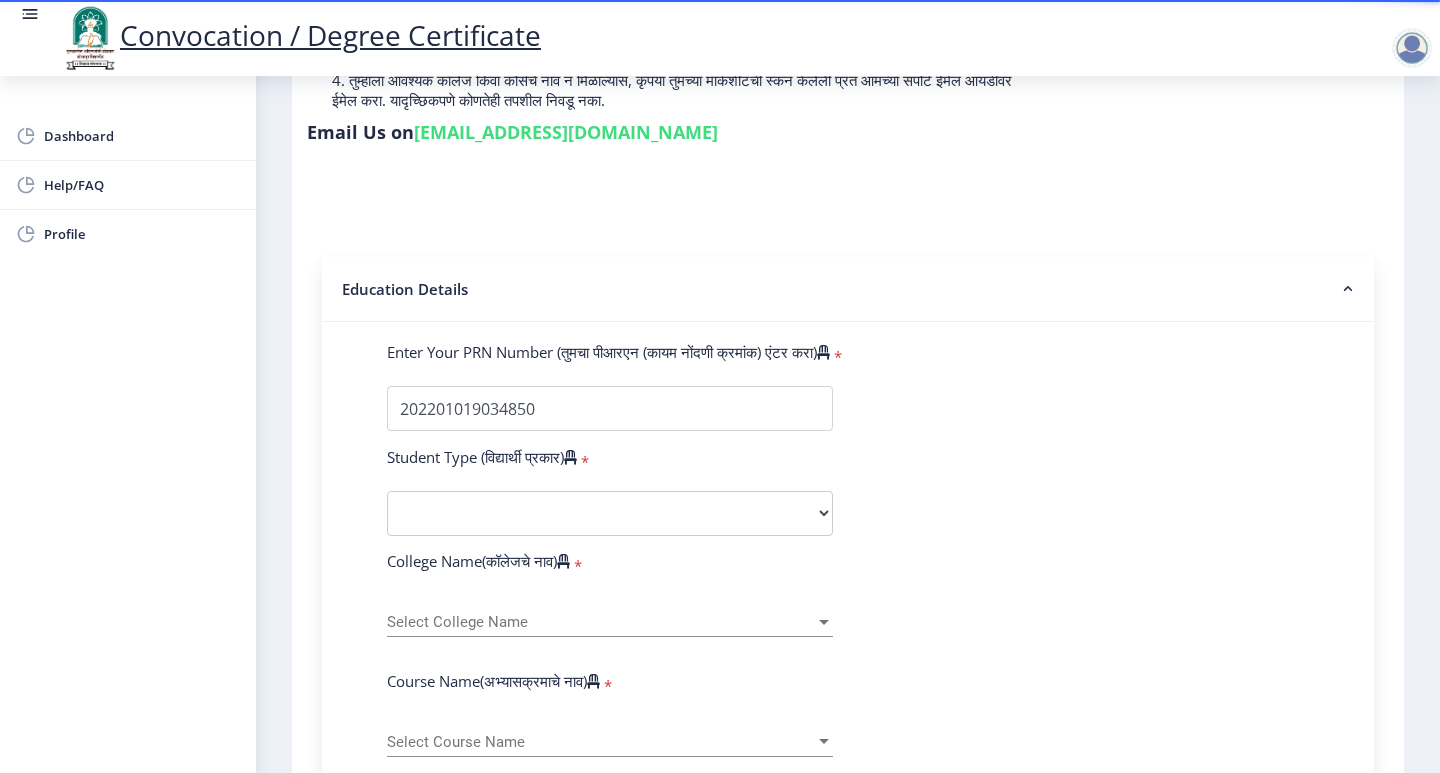 scroll, scrollTop: 400, scrollLeft: 0, axis: vertical 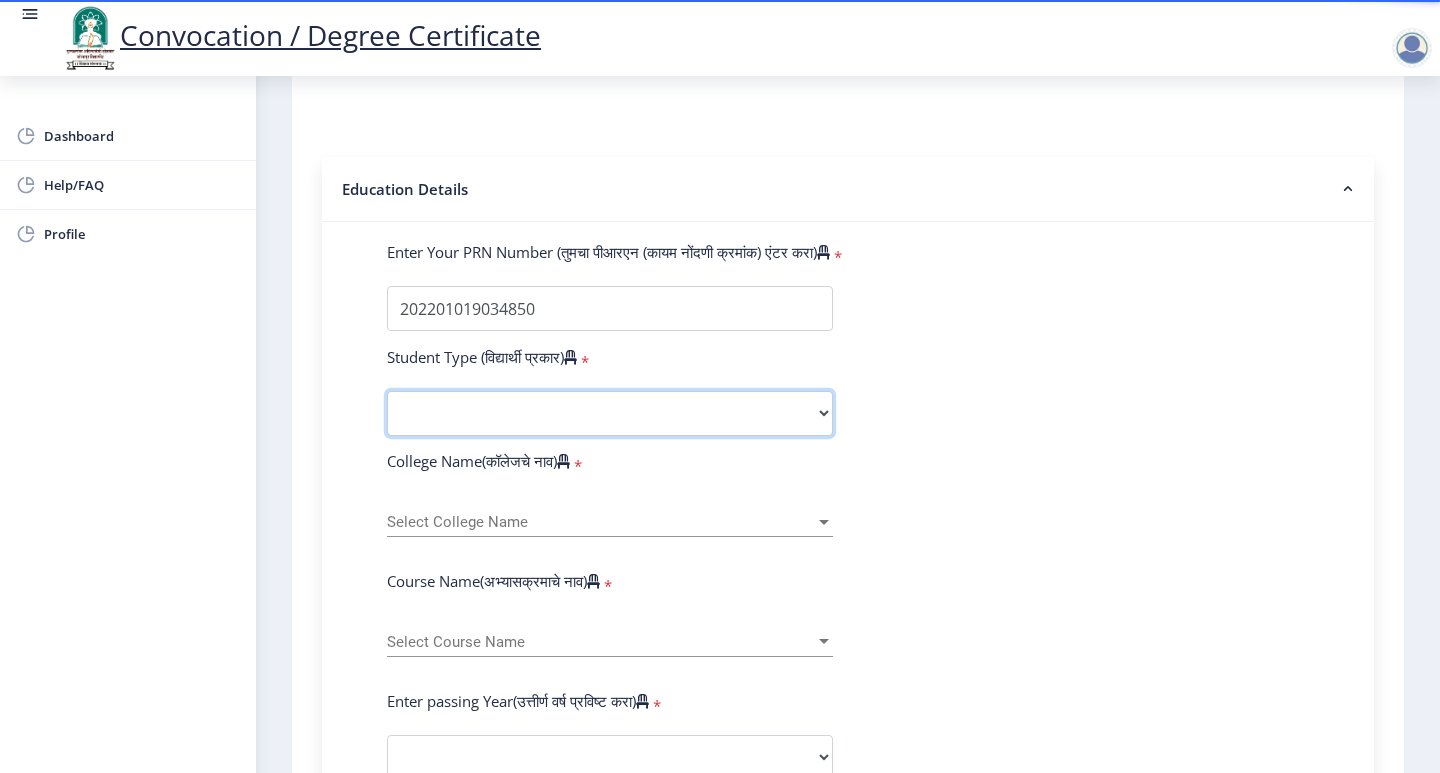 click on "Select Student Type Regular External" at bounding box center [610, 413] 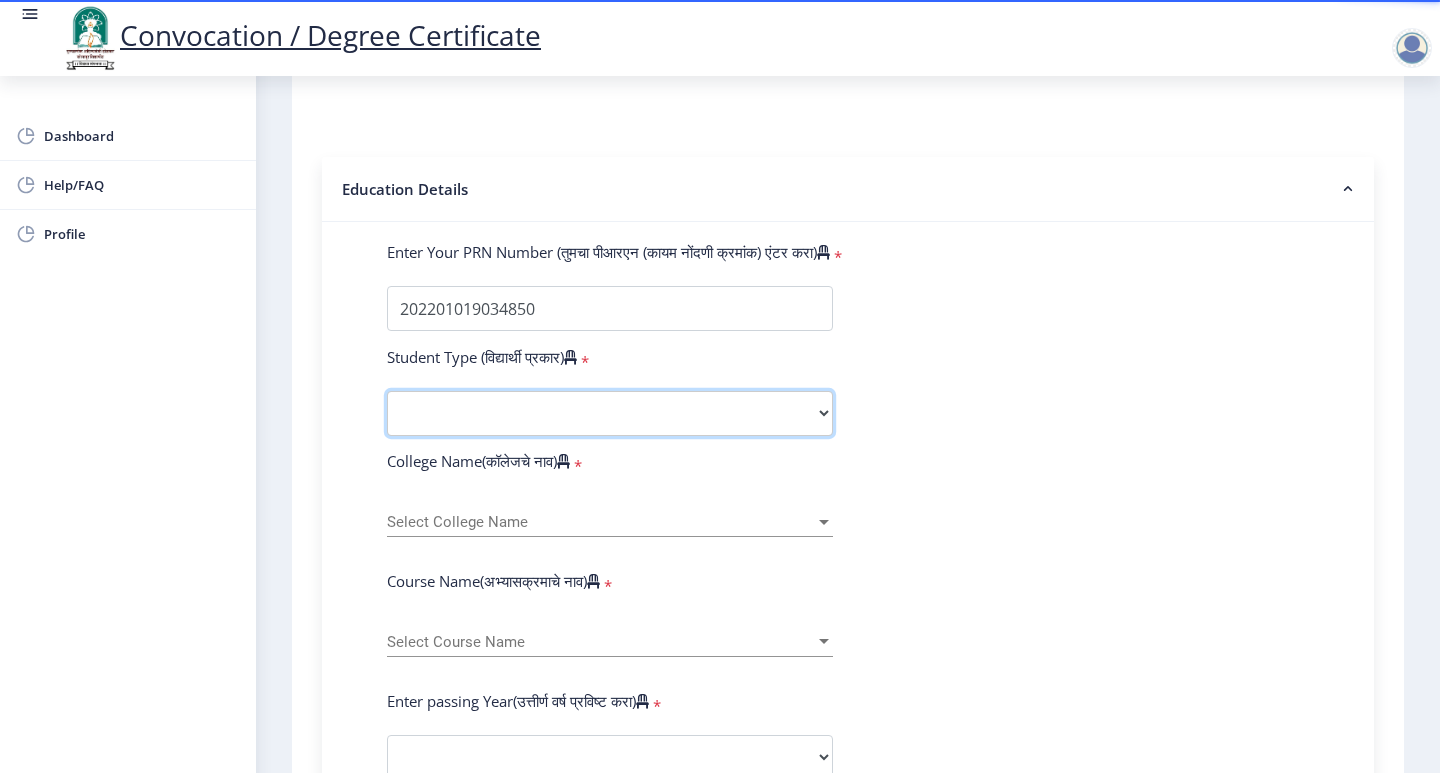 select on "Regular" 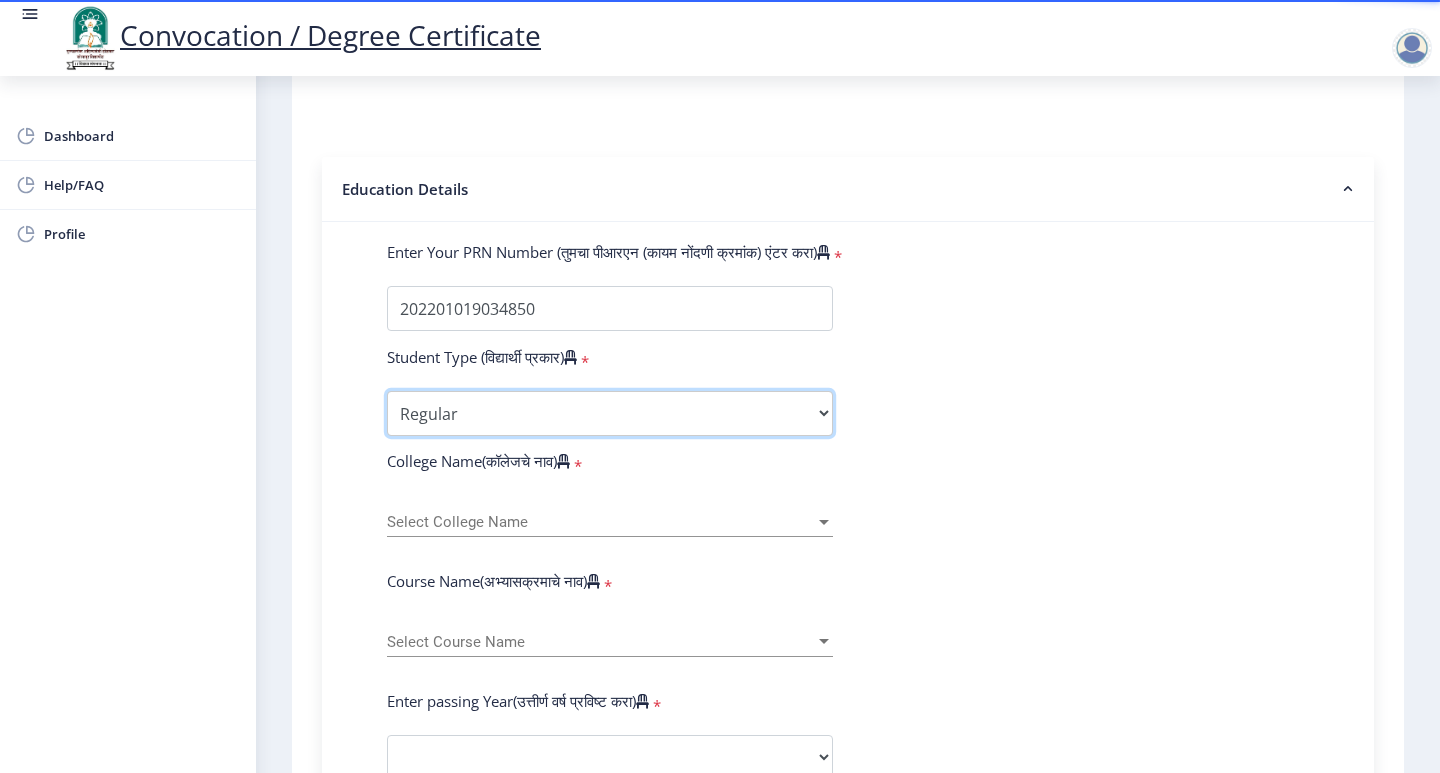 click on "Select Student Type Regular External" at bounding box center (610, 413) 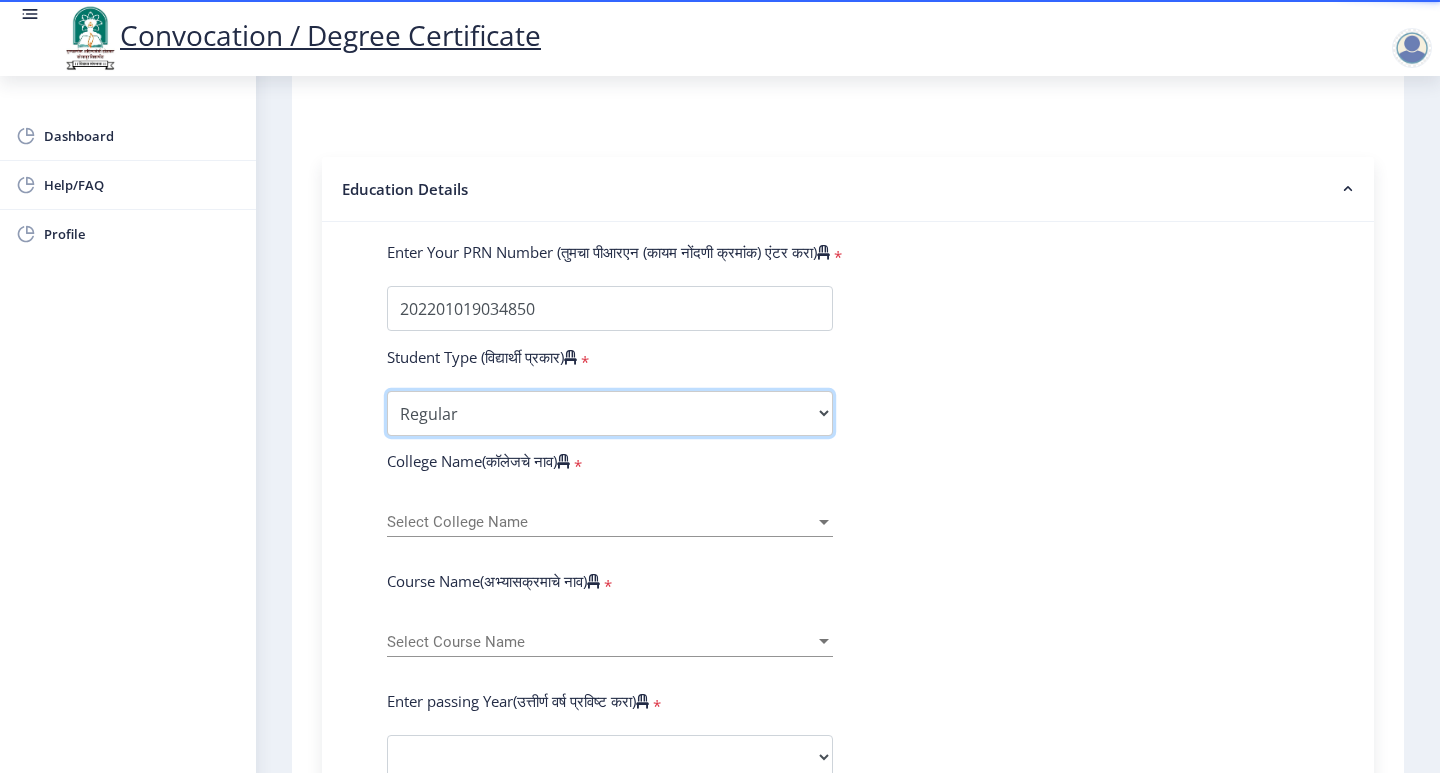 scroll, scrollTop: 500, scrollLeft: 0, axis: vertical 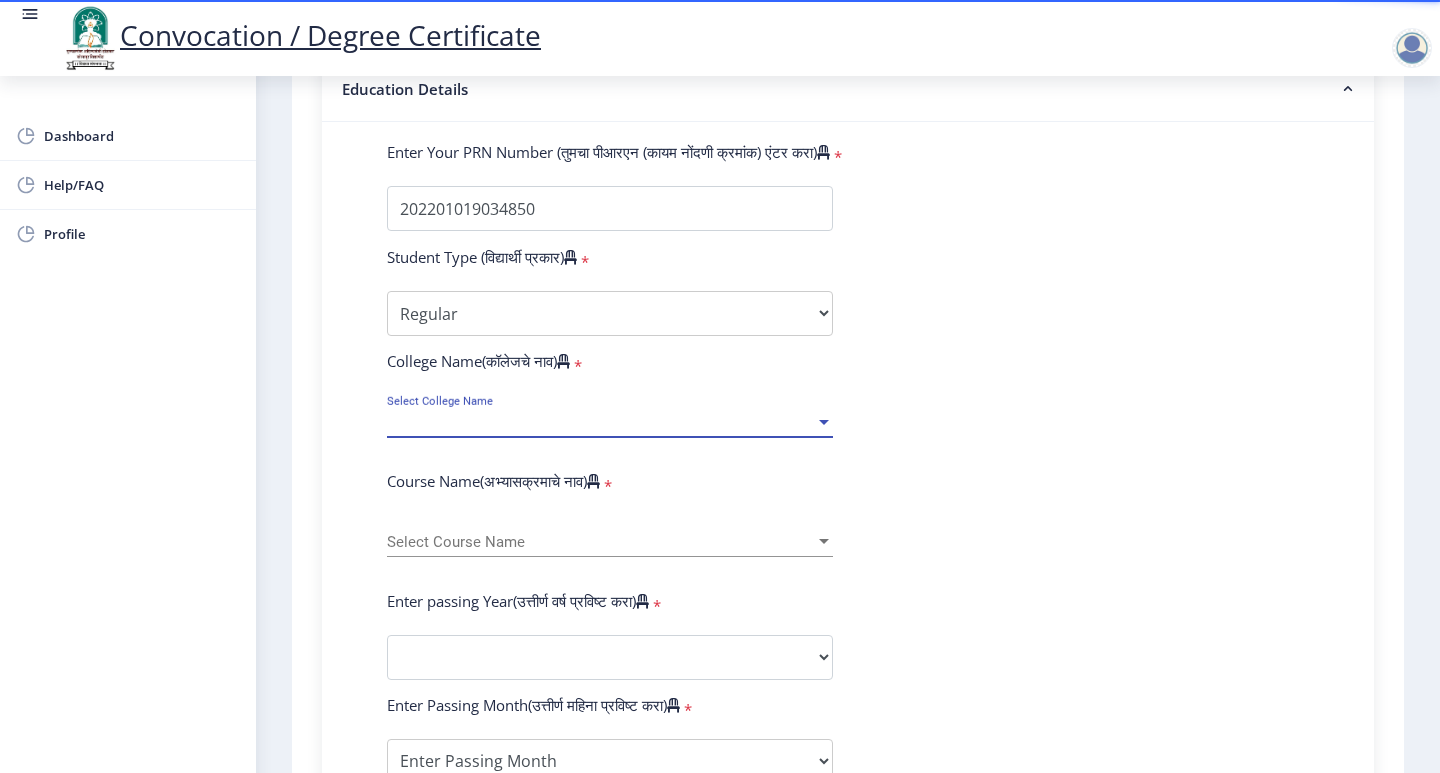 click on "Select College Name" at bounding box center [601, 422] 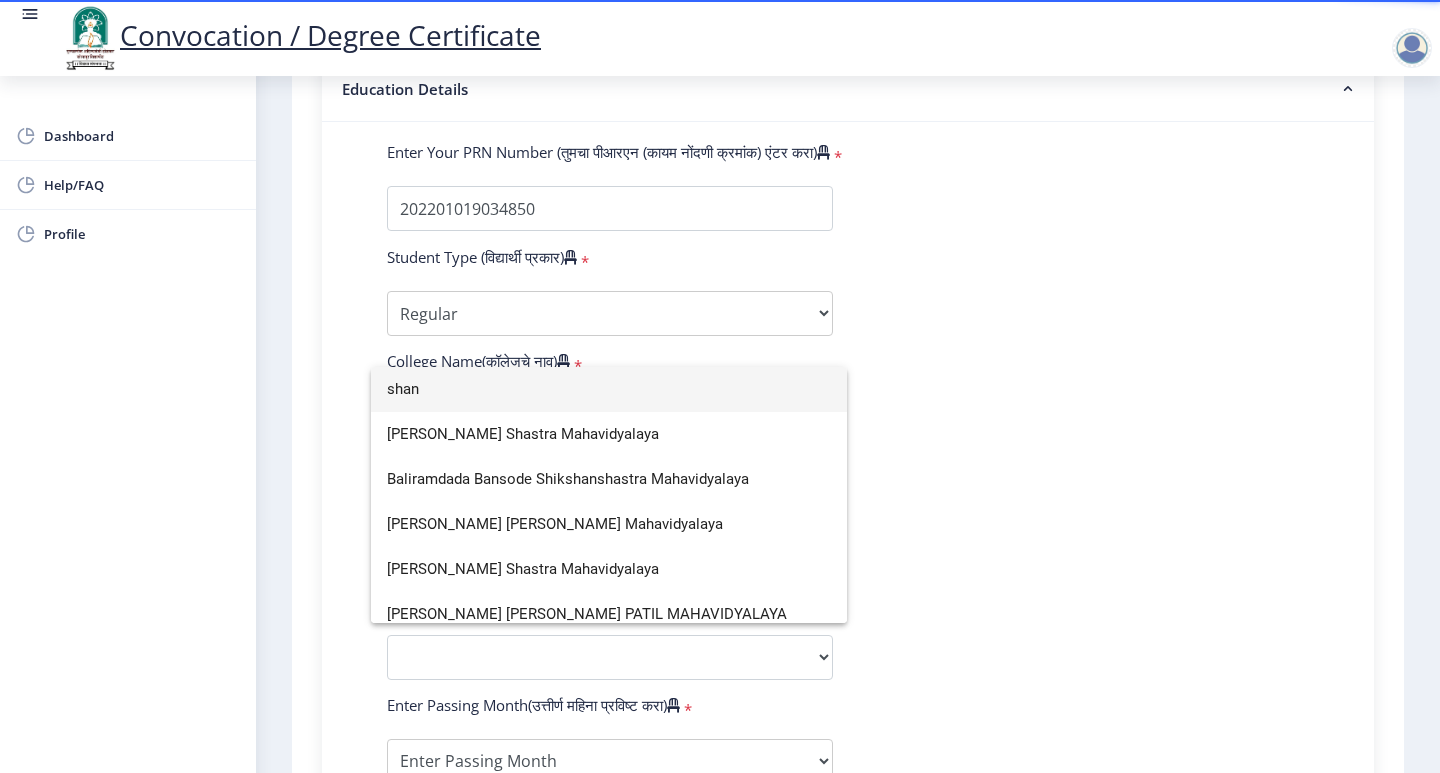 scroll, scrollTop: 59, scrollLeft: 0, axis: vertical 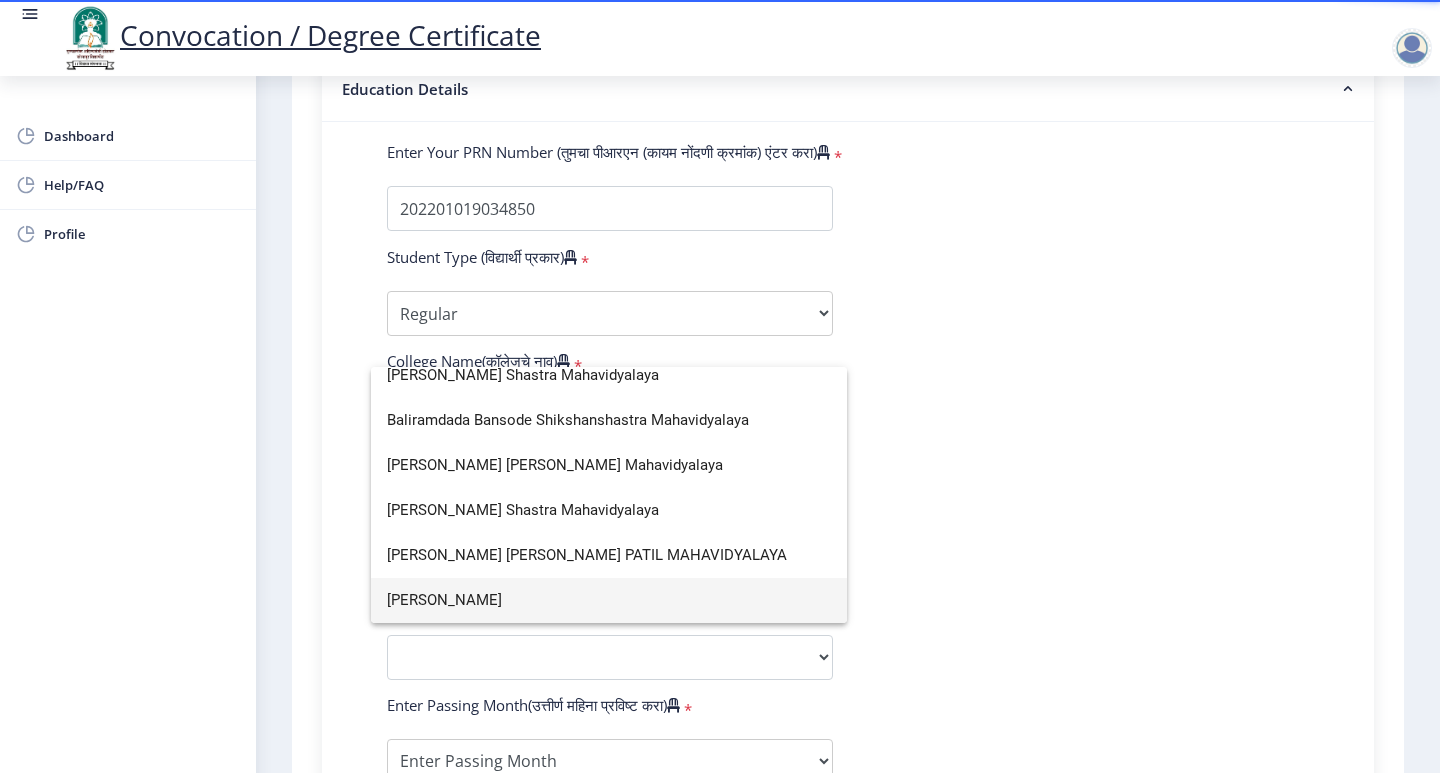 type on "shan" 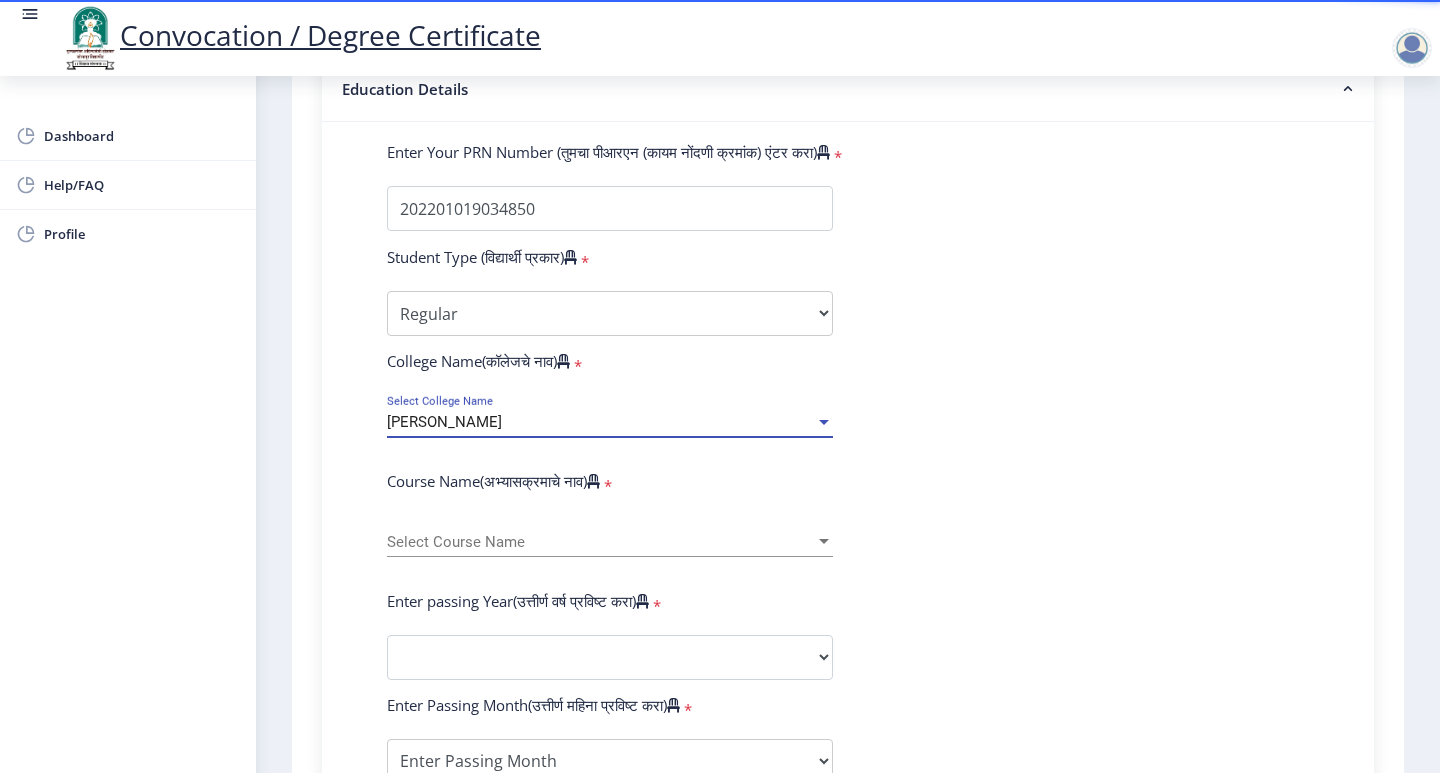 scroll, scrollTop: 600, scrollLeft: 0, axis: vertical 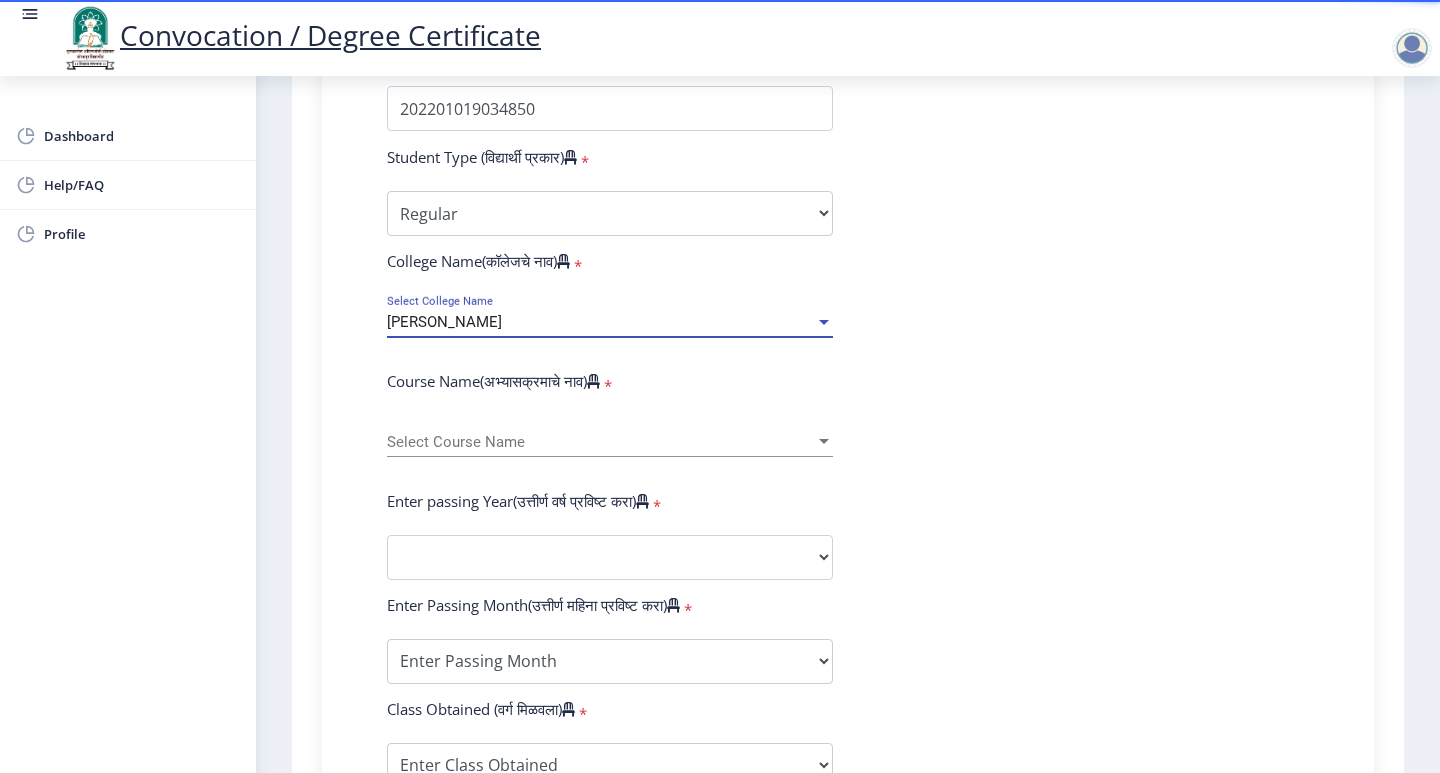 click on "Select Course Name" at bounding box center [601, 442] 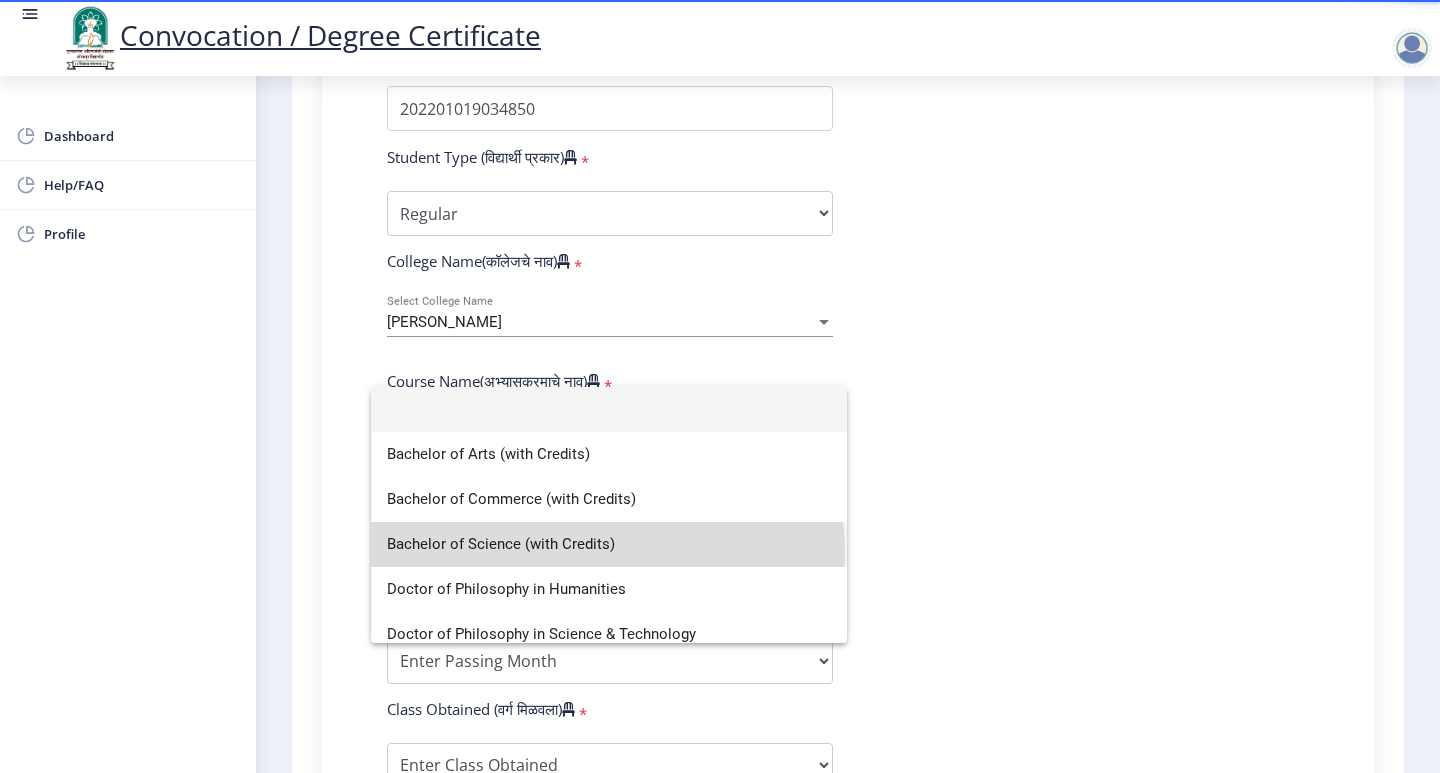 click on "Bachelor of Science (with Credits)" at bounding box center [609, 544] 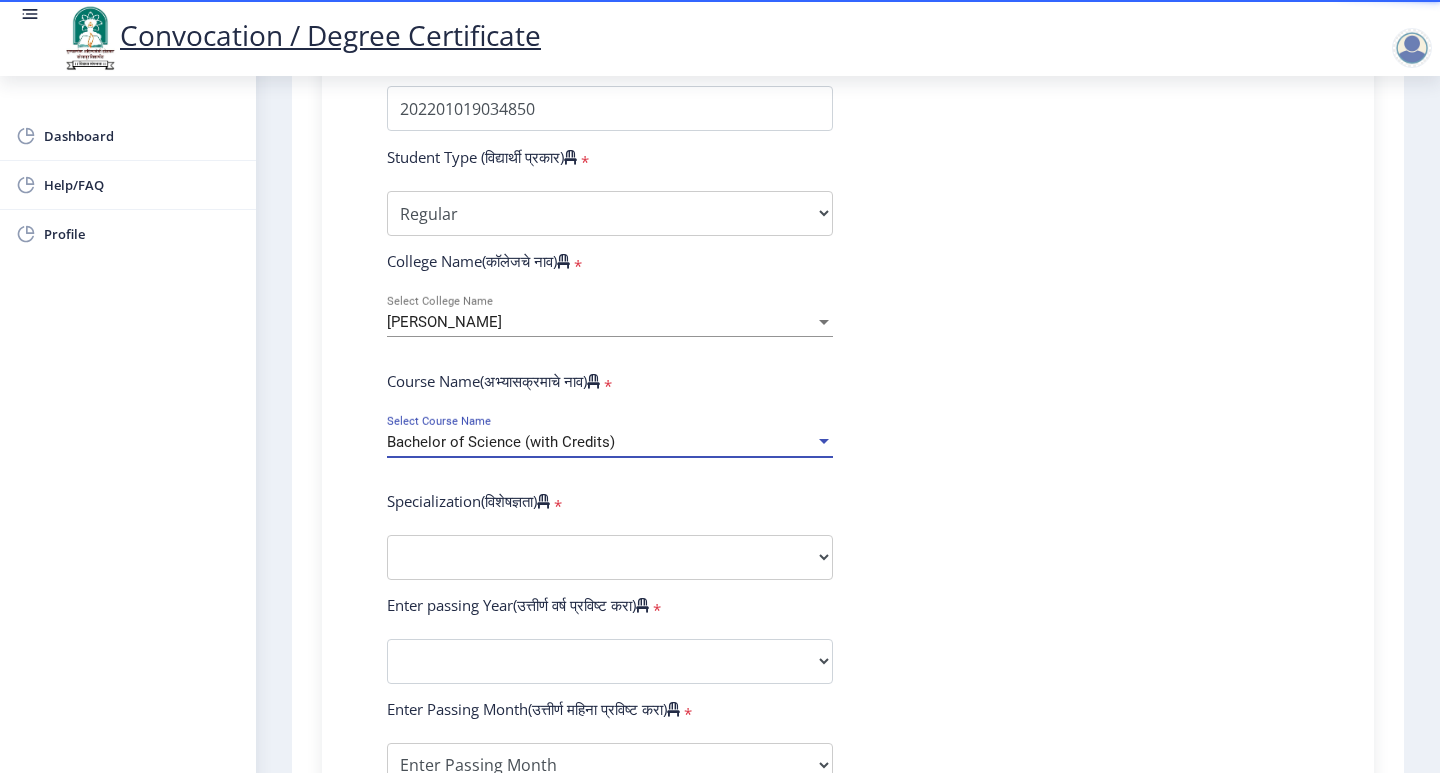 scroll, scrollTop: 700, scrollLeft: 0, axis: vertical 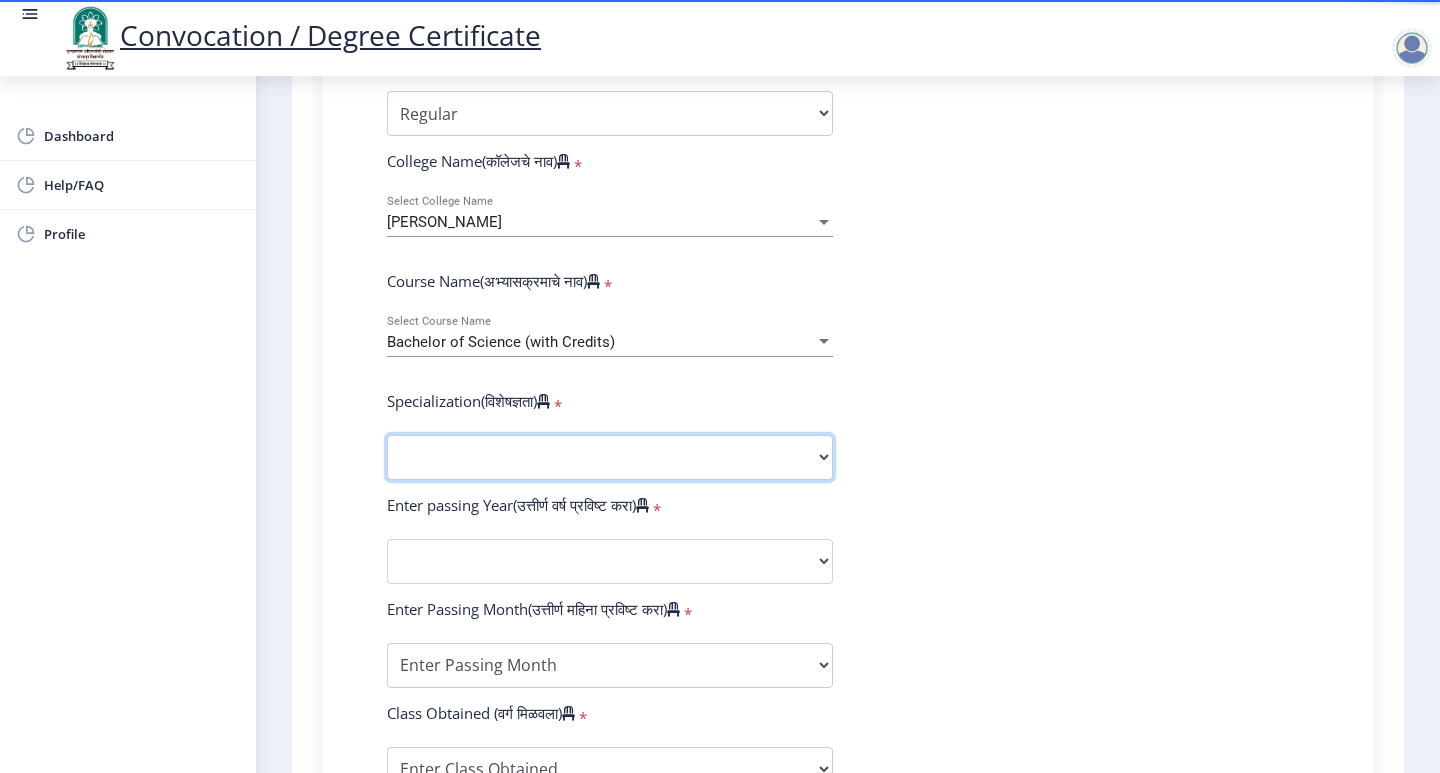 click on "Specialization Botany Chemistry Computer Science Electronics Geology Mathematics Microbiology Physics Statistics Zoology Other" at bounding box center (610, 457) 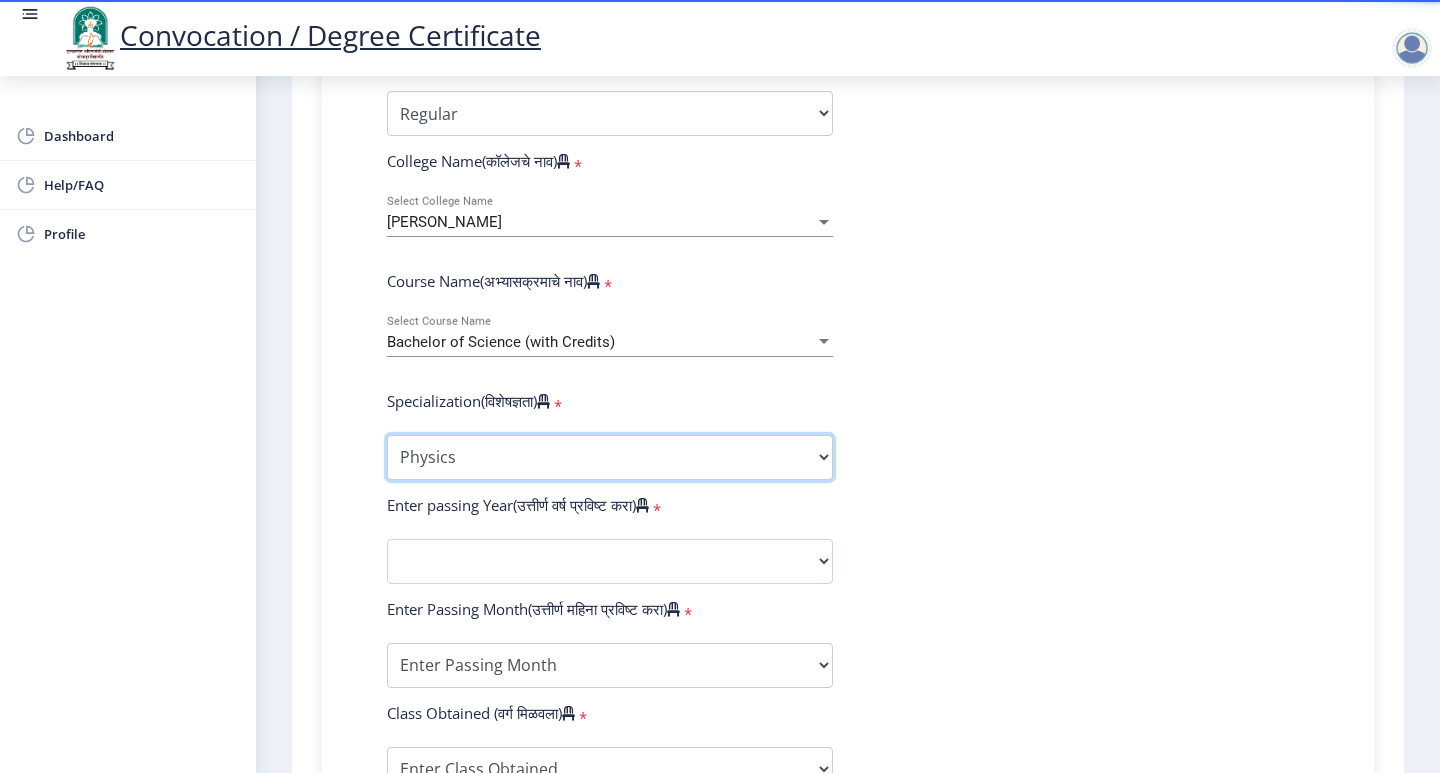 click on "Specialization Botany Chemistry Computer Science Electronics Geology Mathematics Microbiology Physics Statistics Zoology Other" at bounding box center (610, 457) 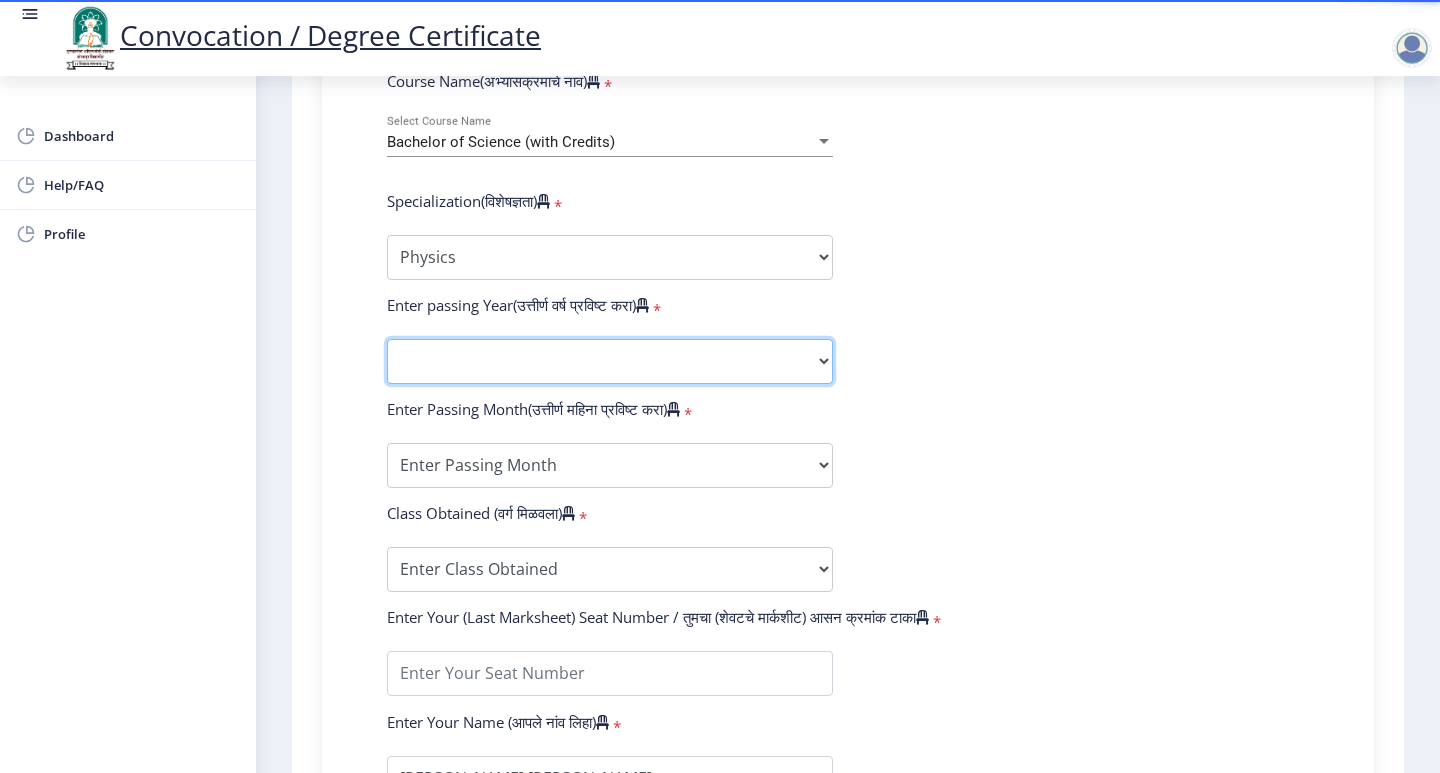 click on "2025   2024   2023   2022   2021   2020   2019   2018   2017   2016   2015   2014   2013   2012   2011   2010   2009   2008   2007   2006   2005   2004   2003   2002   2001   2000   1999   1998   1997   1996   1995   1994   1993   1992   1991   1990   1989   1988   1987   1986   1985   1984   1983   1982   1981   1980   1979   1978   1977   1976" 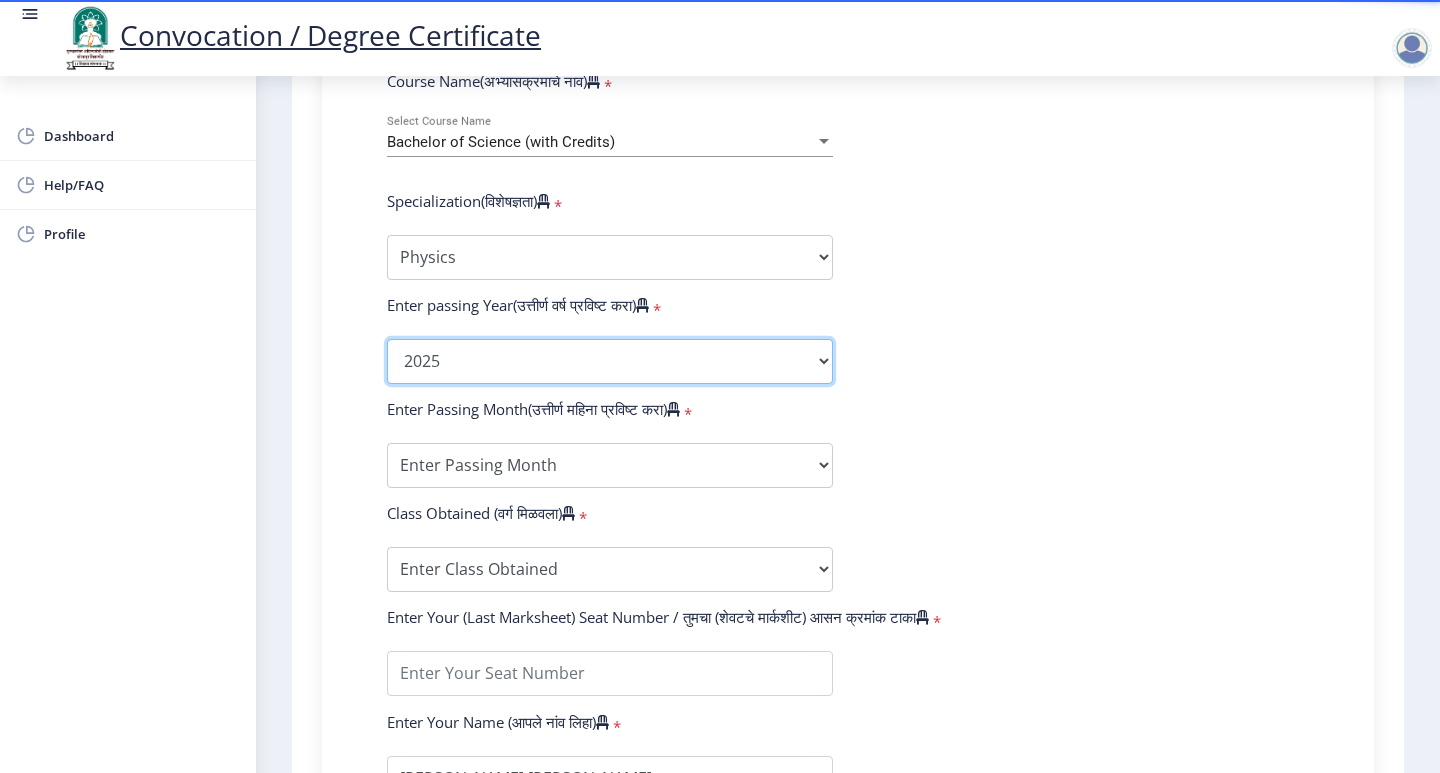click on "2025   2024   2023   2022   2021   2020   2019   2018   2017   2016   2015   2014   2013   2012   2011   2010   2009   2008   2007   2006   2005   2004   2003   2002   2001   2000   1999   1998   1997   1996   1995   1994   1993   1992   1991   1990   1989   1988   1987   1986   1985   1984   1983   1982   1981   1980   1979   1978   1977   1976" 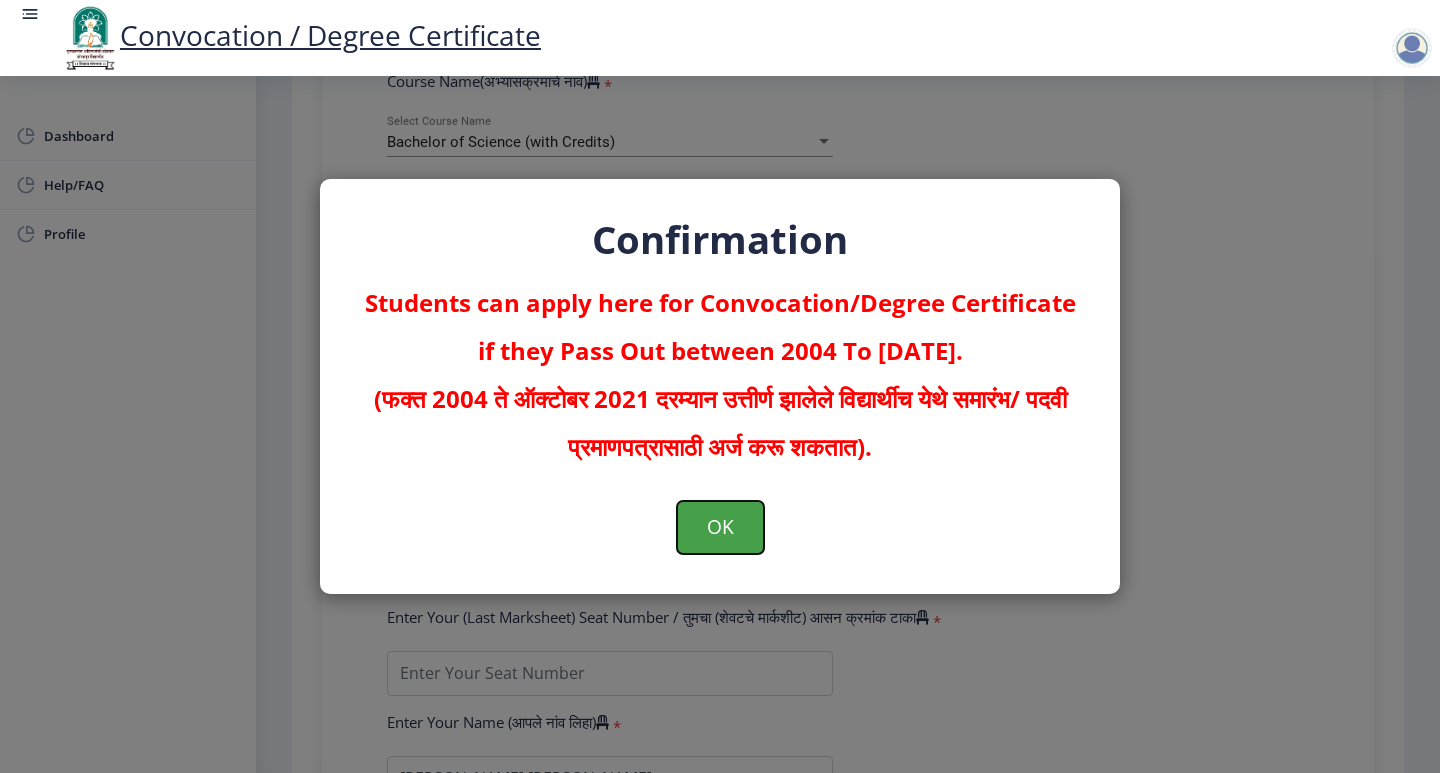 click on "OK" 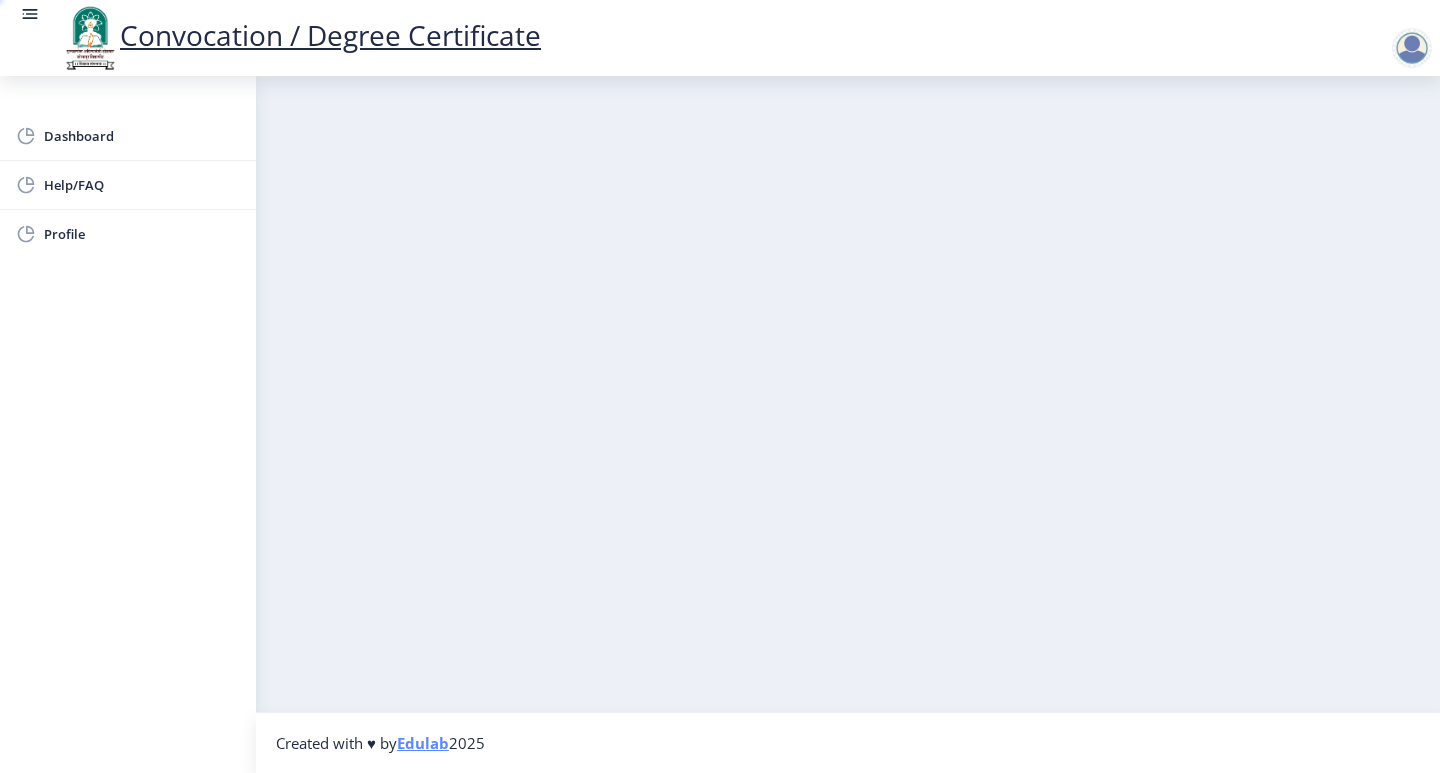 scroll, scrollTop: 0, scrollLeft: 0, axis: both 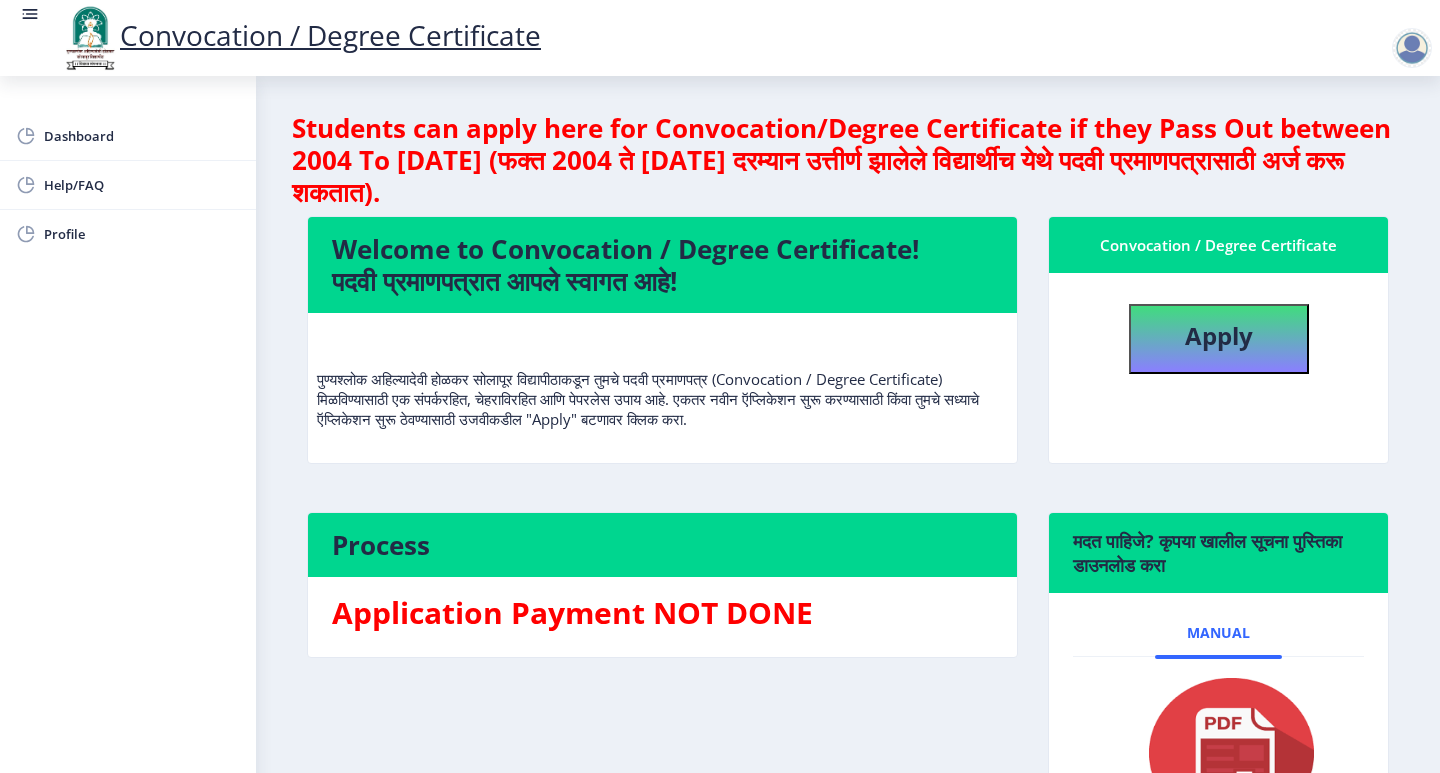 click on "Welcome to Convocation / Degree Certificate!  पदवी प्रमाणपत्रात आपले स्वागत आहे!" 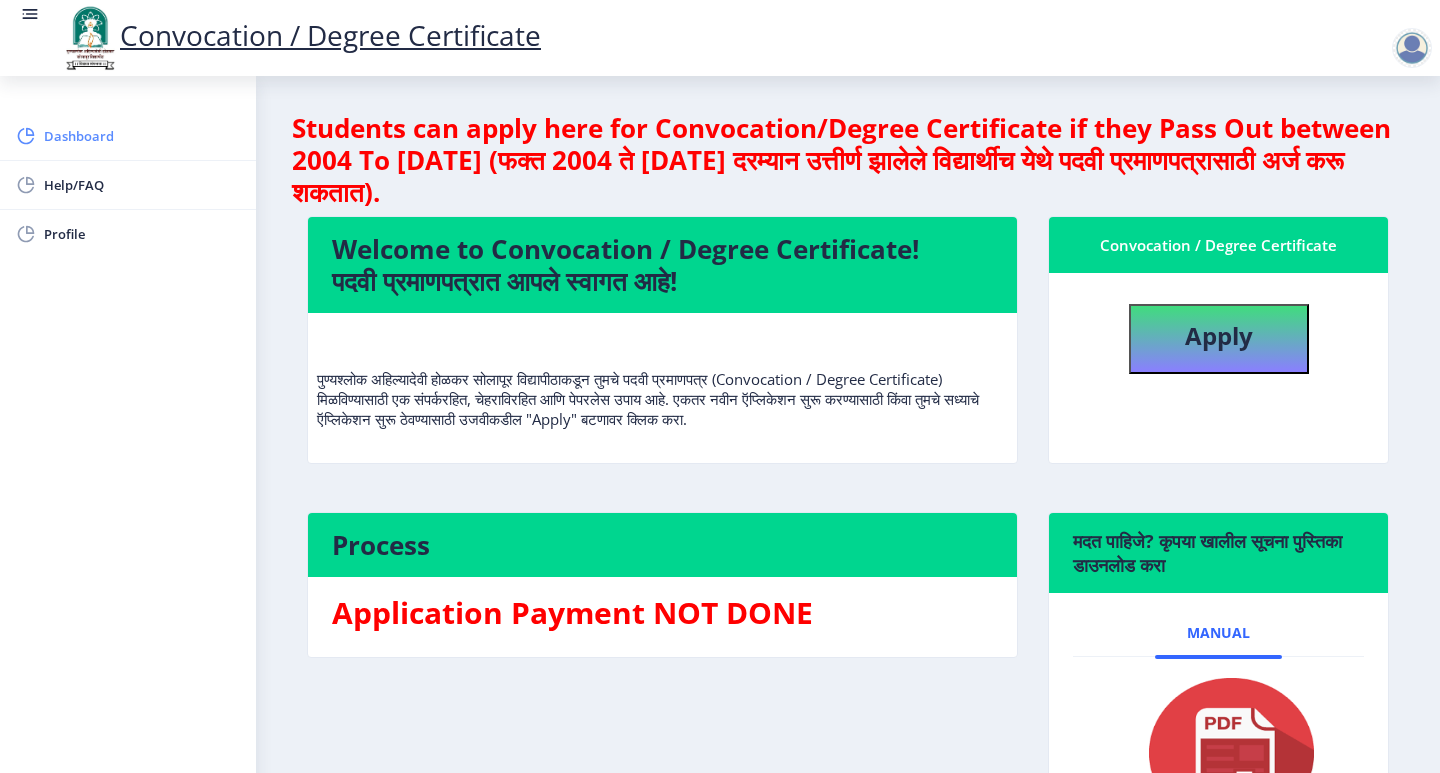 click on "Dashboard" 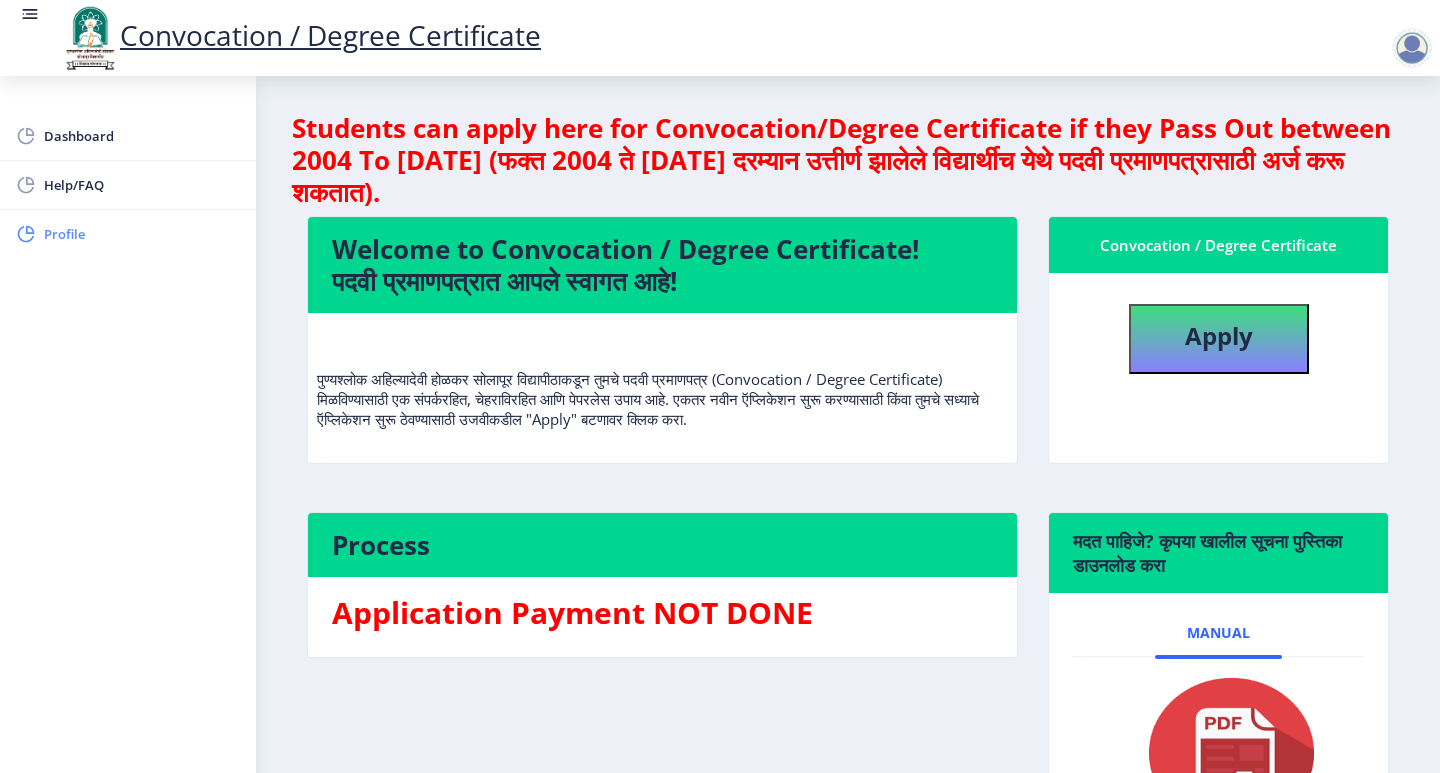 click on "Profile" 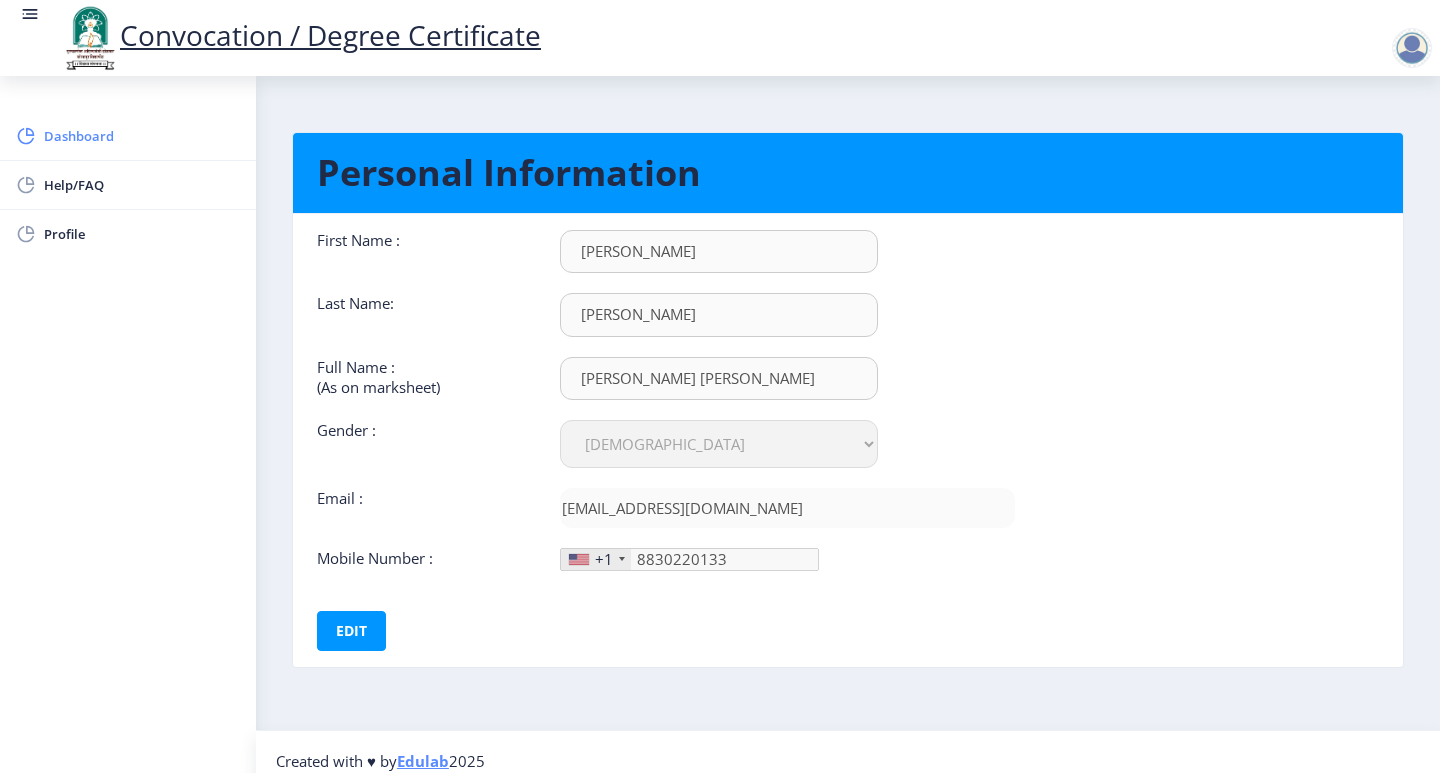 click on "Dashboard" 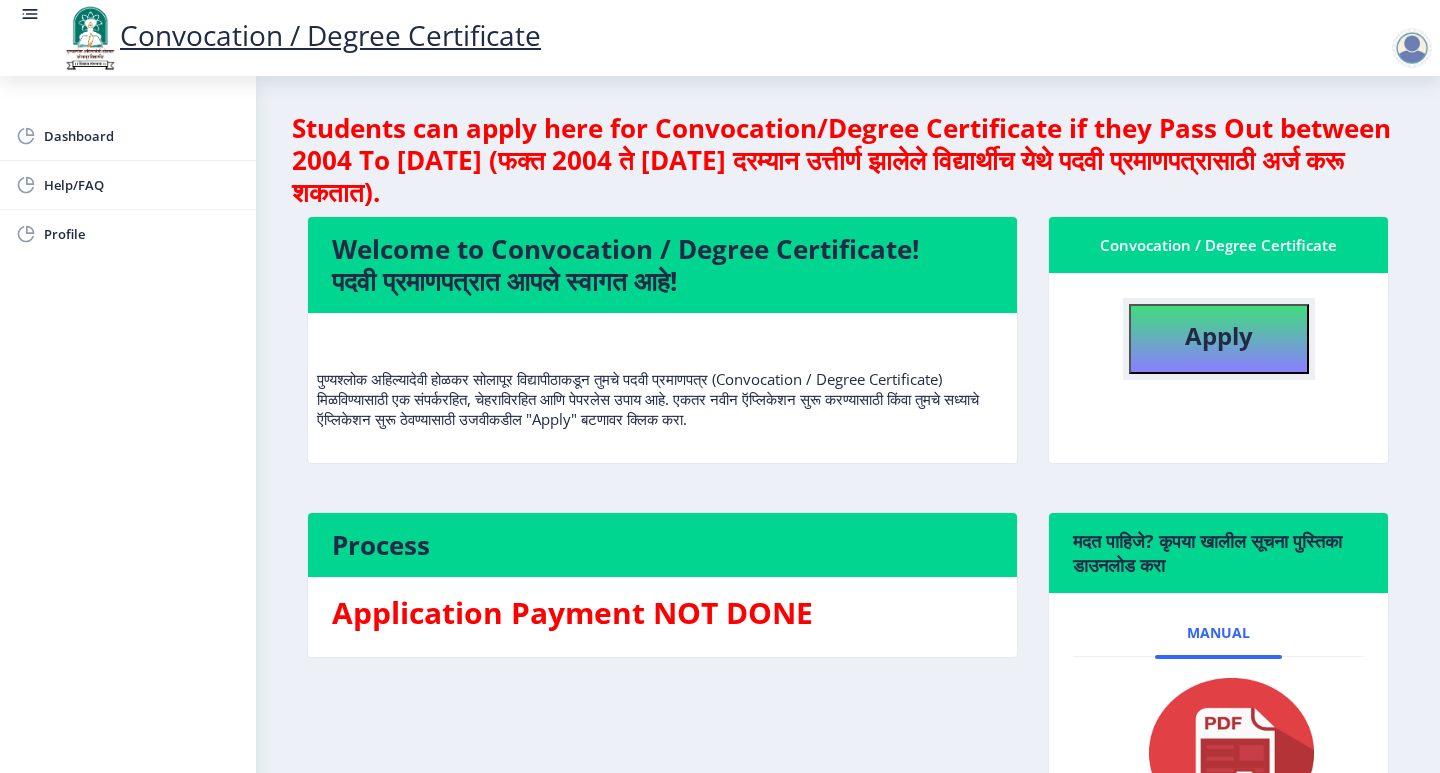 click on "Apply" 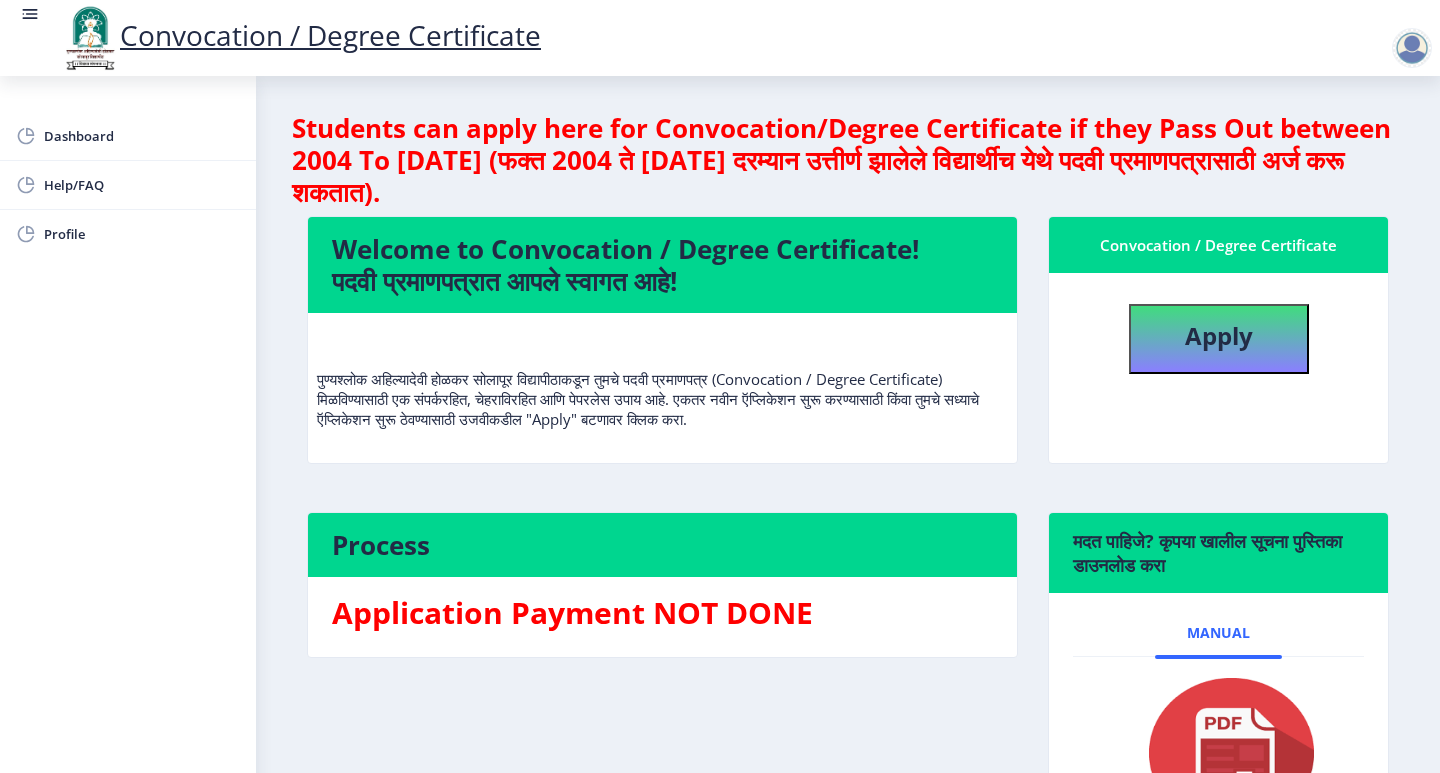 select 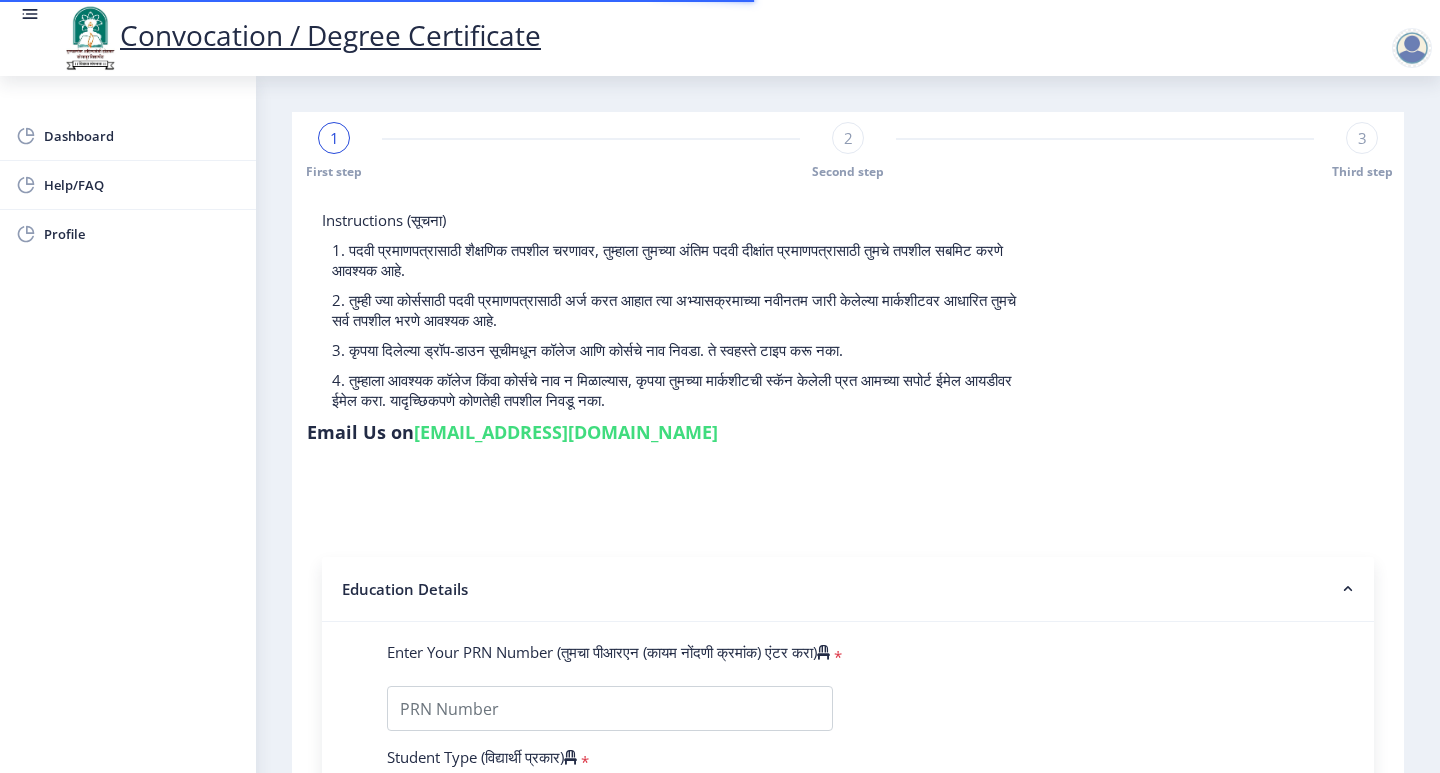 scroll, scrollTop: 200, scrollLeft: 0, axis: vertical 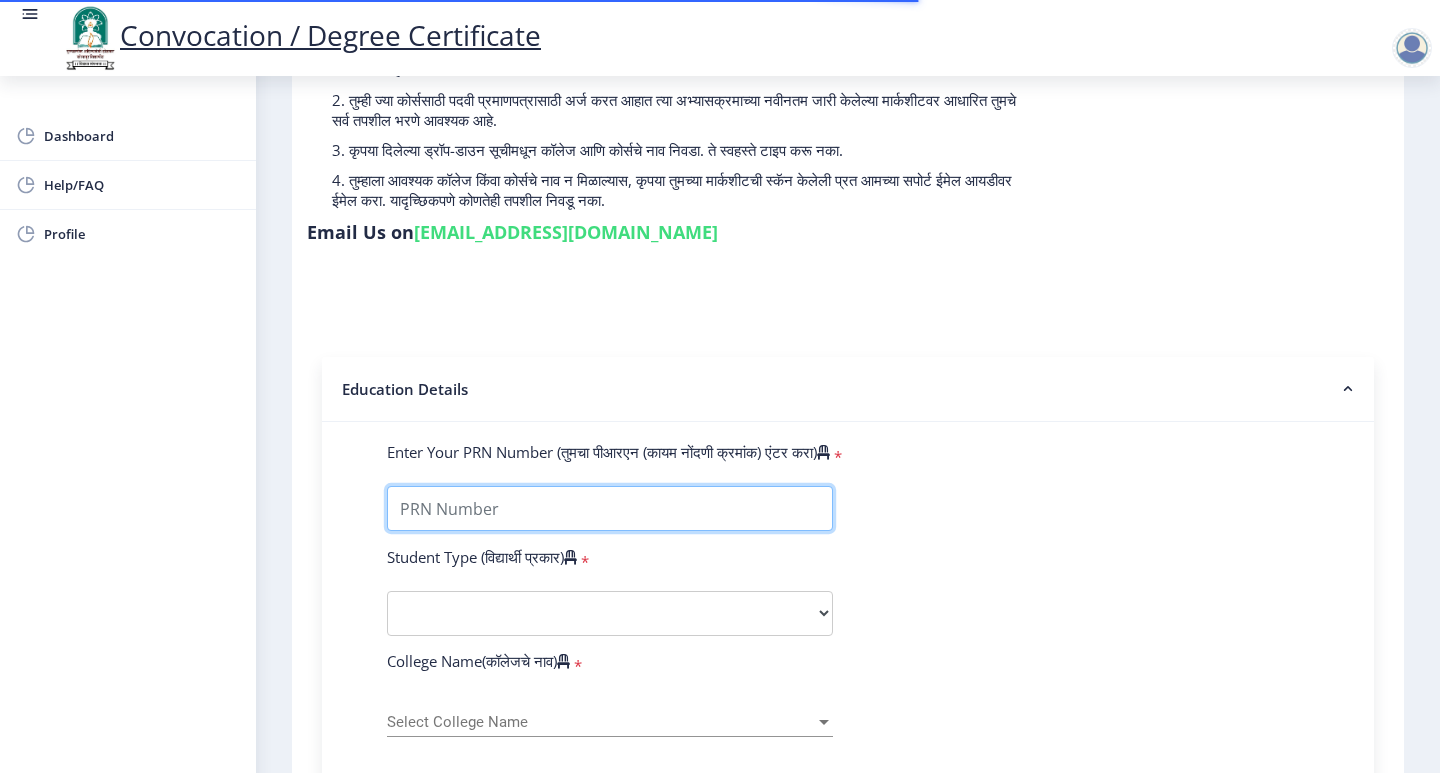 click on "Enter Your PRN Number (तुमचा पीआरएन (कायम नोंदणी क्रमांक) एंटर करा)" at bounding box center (610, 508) 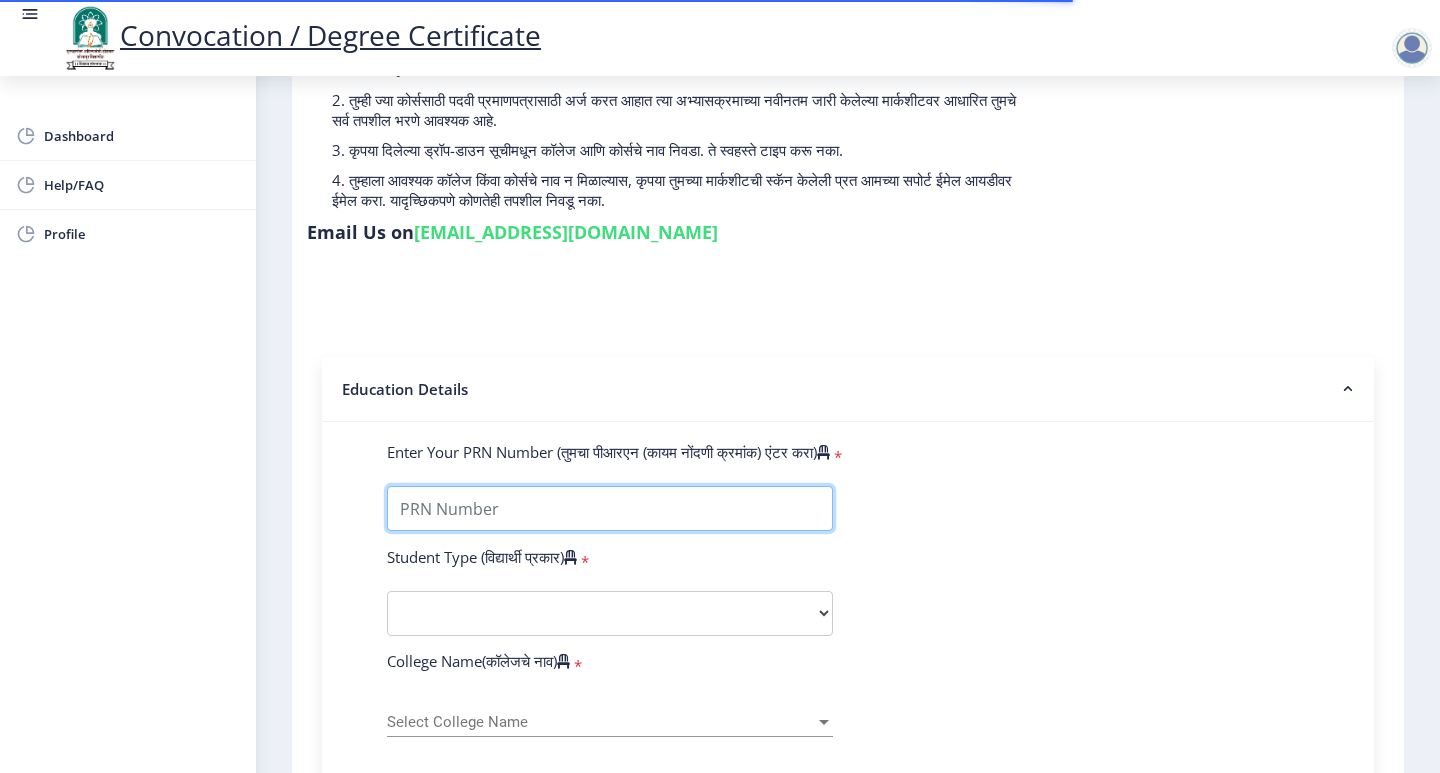 type on "202201019034850" 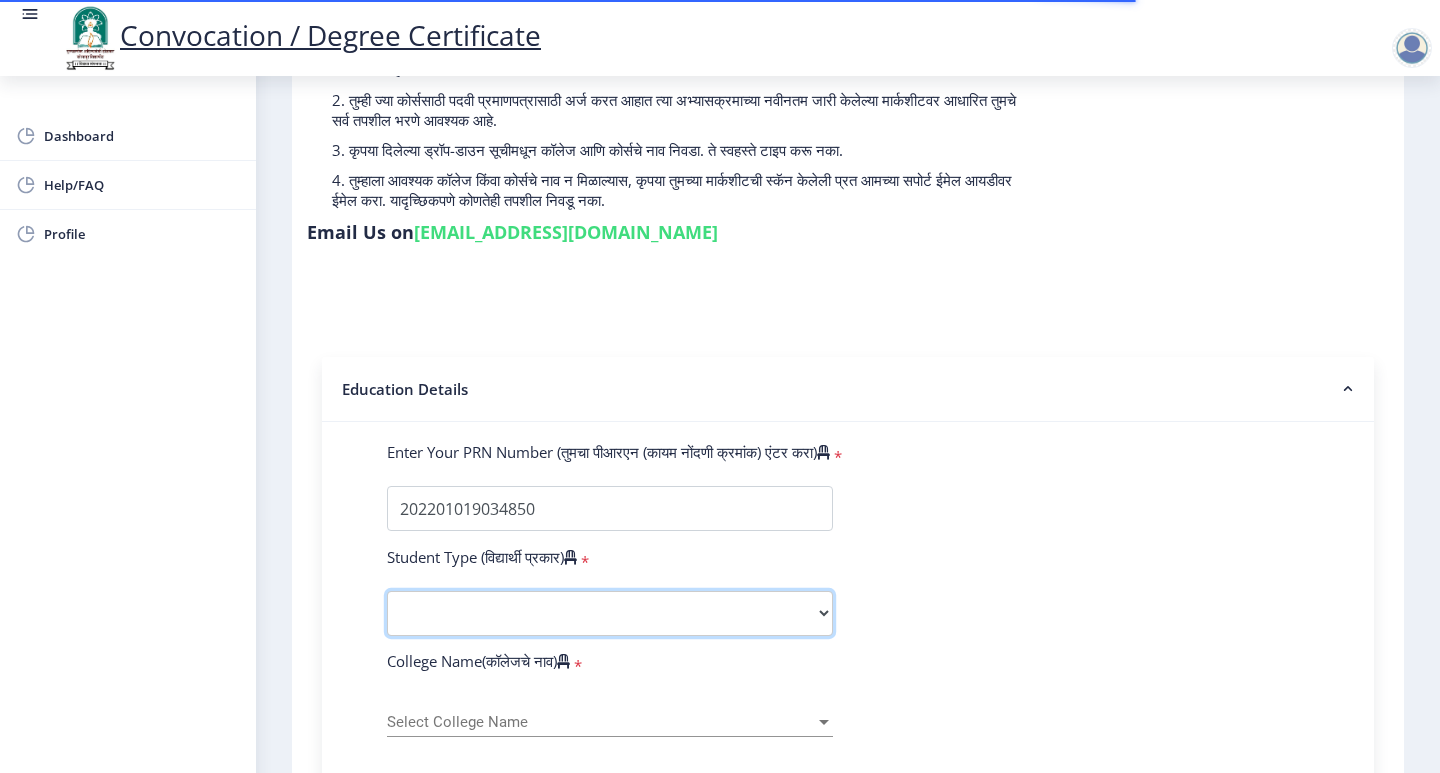 click on "Select Student Type Regular External" at bounding box center [610, 613] 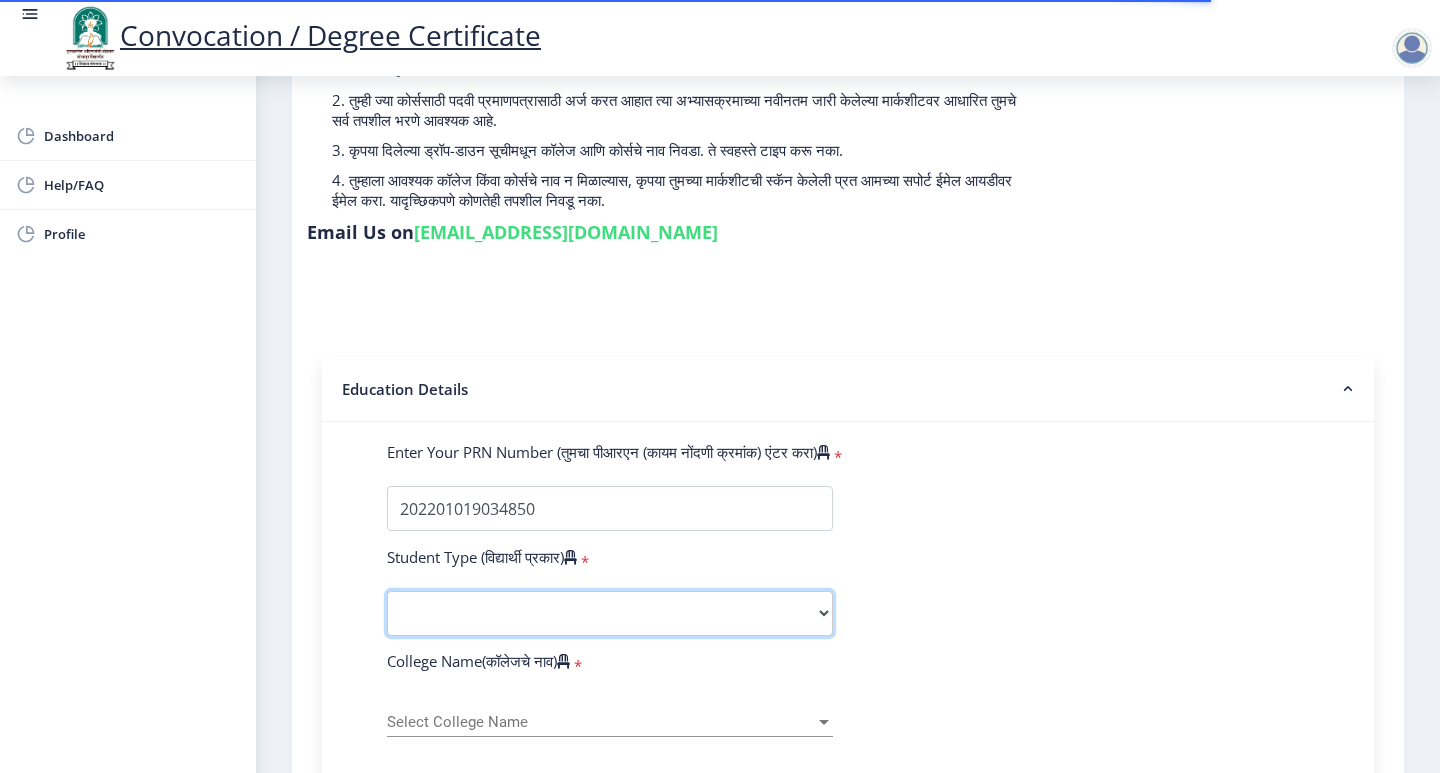 select on "Regular" 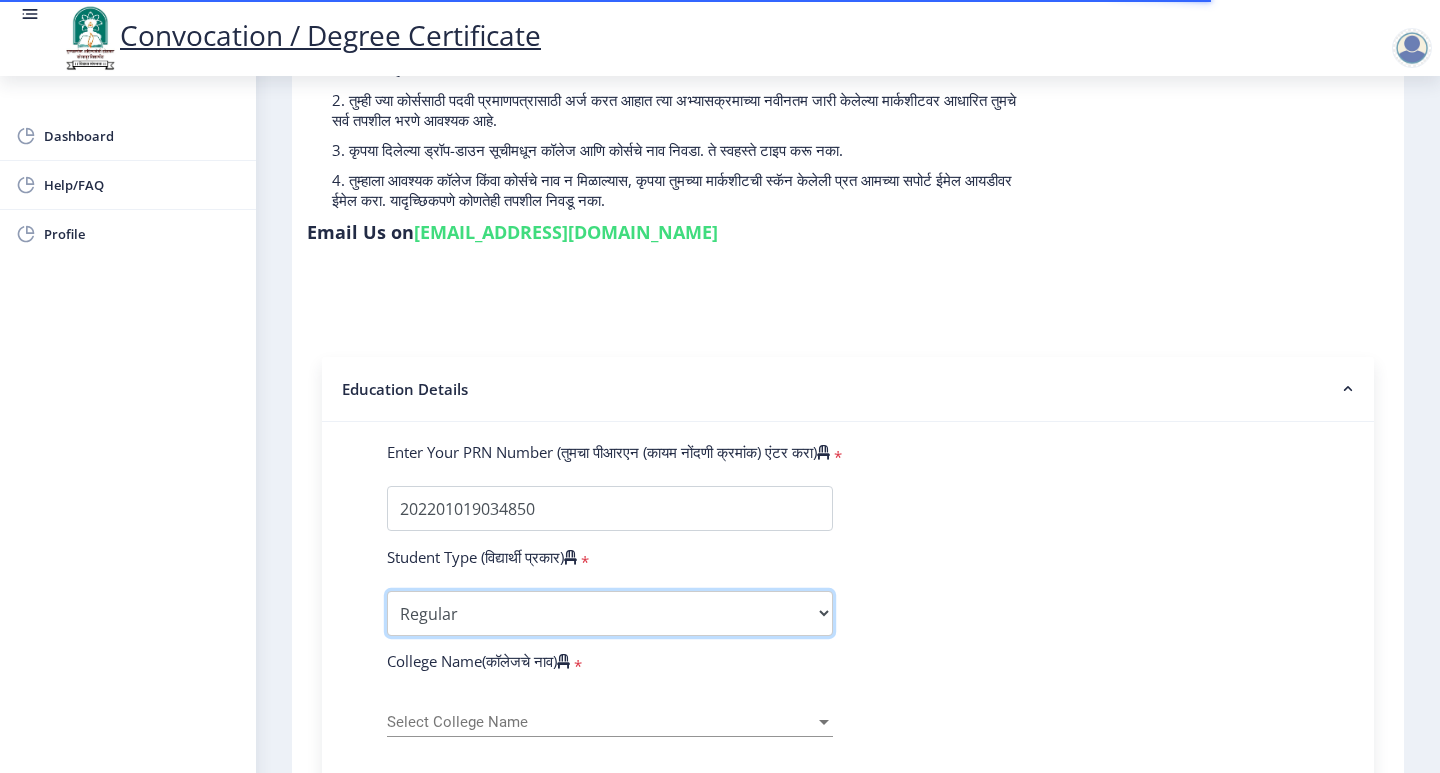 click on "Select Student Type Regular External" at bounding box center (610, 613) 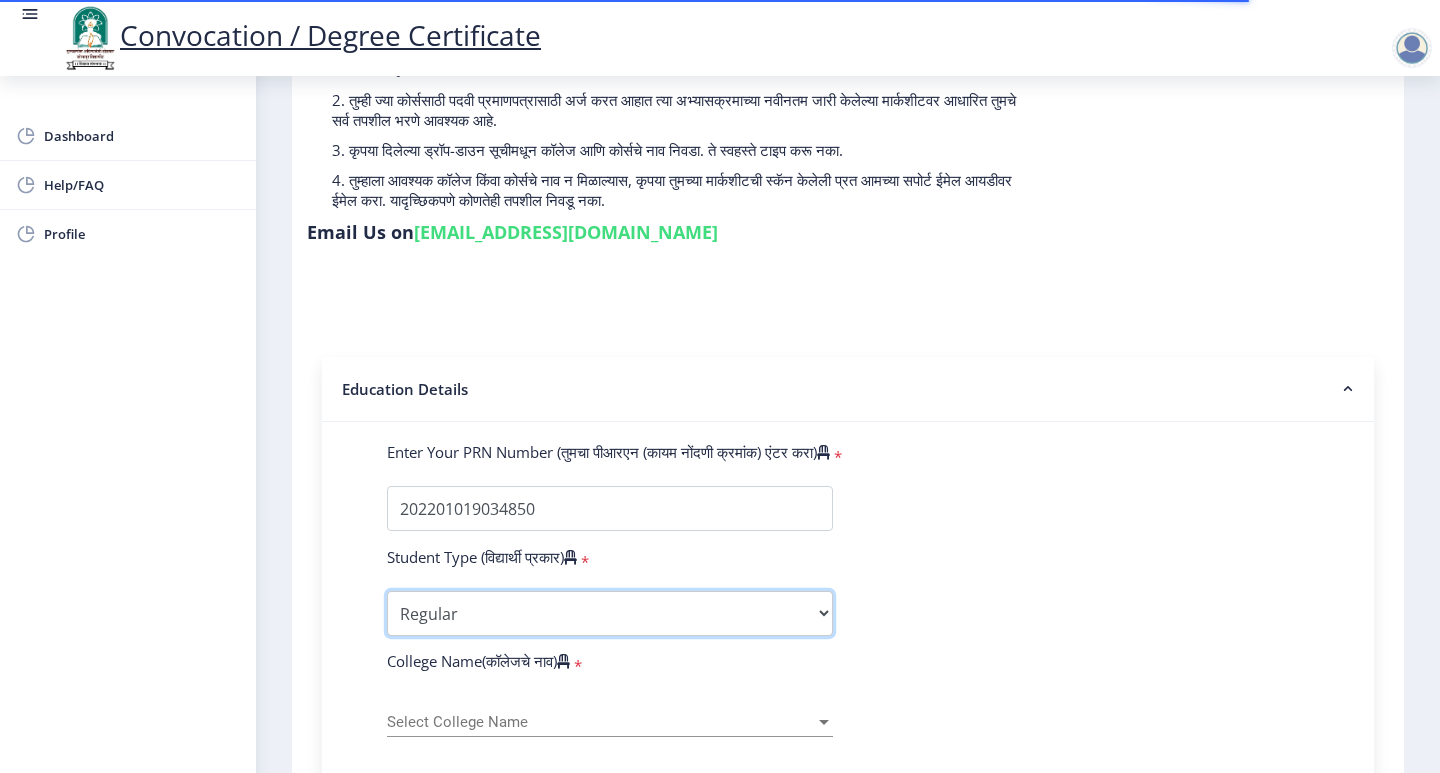 scroll, scrollTop: 500, scrollLeft: 0, axis: vertical 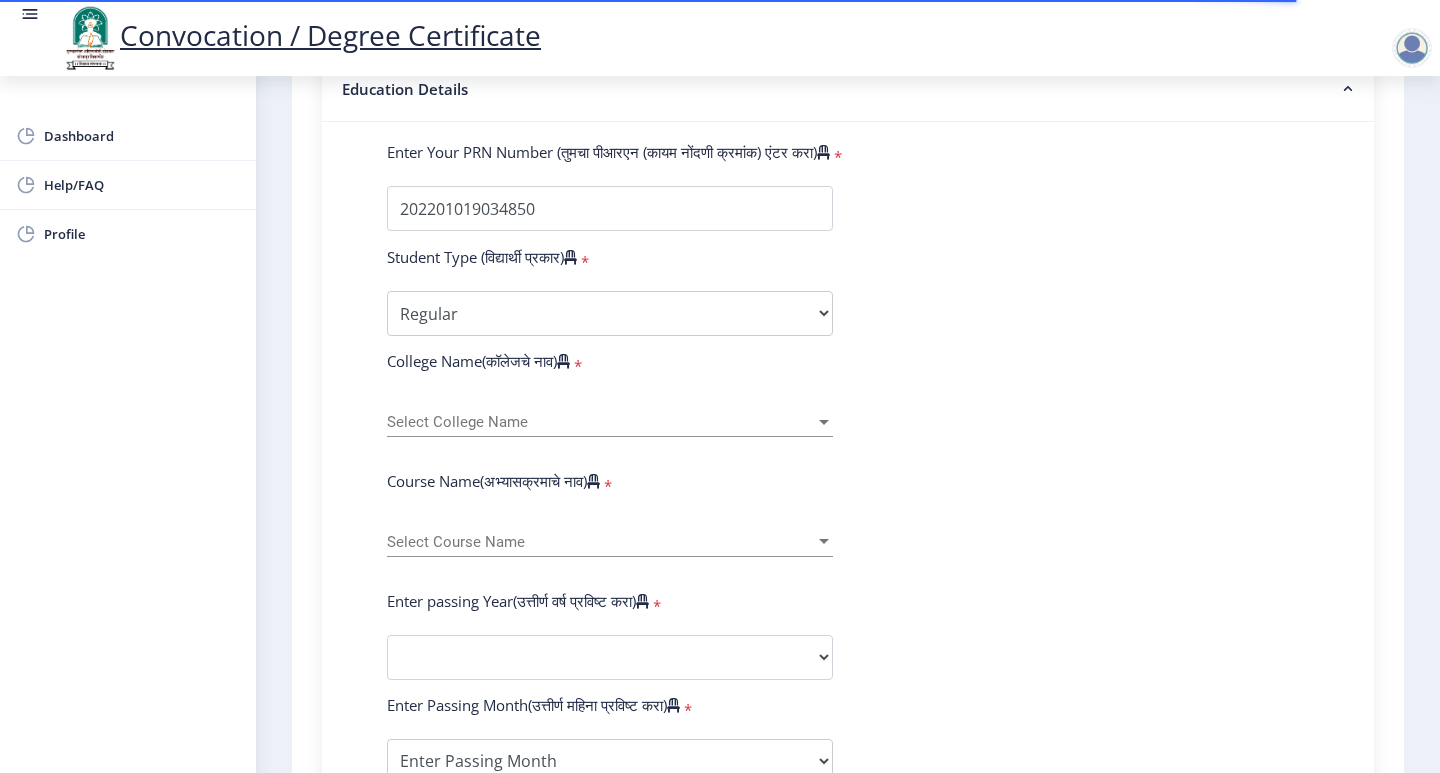 click on "Select College Name" at bounding box center (601, 422) 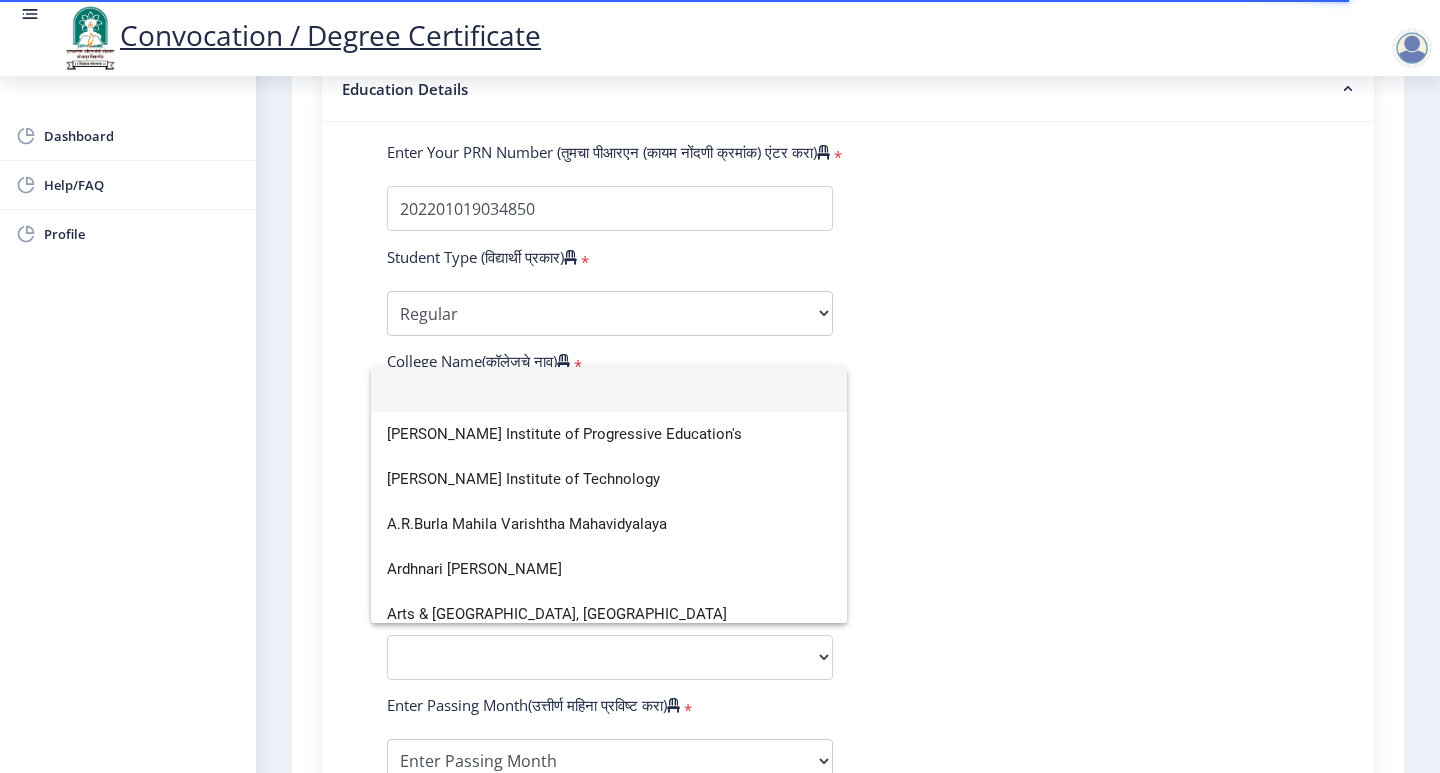 click at bounding box center [609, 389] 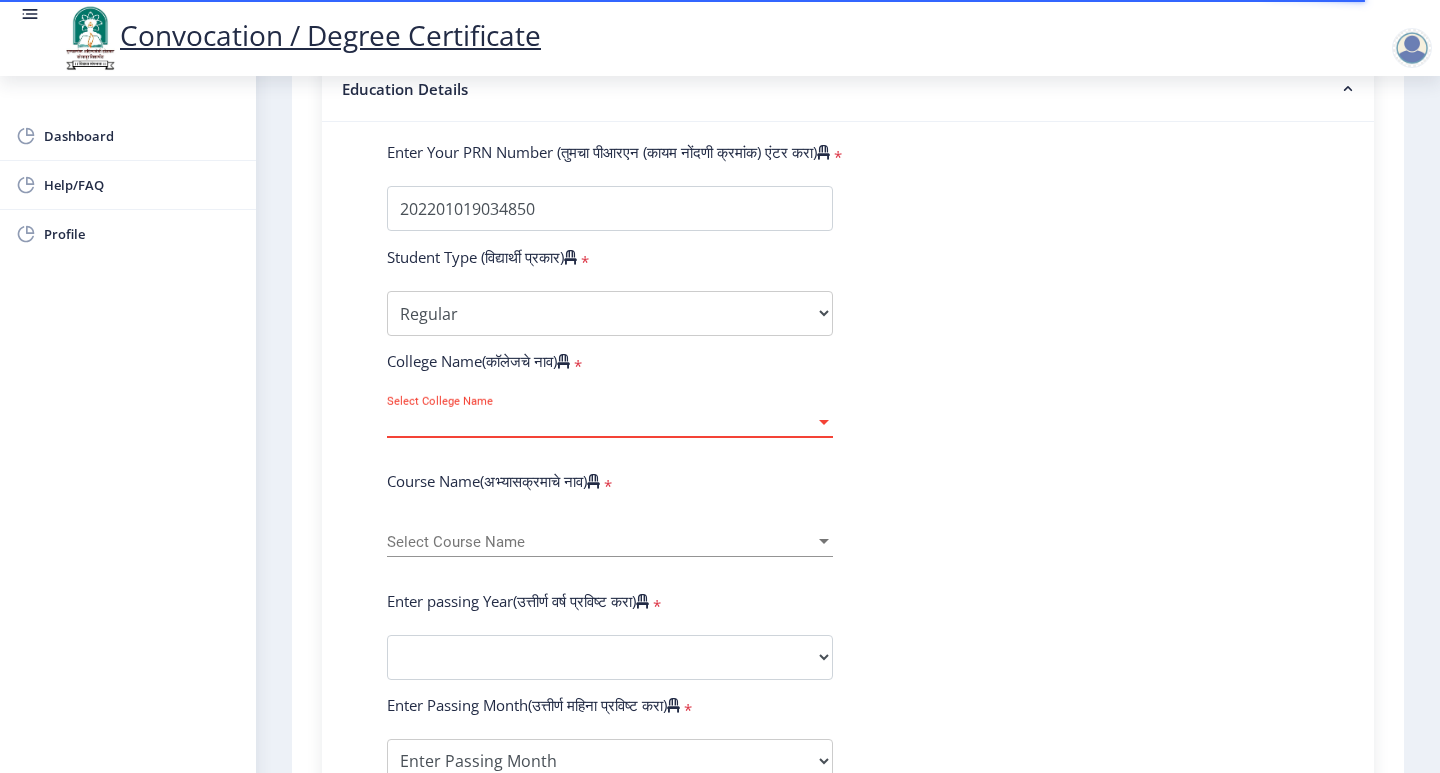 click on "Enter Your PRN Number (तुमचा पीआरएन (कायम नोंदणी क्रमांक) एंटर करा)   * Student Type (विद्यार्थी प्रकार)    * Select Student Type Regular External College Name(कॉलेजचे नाव)   * Select College Name Select College Name Course Name(अभ्यासक्रमाचे नाव)   * Select Course Name Select Course Name Enter passing Year(उत्तीर्ण वर्ष प्रविष्ट करा)   *  2025   2024   2023   2022   2021   2020   2019   2018   2017   2016   2015   2014   2013   2012   2011   2010   2009   2008   2007   2006   2005   2004   2003   2002   2001   2000   1999   1998   1997   1996   1995   1994   1993   1992   1991   1990   1989   1988   1987   1986   1985   1984   1983   1982   1981   1980   1979   1978   1977   1976  Enter Passing Month(उत्तीर्ण महिना प्रविष्ट करा)   * Enter Passing Month" 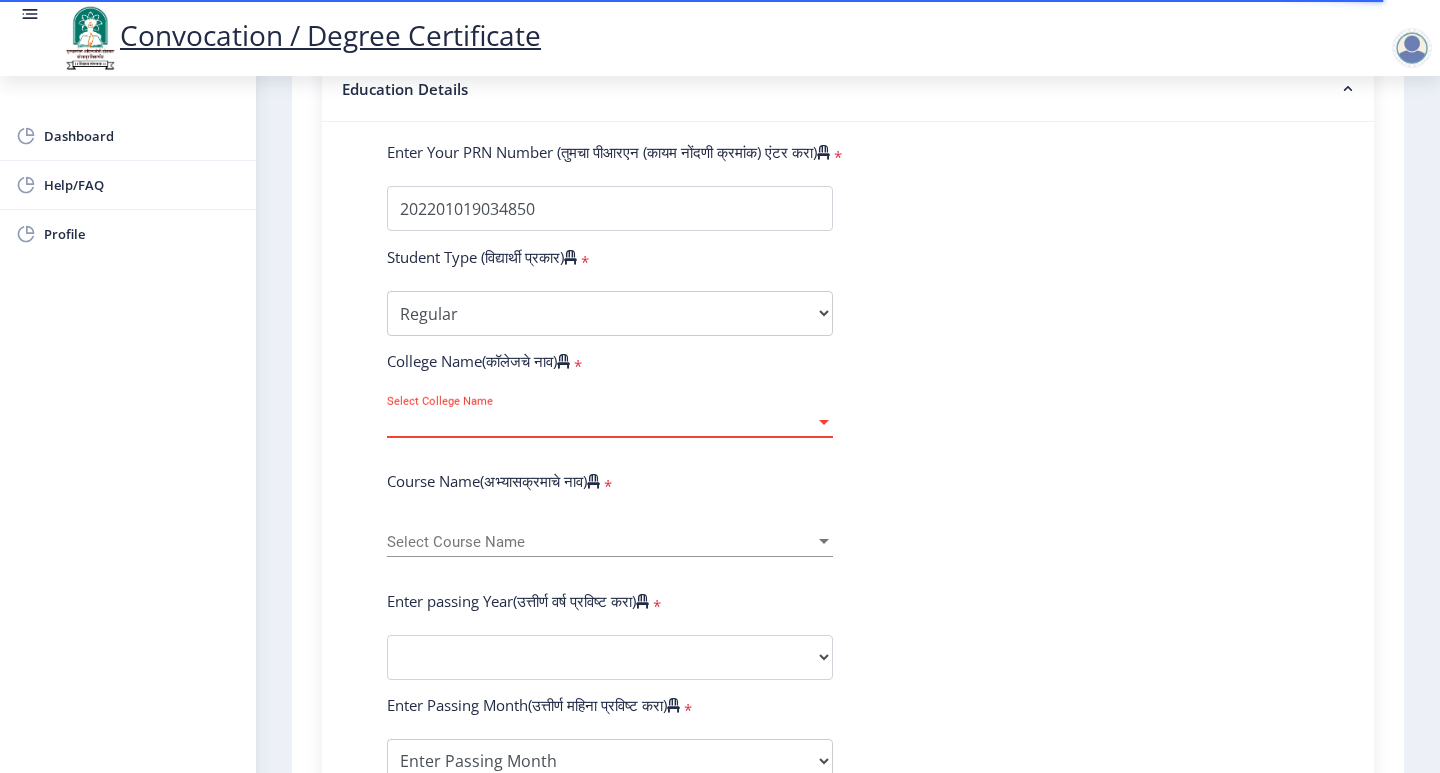 click on "Select College Name" at bounding box center [601, 422] 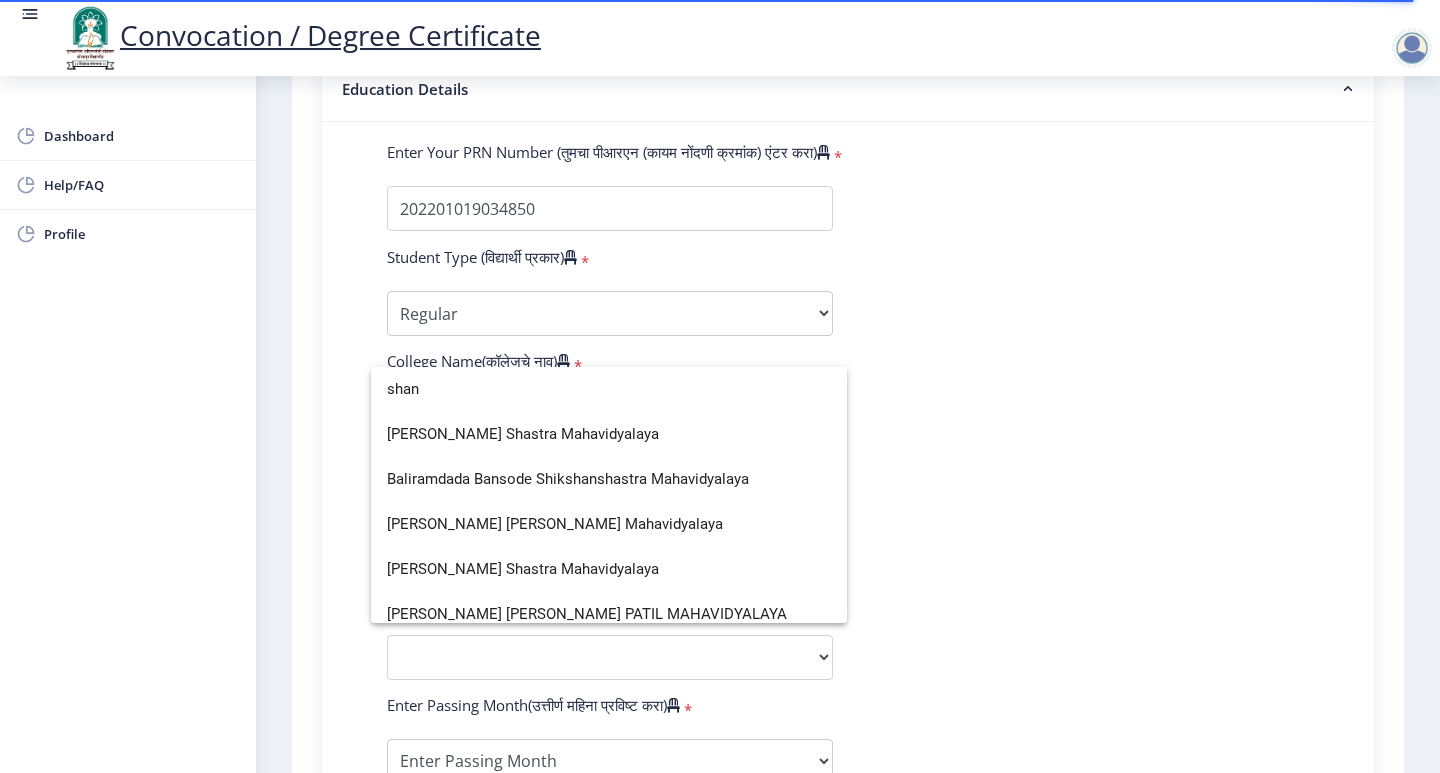 scroll, scrollTop: 59, scrollLeft: 0, axis: vertical 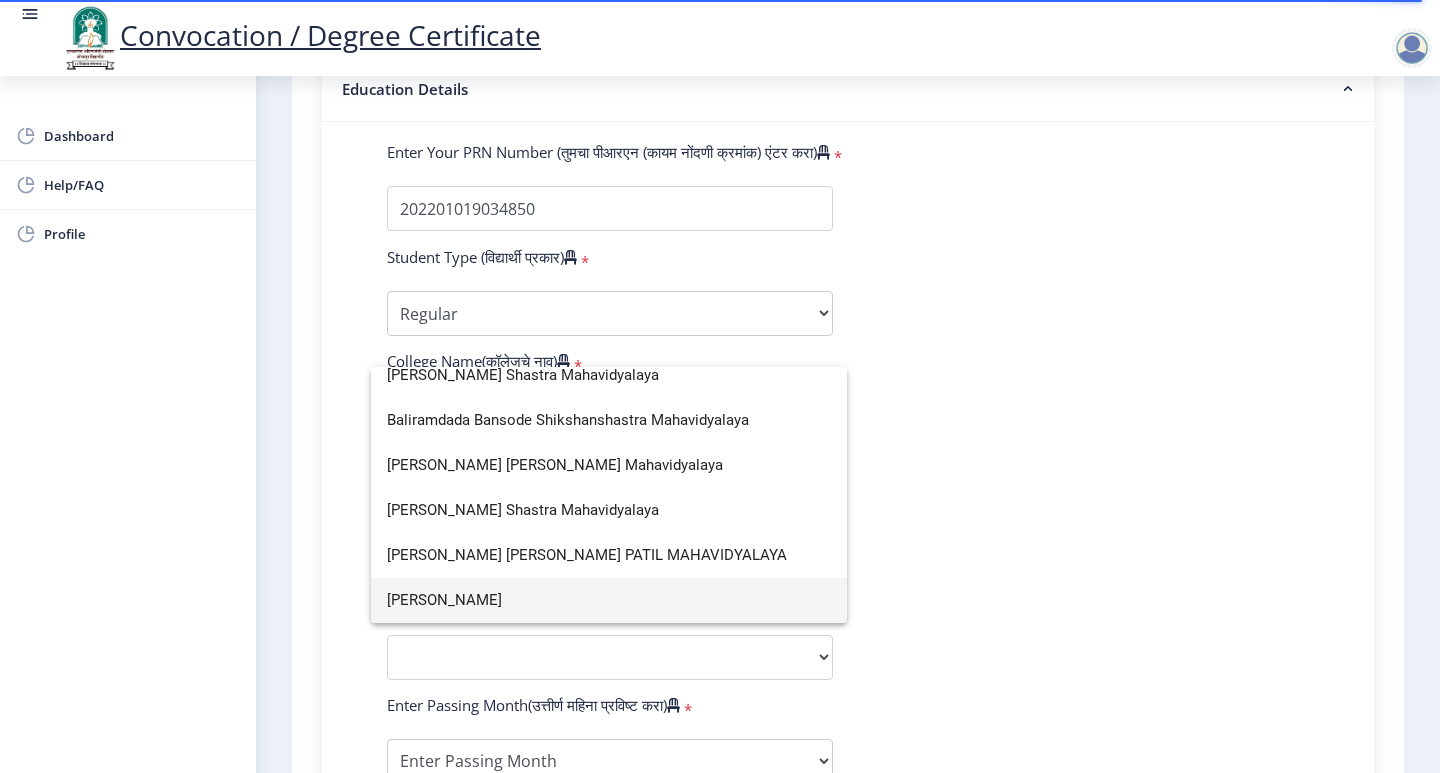 type on "shan" 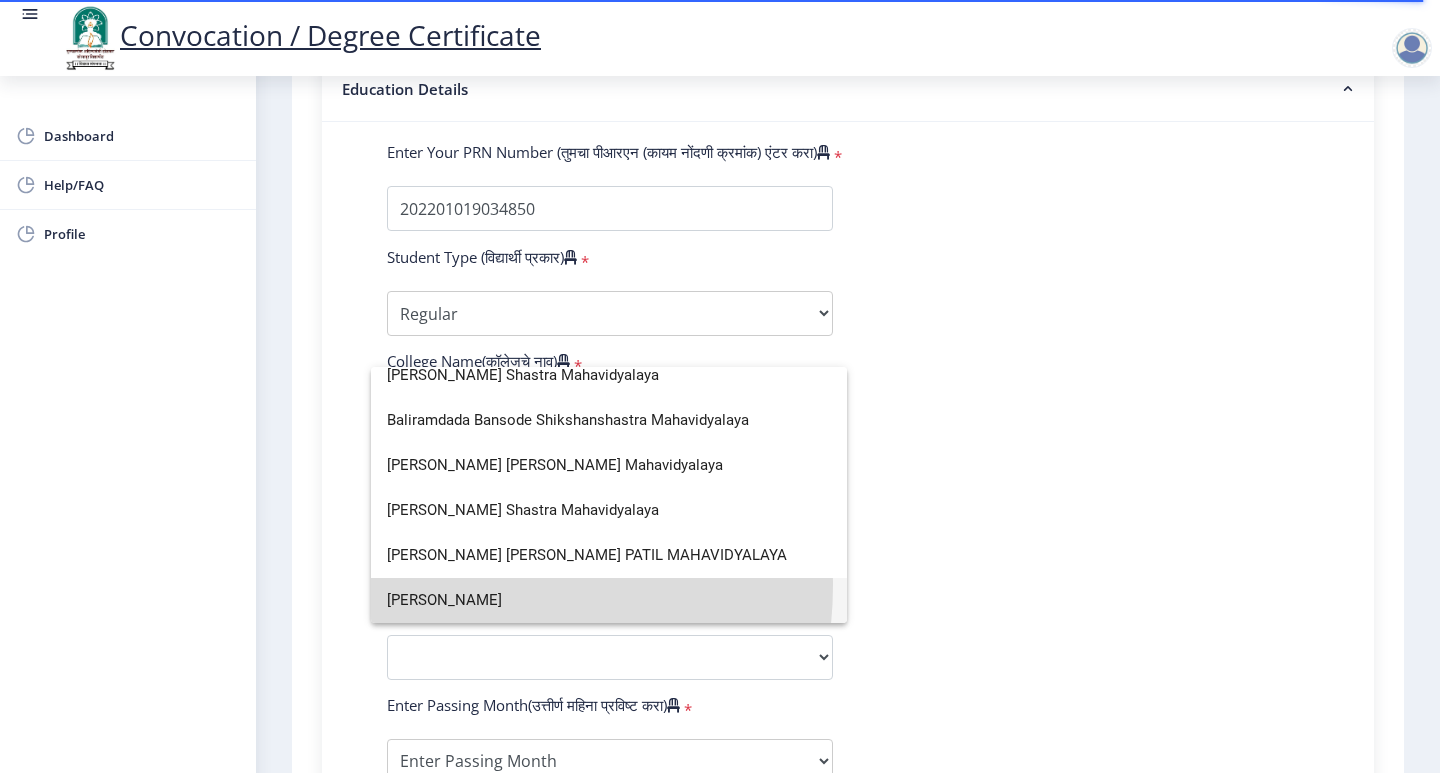 click on "[PERSON_NAME]" at bounding box center (609, 600) 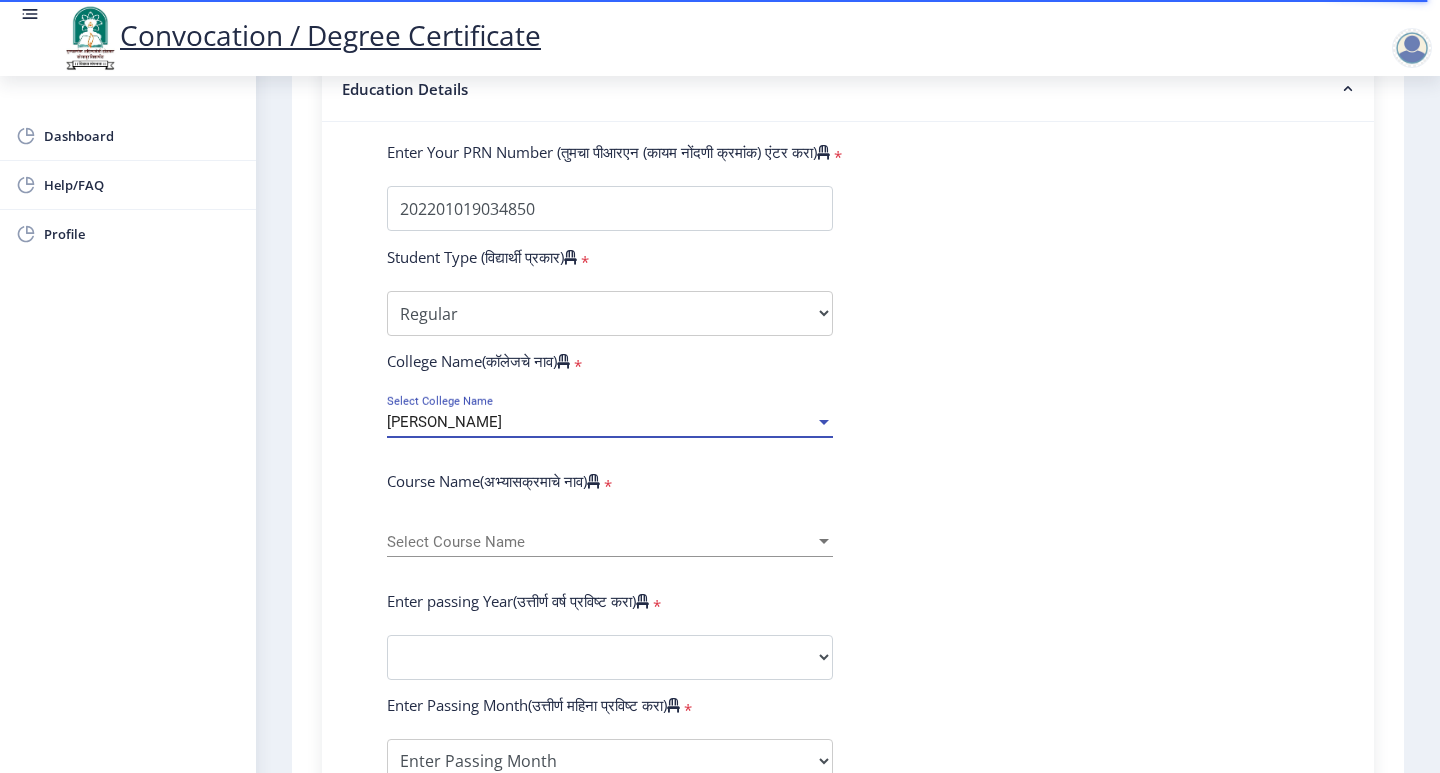 scroll, scrollTop: 600, scrollLeft: 0, axis: vertical 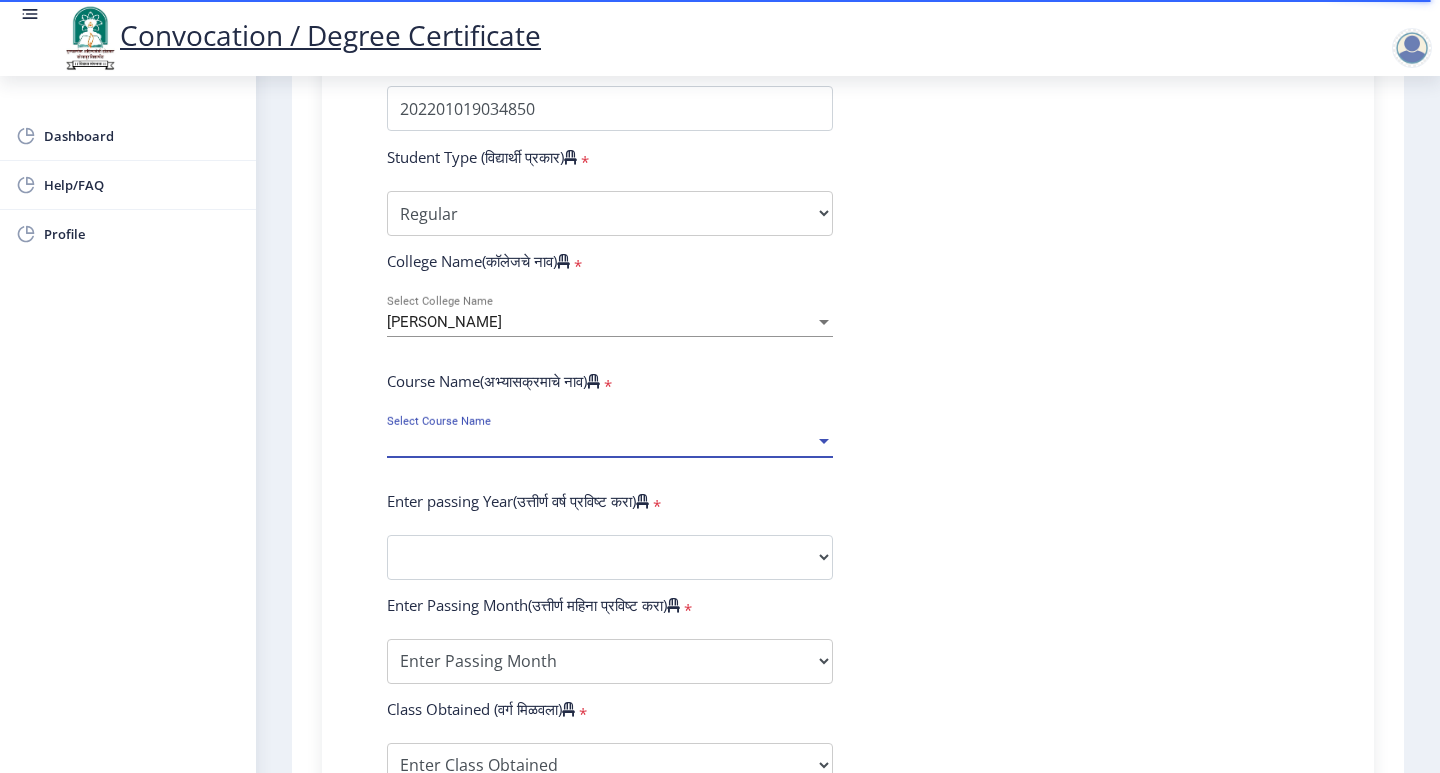 click on "Select Course Name" at bounding box center [601, 442] 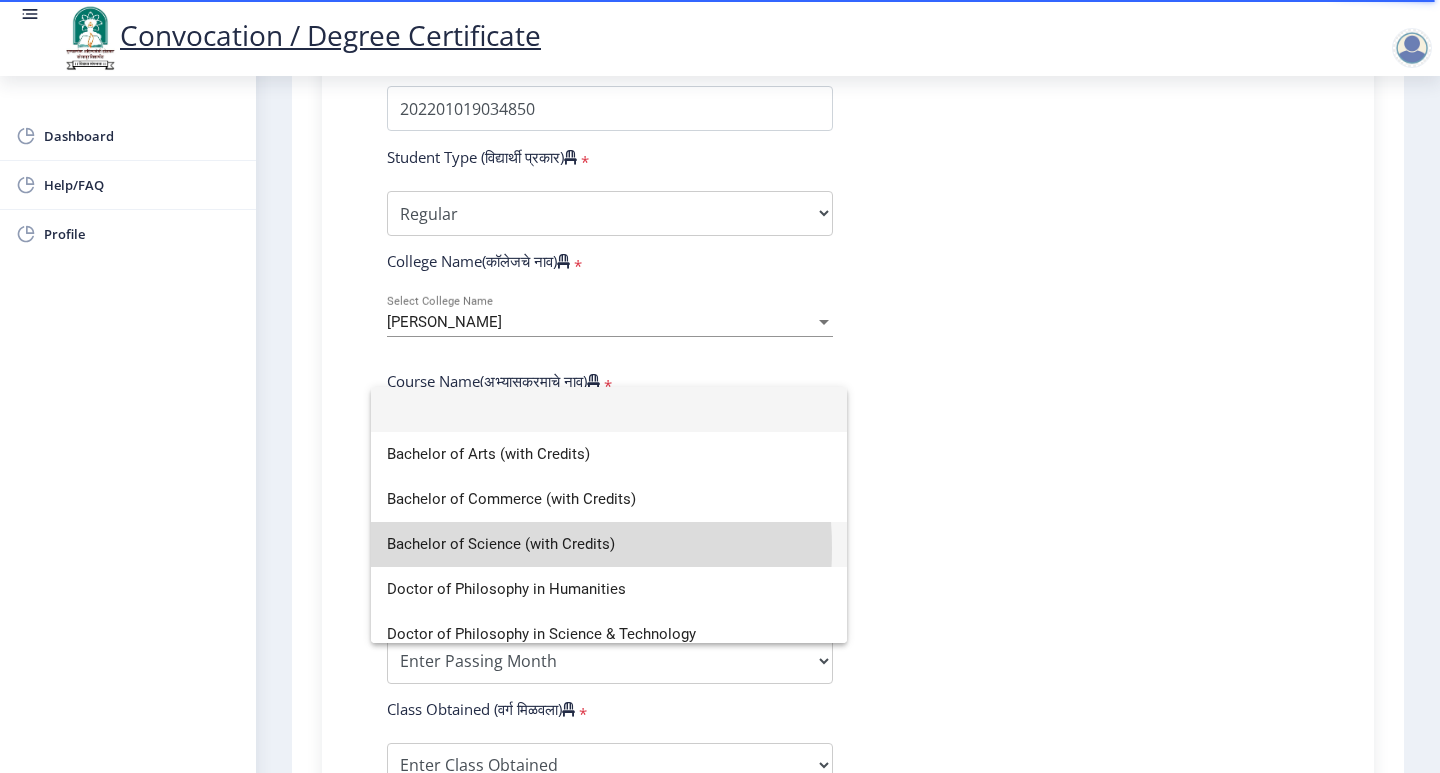 click on "Bachelor of Science (with Credits)" at bounding box center (609, 544) 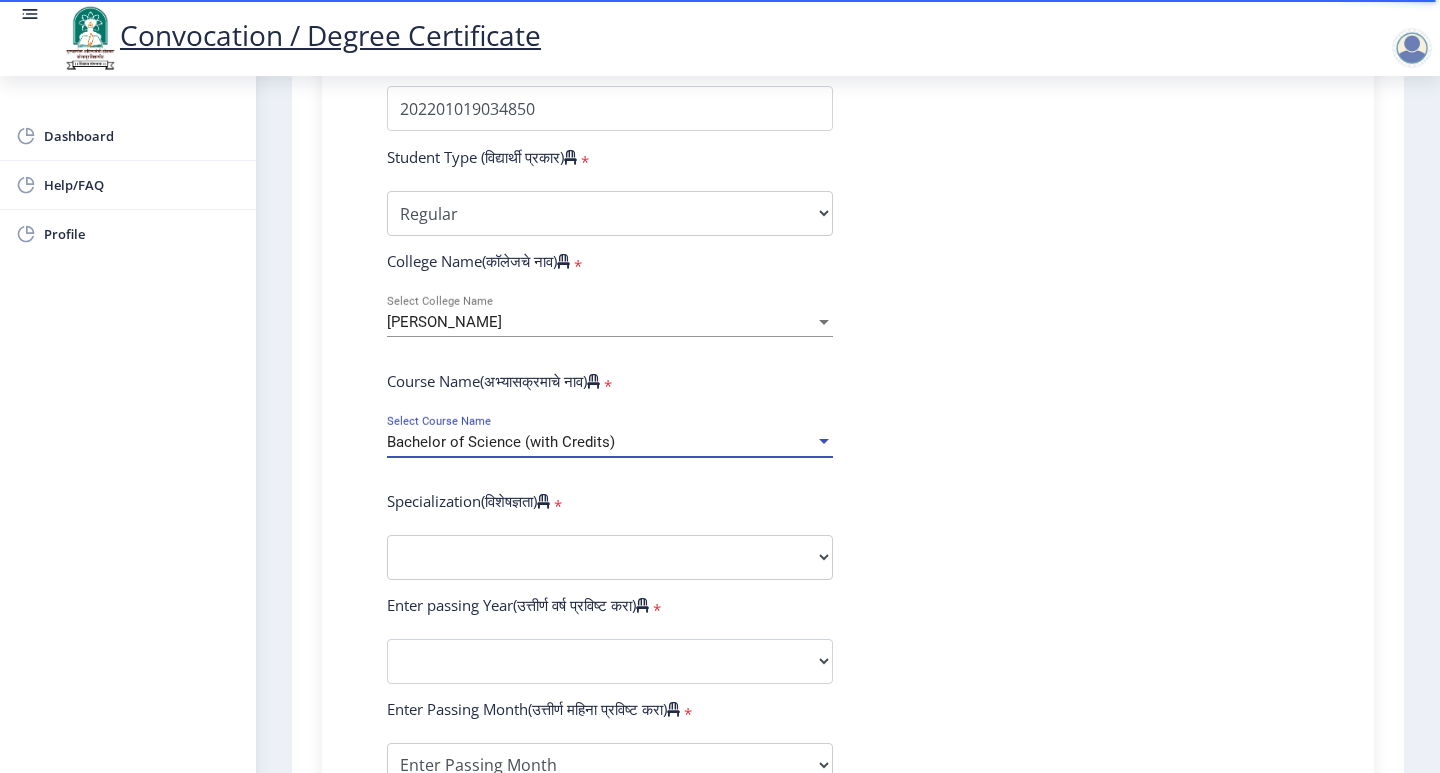 scroll, scrollTop: 800, scrollLeft: 0, axis: vertical 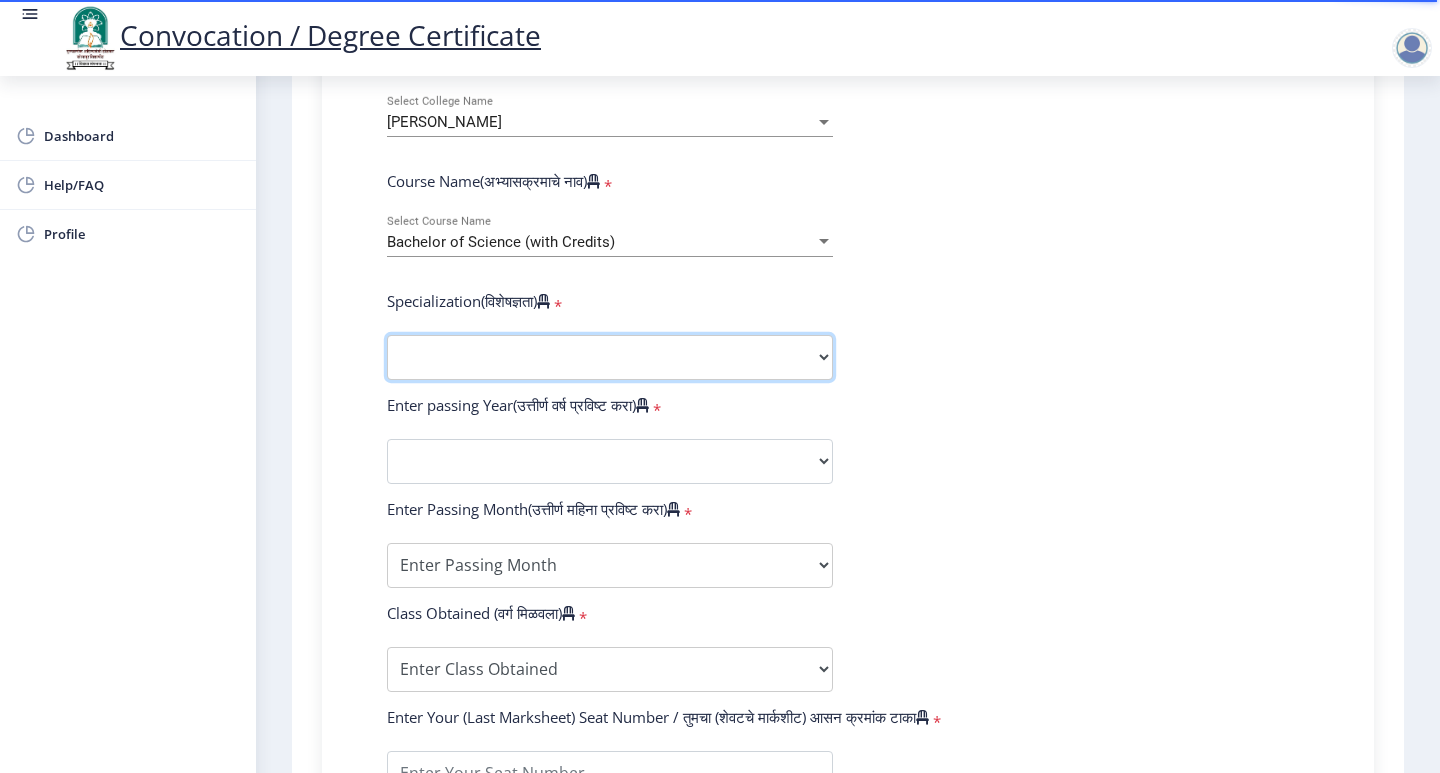 click on "Specialization Botany Chemistry Computer Science Electronics Geology Mathematics Microbiology Physics Statistics Zoology Other" at bounding box center [610, 357] 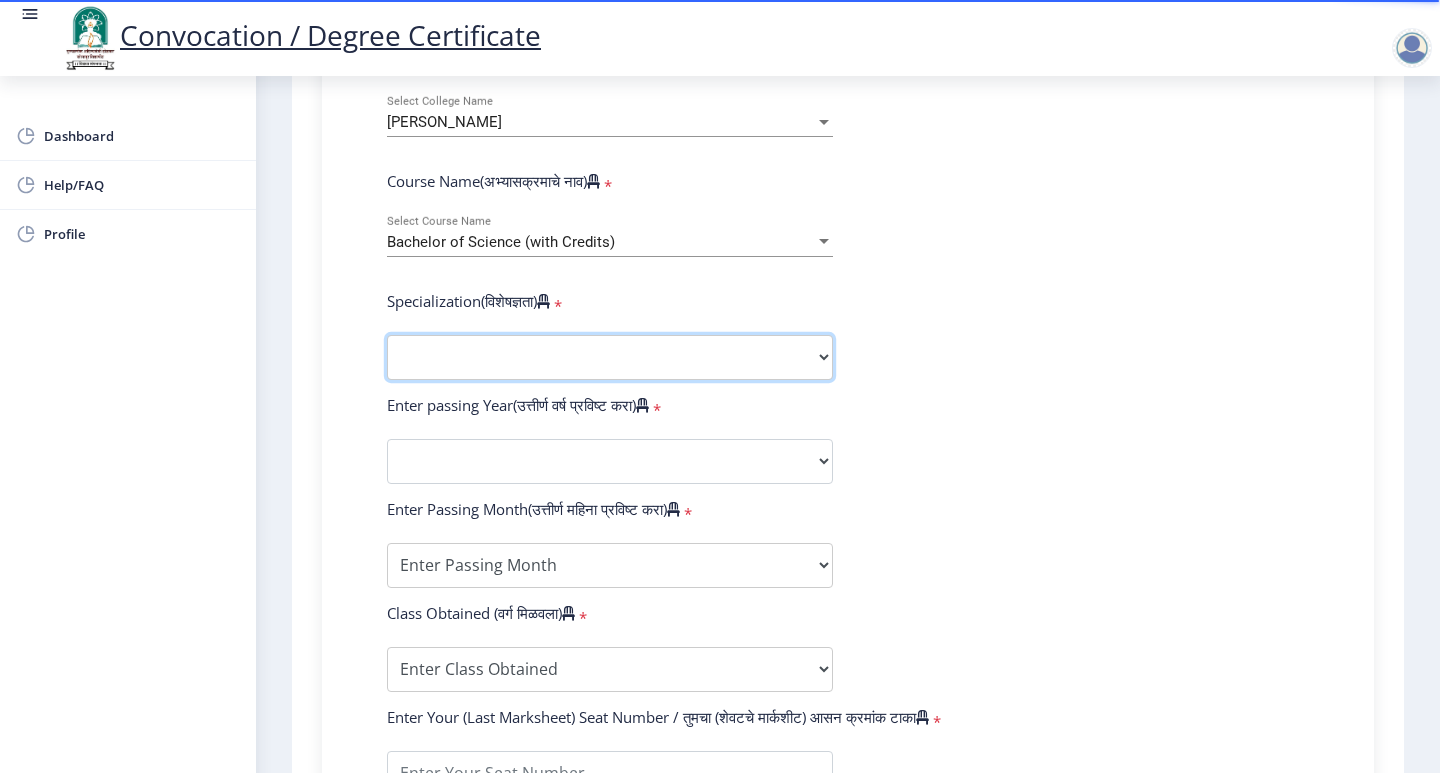 select on "Physics" 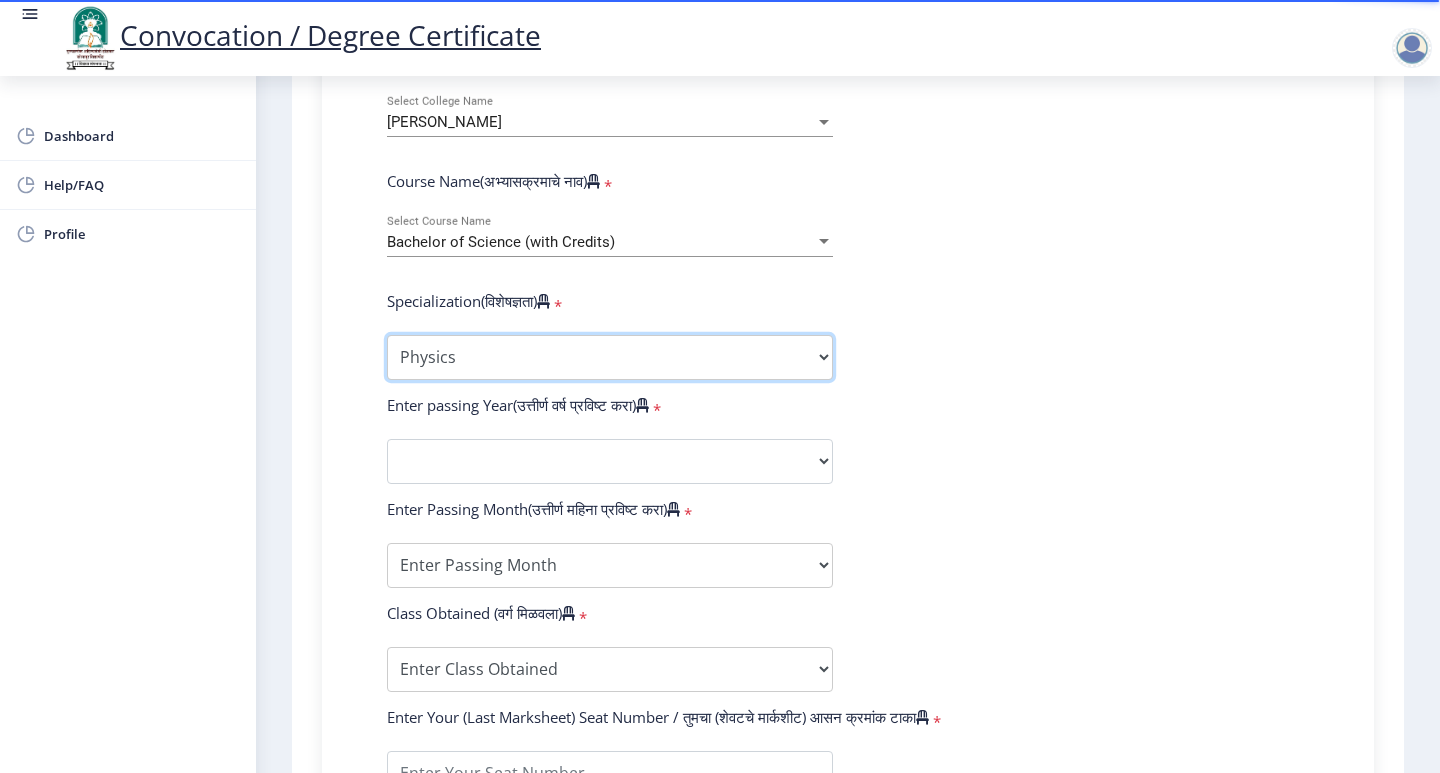 click on "Specialization Botany Chemistry Computer Science Electronics Geology Mathematics Microbiology Physics Statistics Zoology Other" at bounding box center (610, 357) 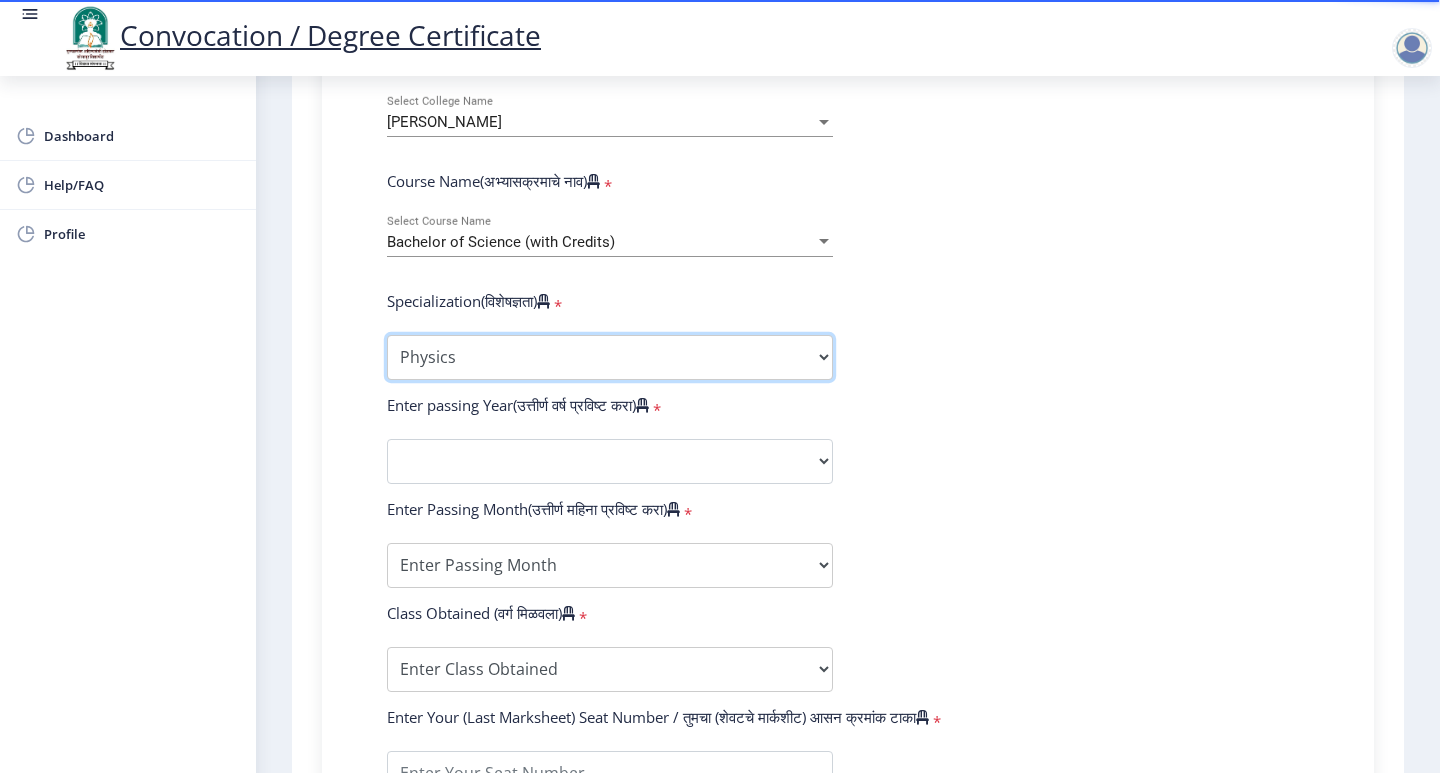 scroll, scrollTop: 900, scrollLeft: 0, axis: vertical 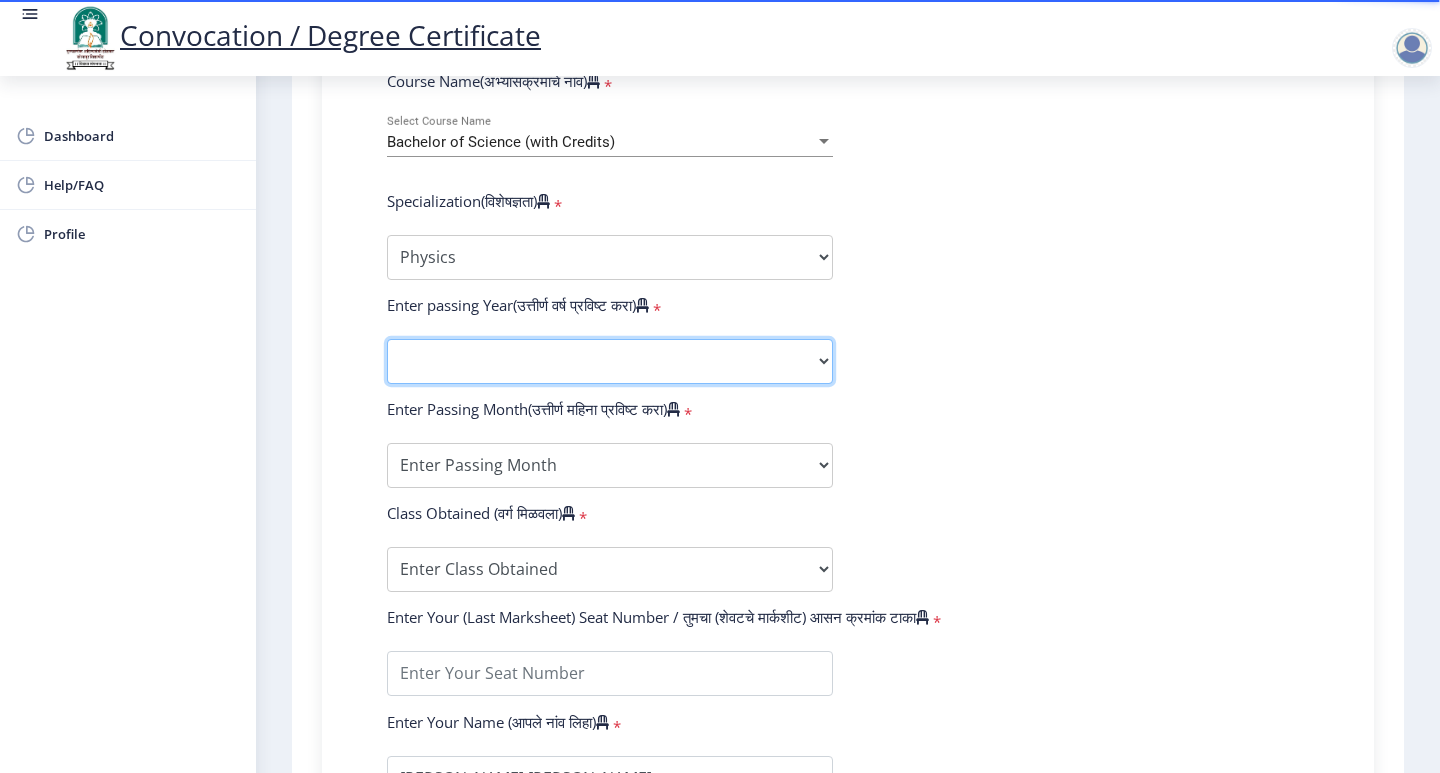 click on "2025   2024   2023   2022   2021   2020   2019   2018   2017   2016   2015   2014   2013   2012   2011   2010   2009   2008   2007   2006   2005   2004   2003   2002   2001   2000   1999   1998   1997   1996   1995   1994   1993   1992   1991   1990   1989   1988   1987   1986   1985   1984   1983   1982   1981   1980   1979   1978   1977   1976" 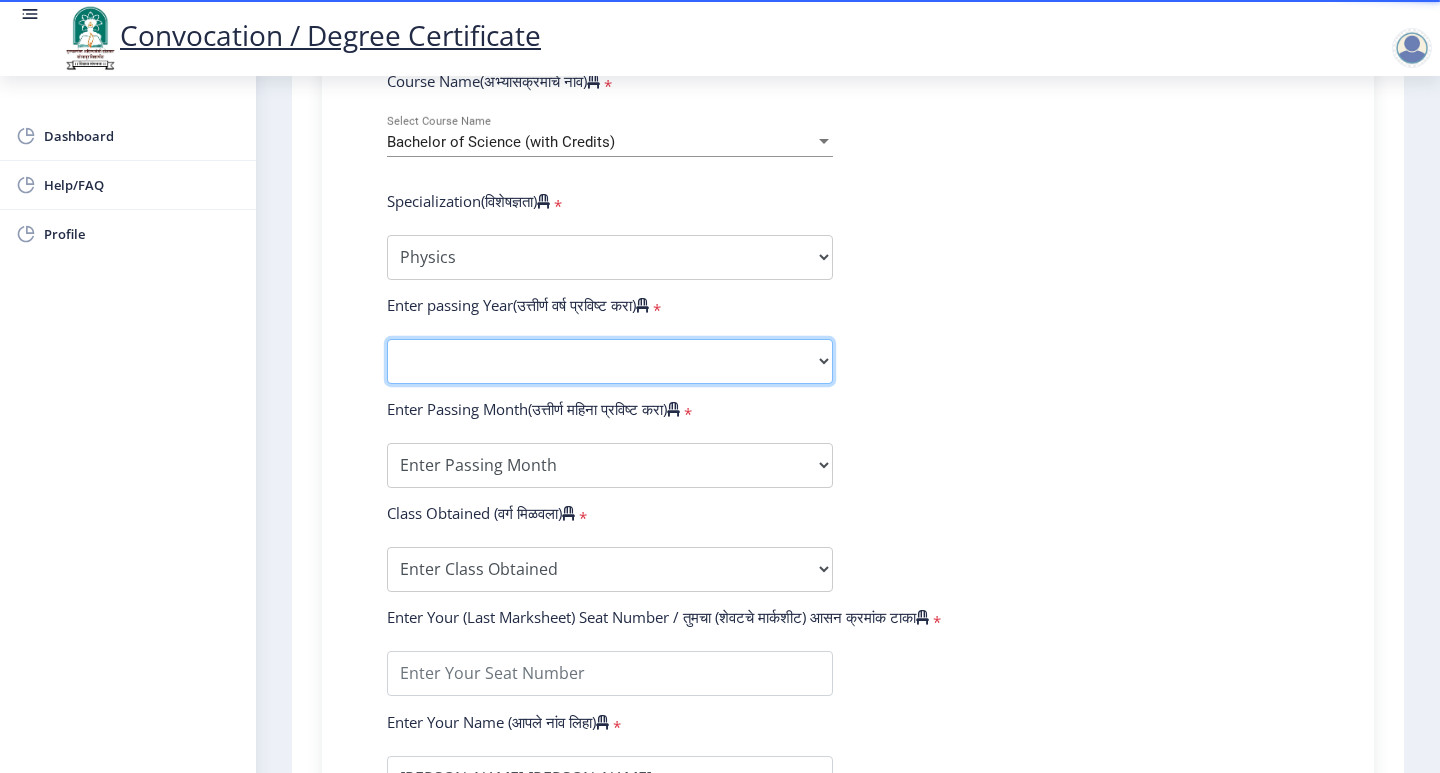 select on "2025" 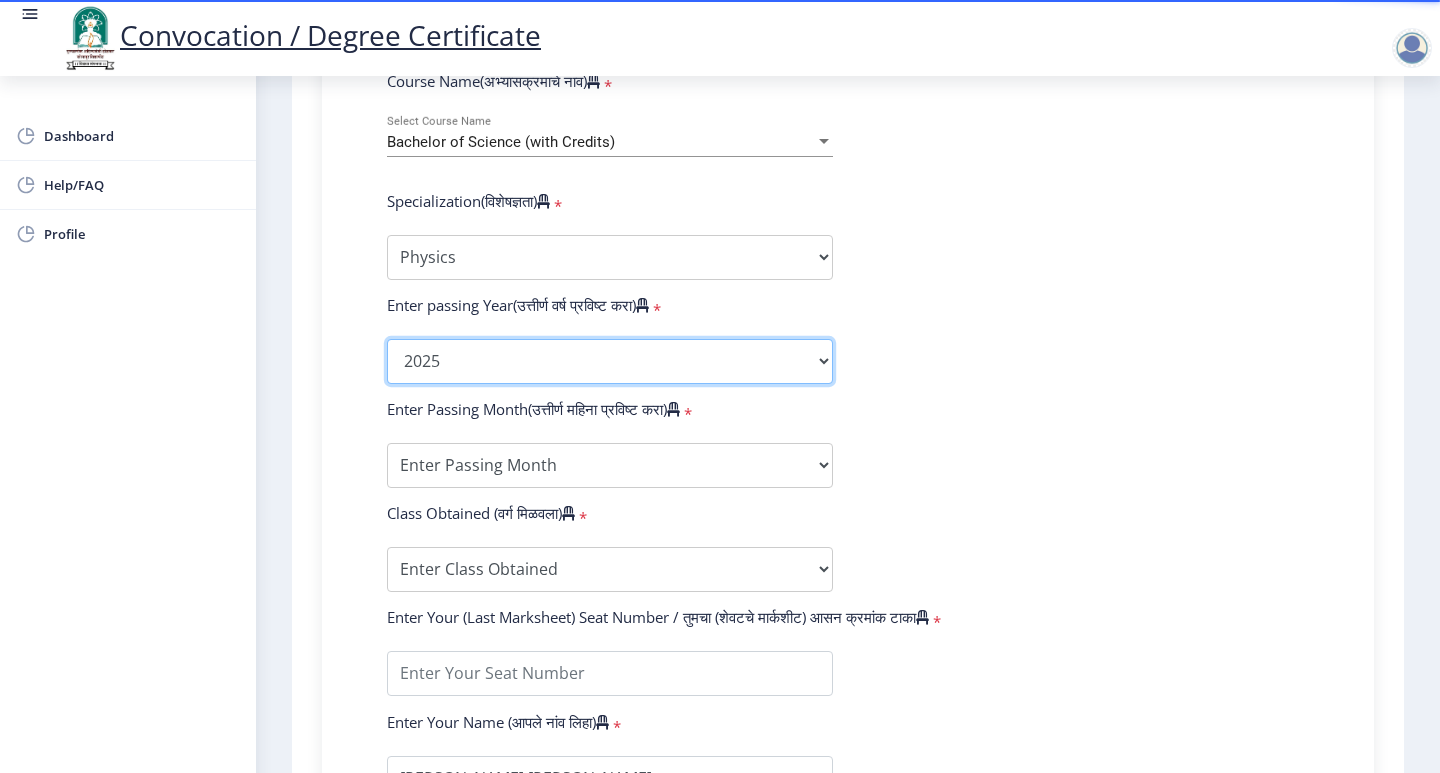 click on "2025   2024   2023   2022   2021   2020   2019   2018   2017   2016   2015   2014   2013   2012   2011   2010   2009   2008   2007   2006   2005   2004   2003   2002   2001   2000   1999   1998   1997   1996   1995   1994   1993   1992   1991   1990   1989   1988   1987   1986   1985   1984   1983   1982   1981   1980   1979   1978   1977   1976" 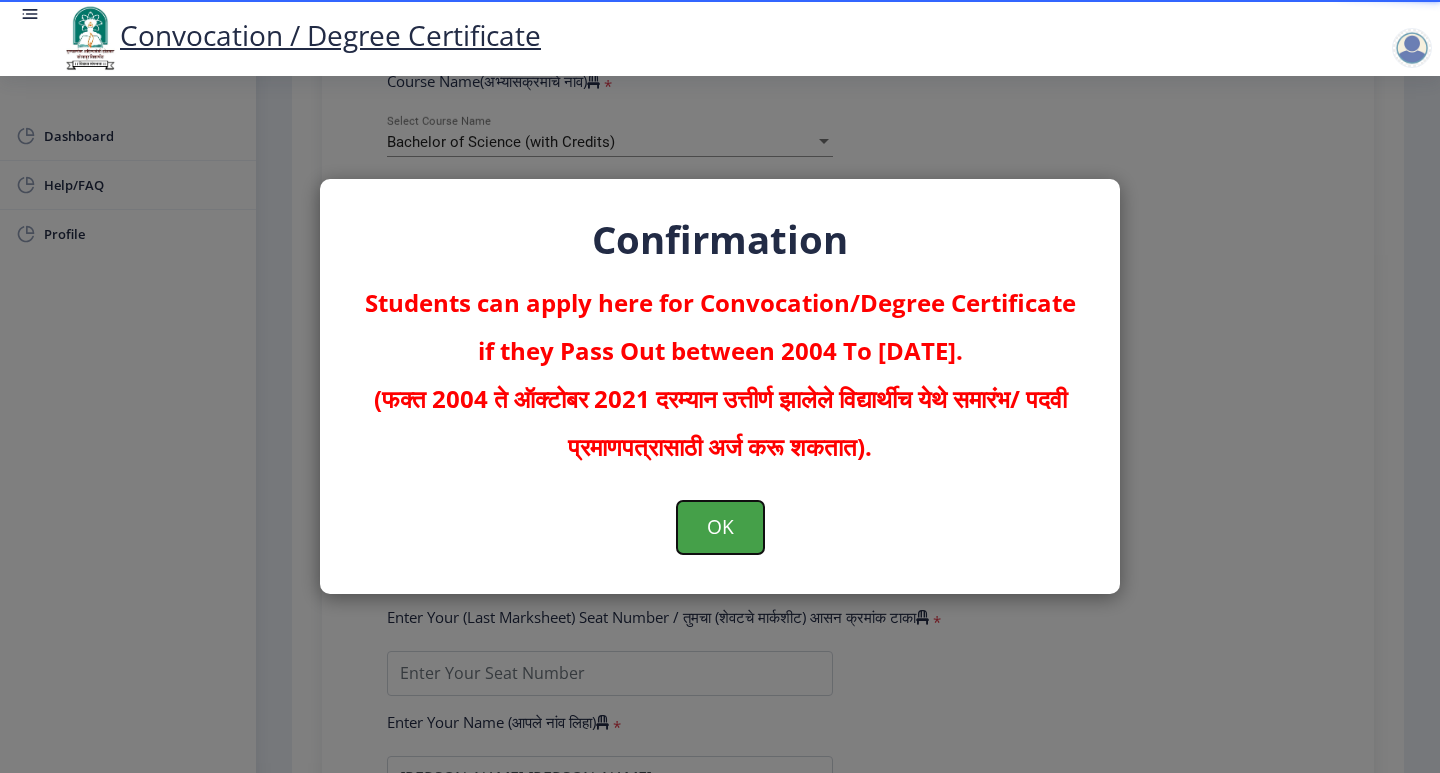 click on "OK" 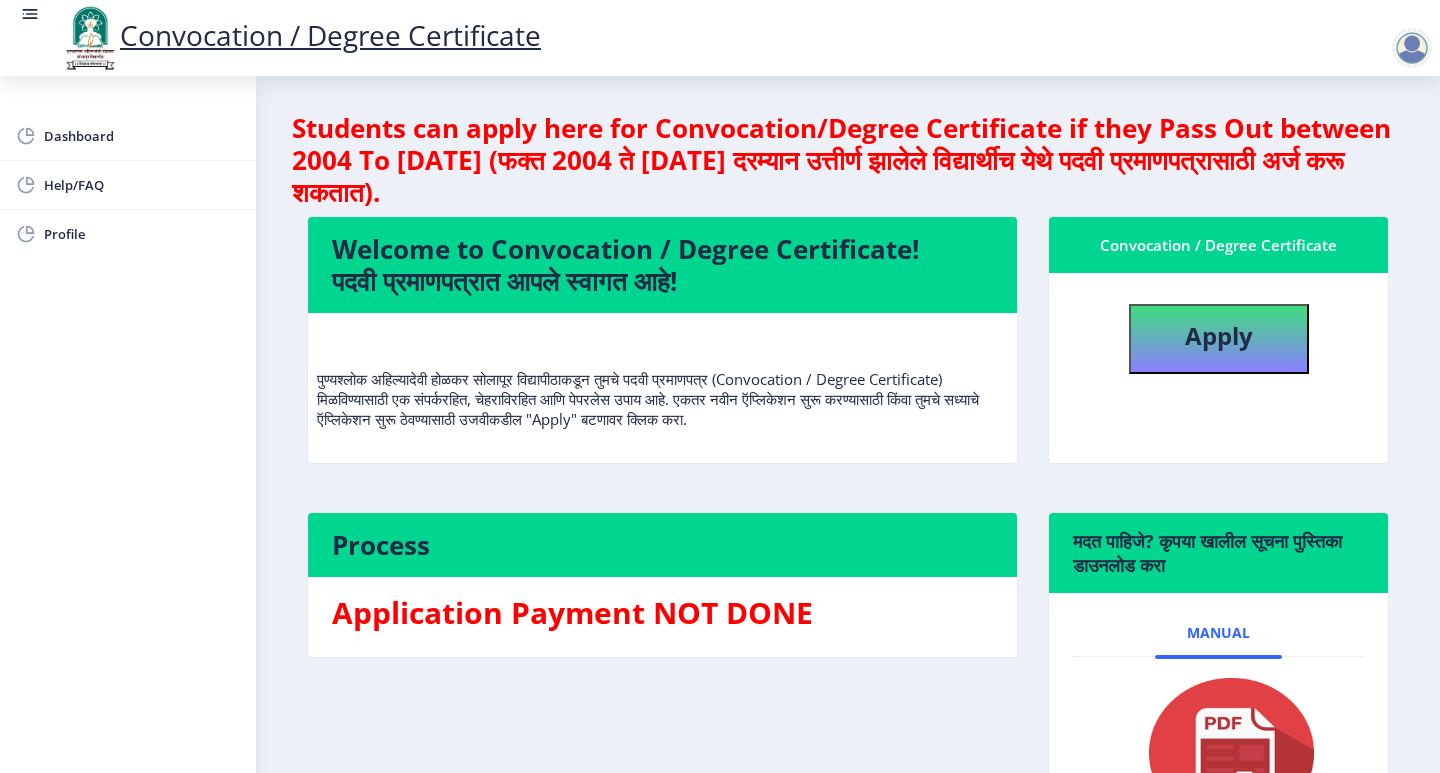 scroll, scrollTop: 196, scrollLeft: 0, axis: vertical 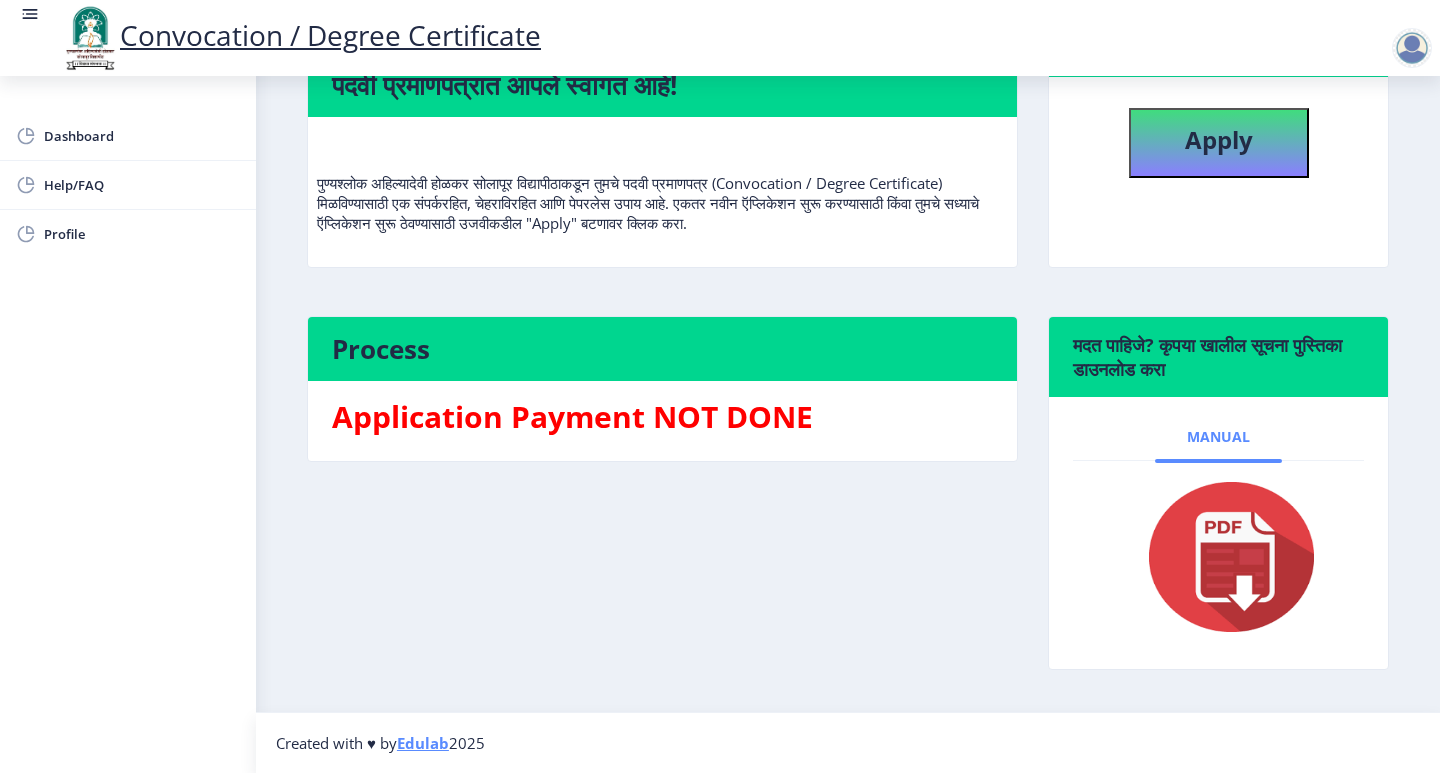 click on "Manual" 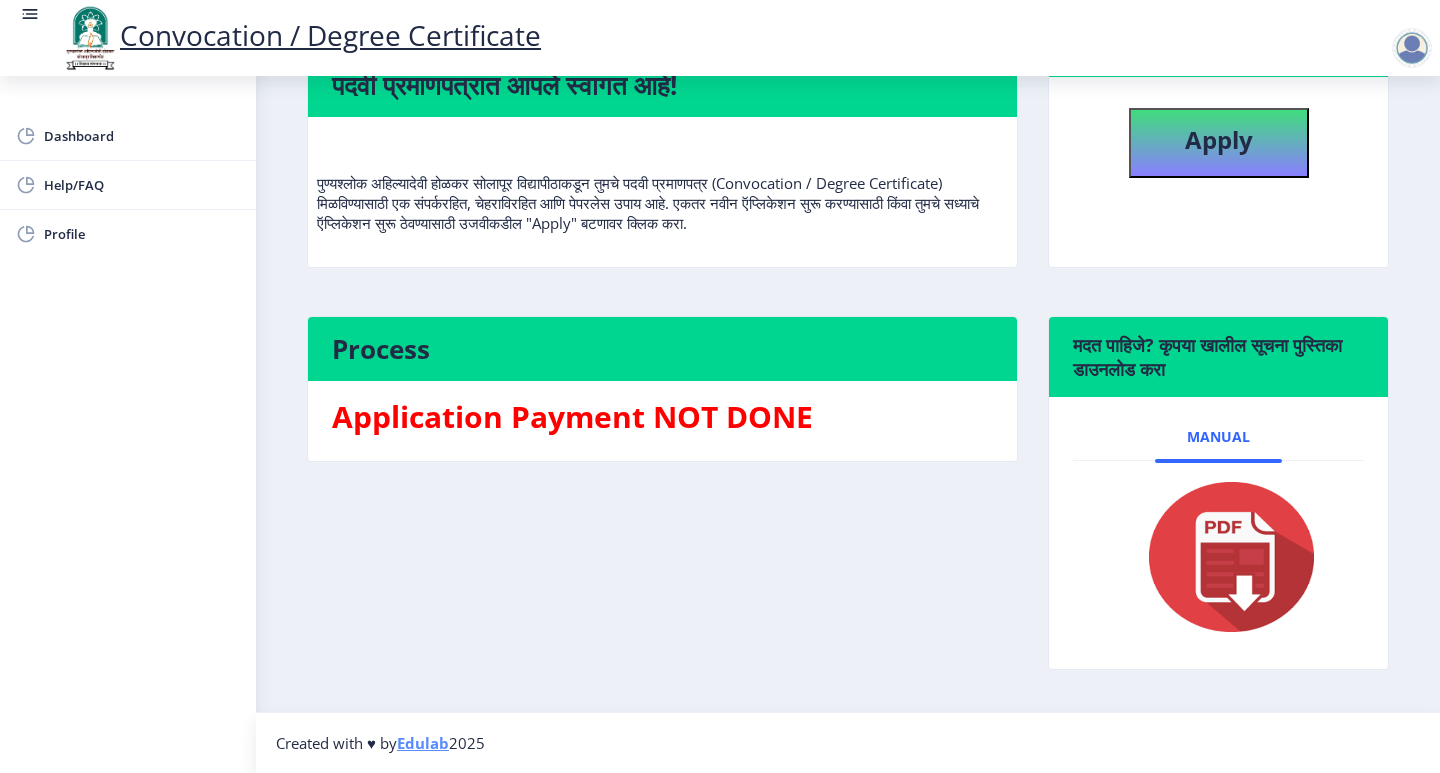 click 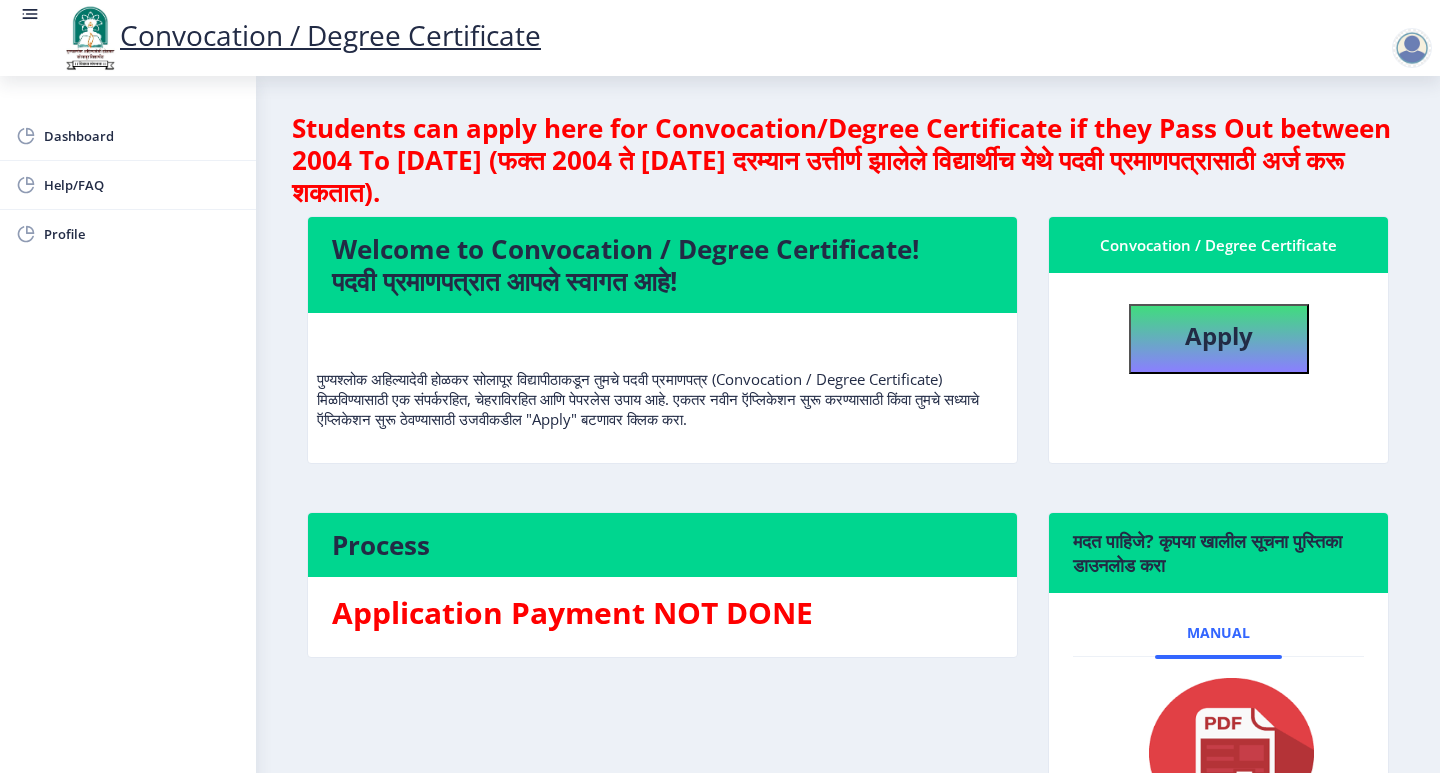 click 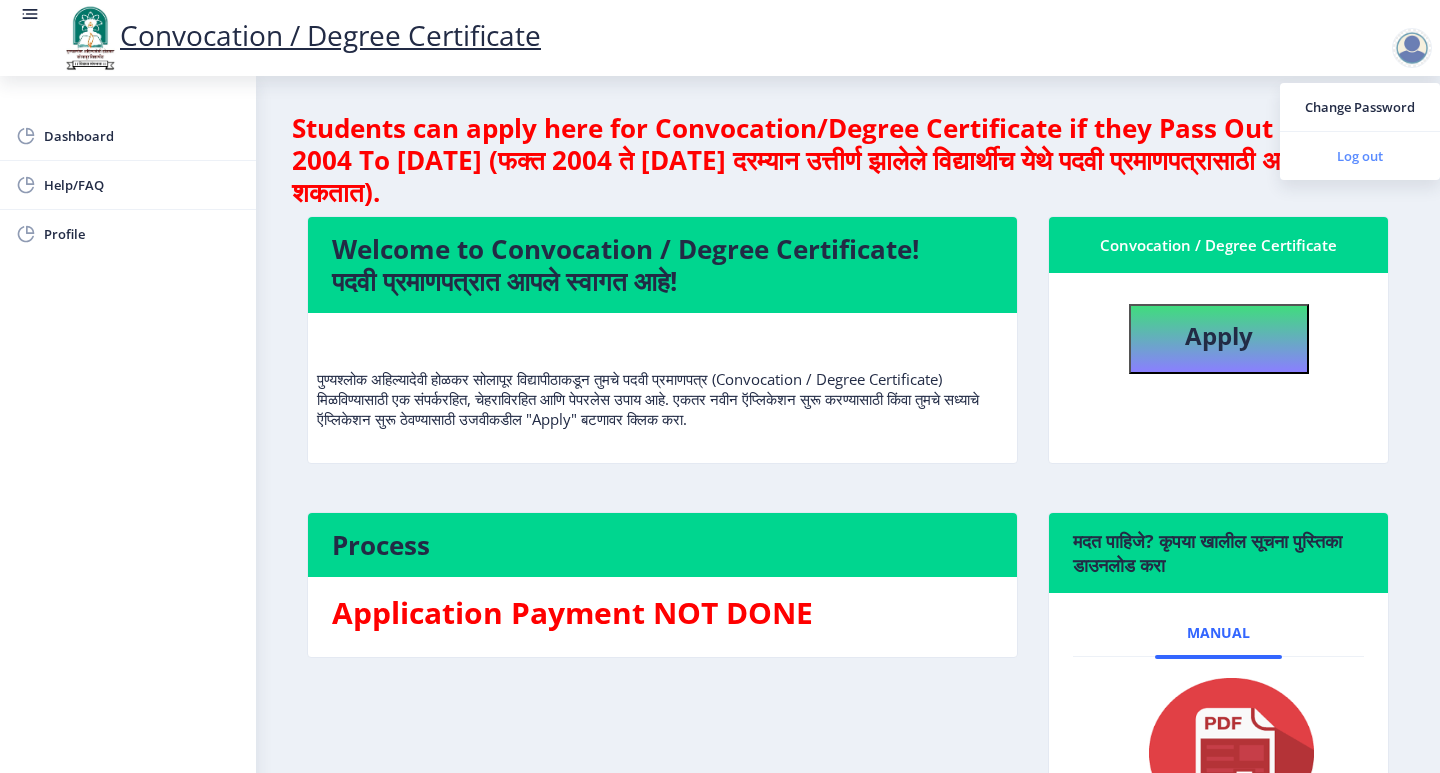 click on "Log out" at bounding box center [1360, 156] 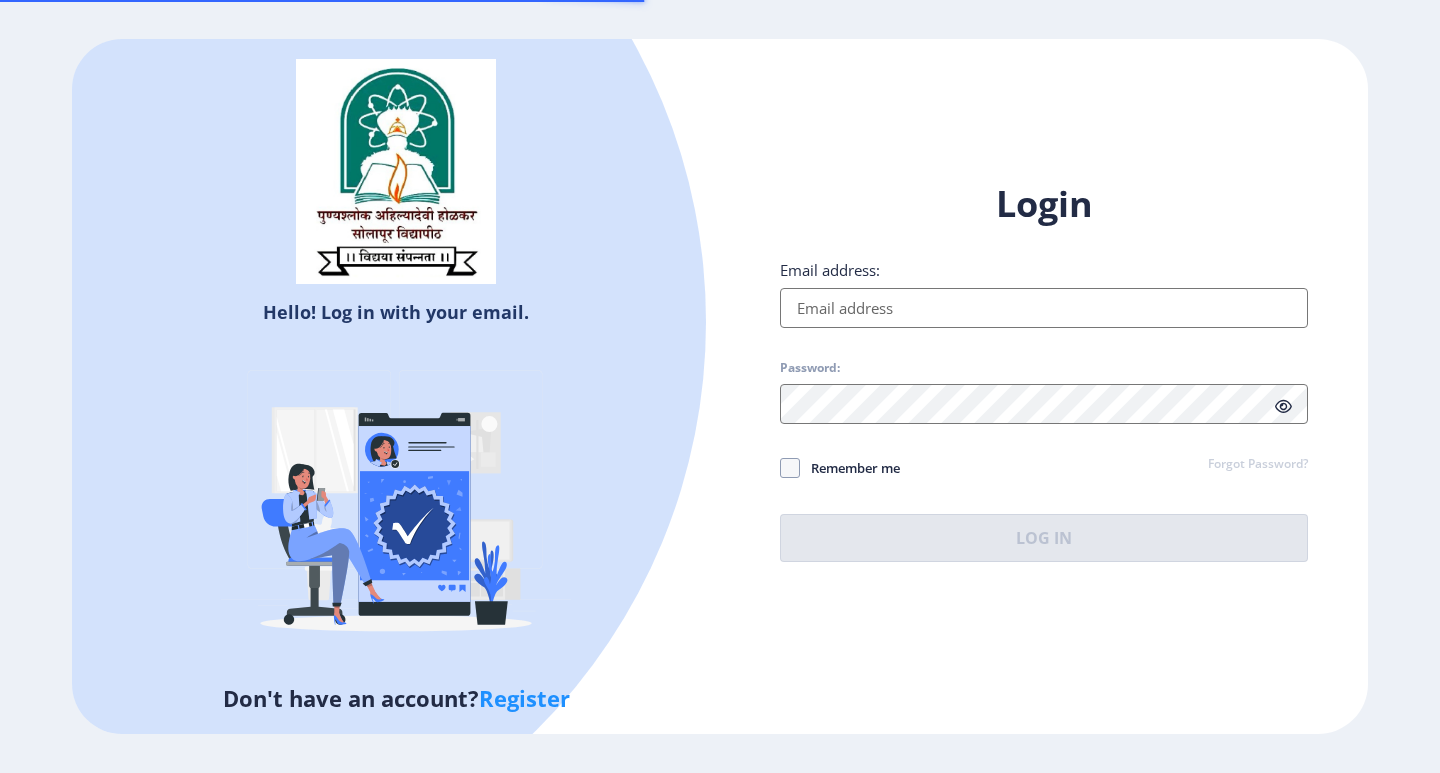 type on "[EMAIL_ADDRESS][DOMAIN_NAME]" 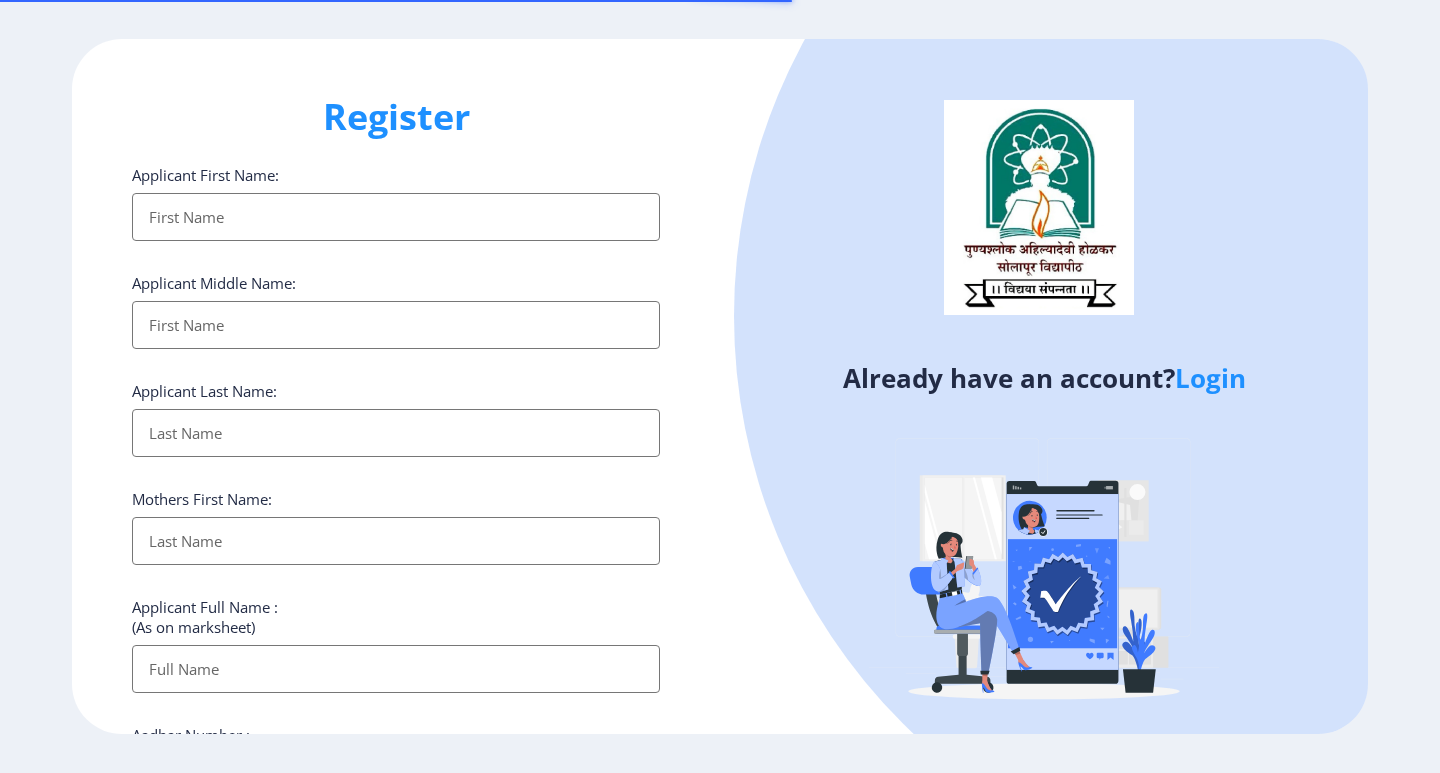 select 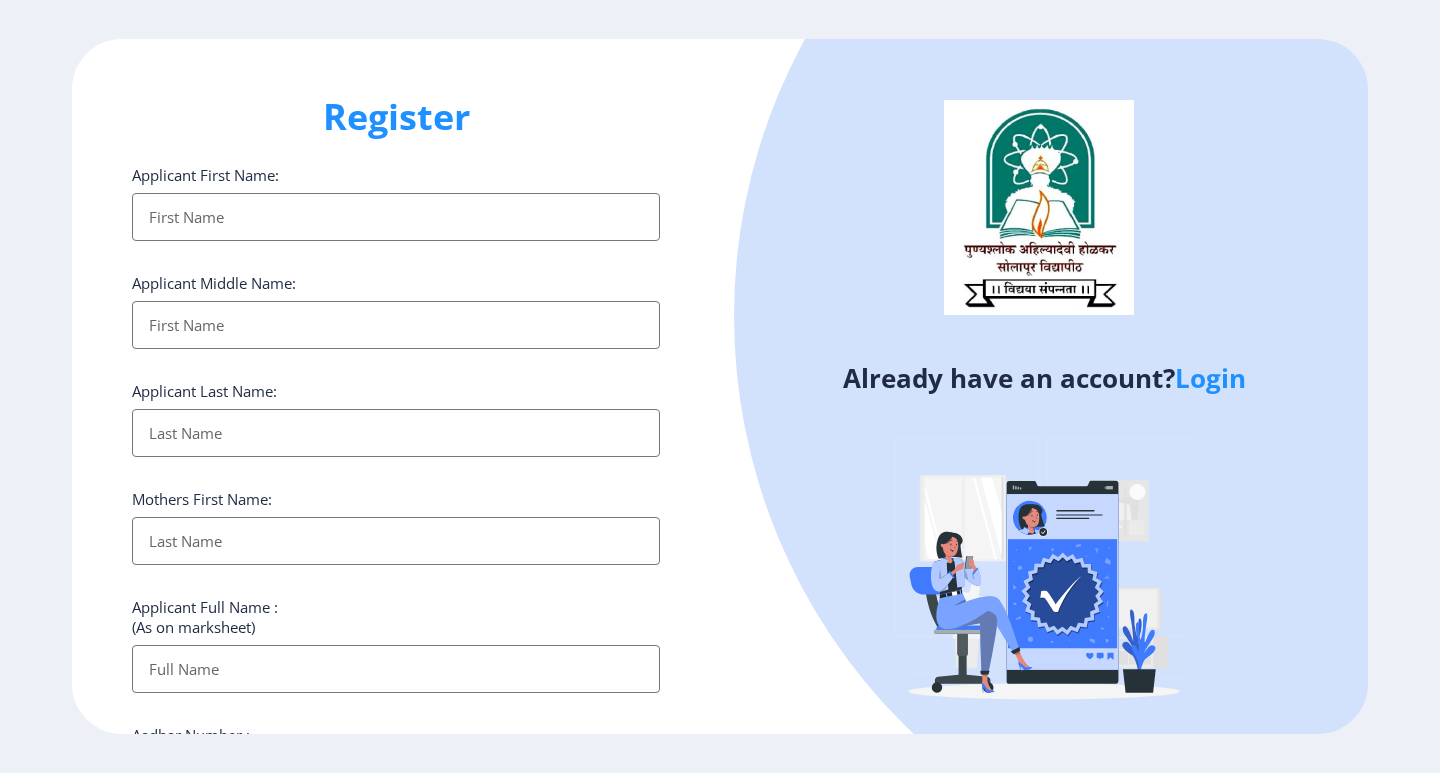 click on "Login" 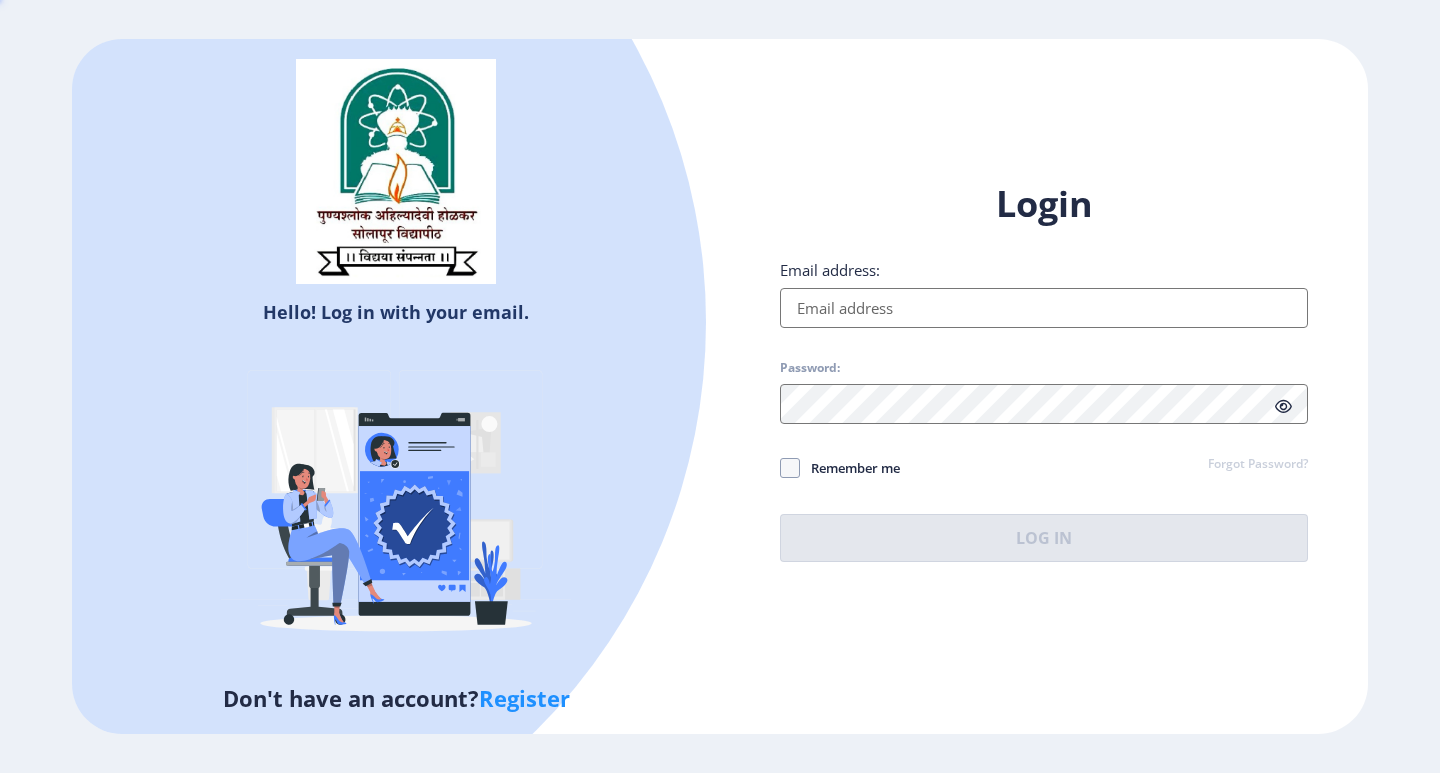 type on "[EMAIL_ADDRESS][DOMAIN_NAME]" 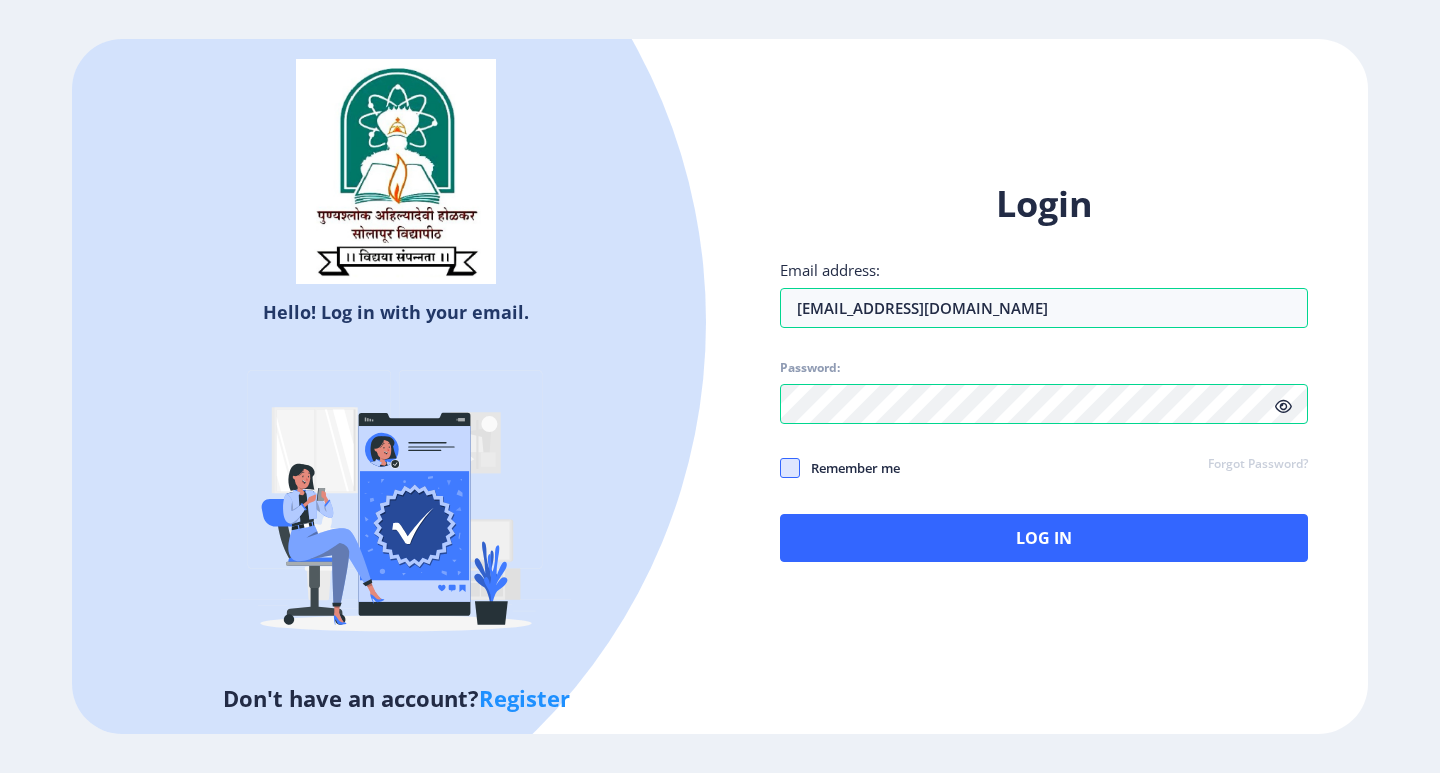 click 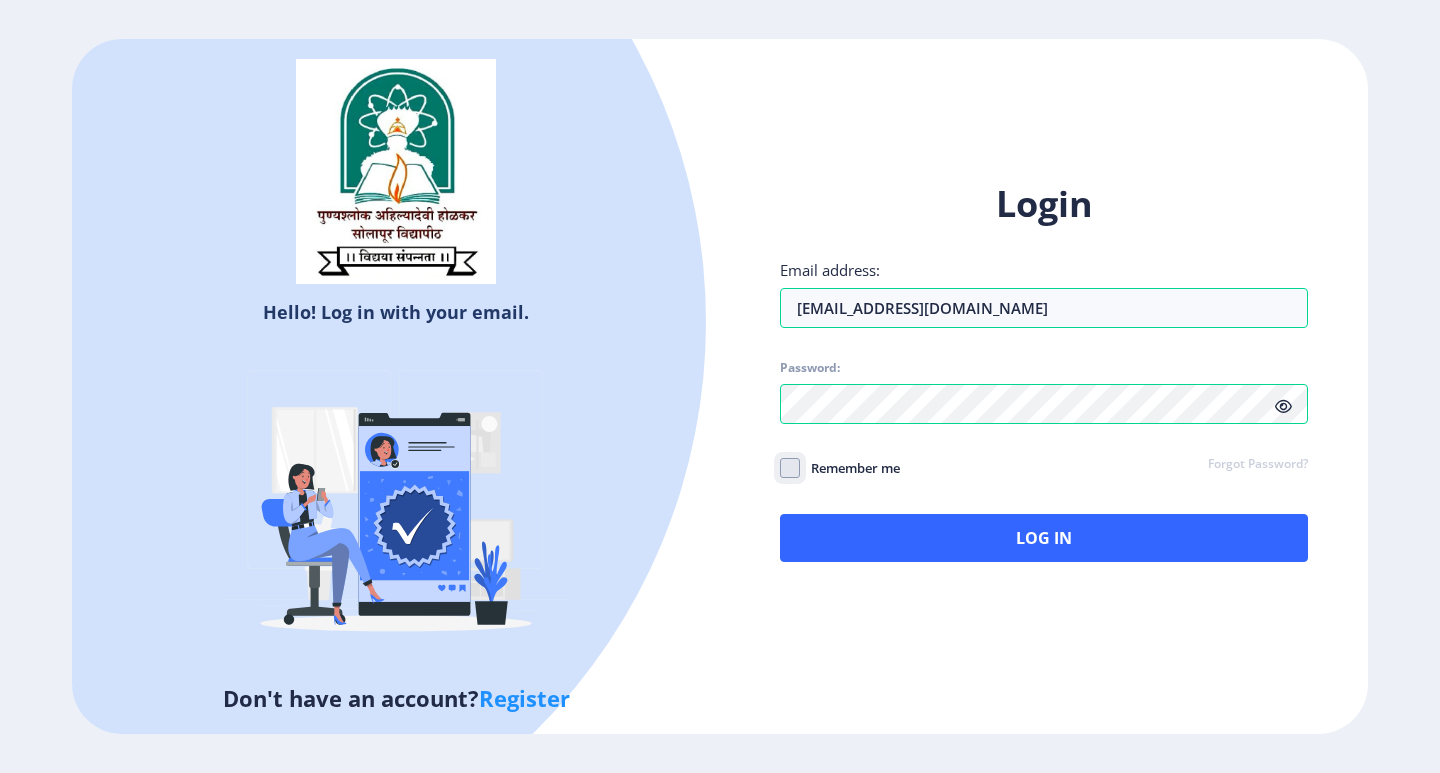 click on "Remember me" 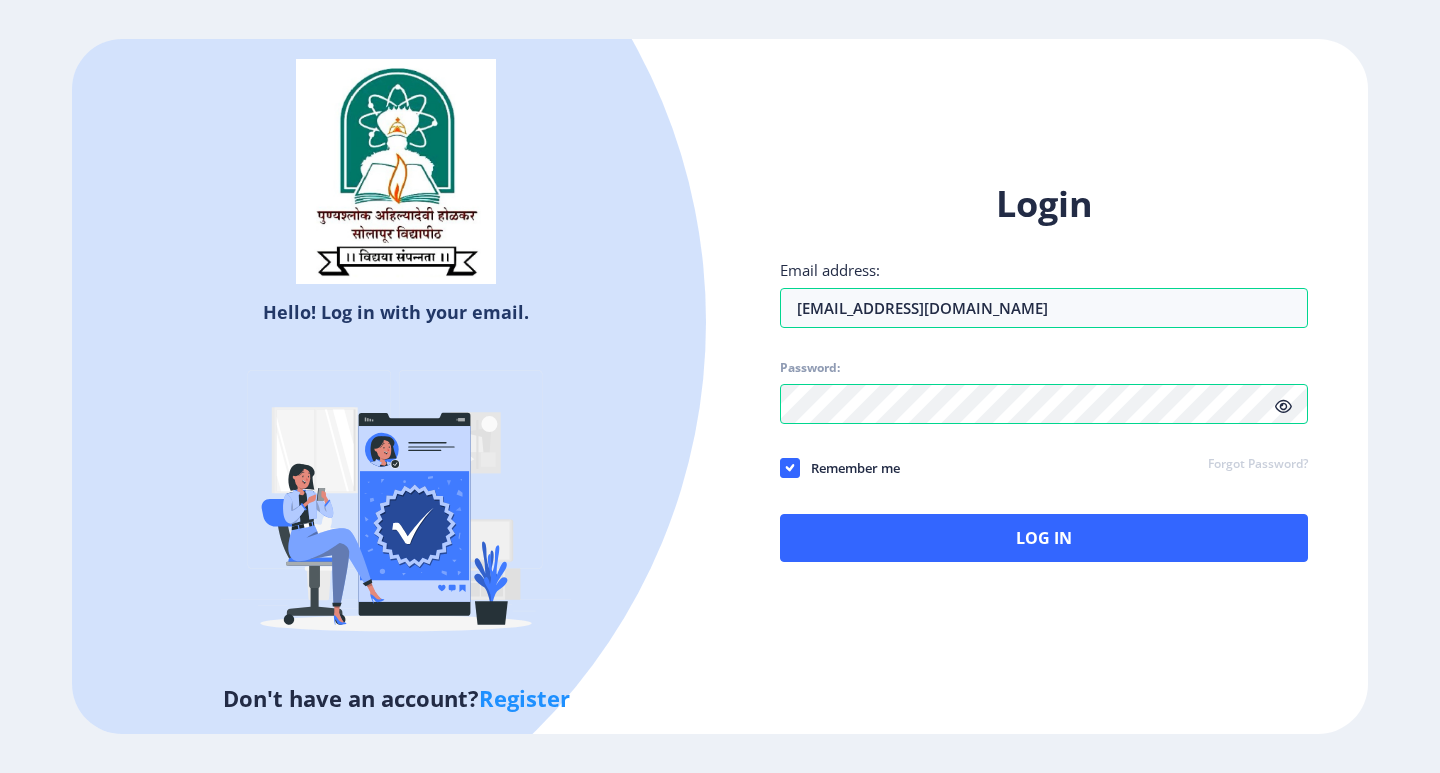 click on "Login Email address: tanujalokhande642@gmail.com Password: Remember me Forgot Password?  Log In   Don't have an account?  Register" 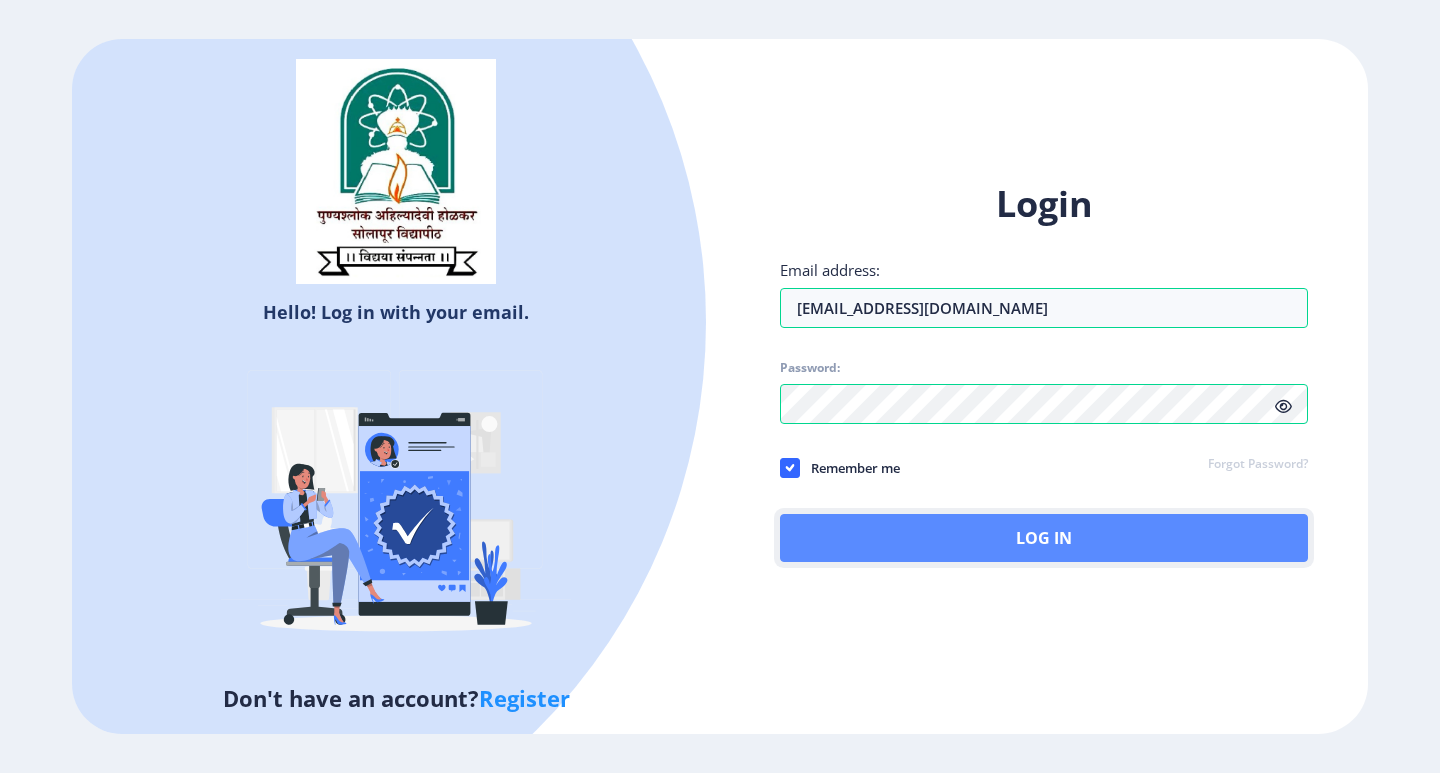click on "Log In" 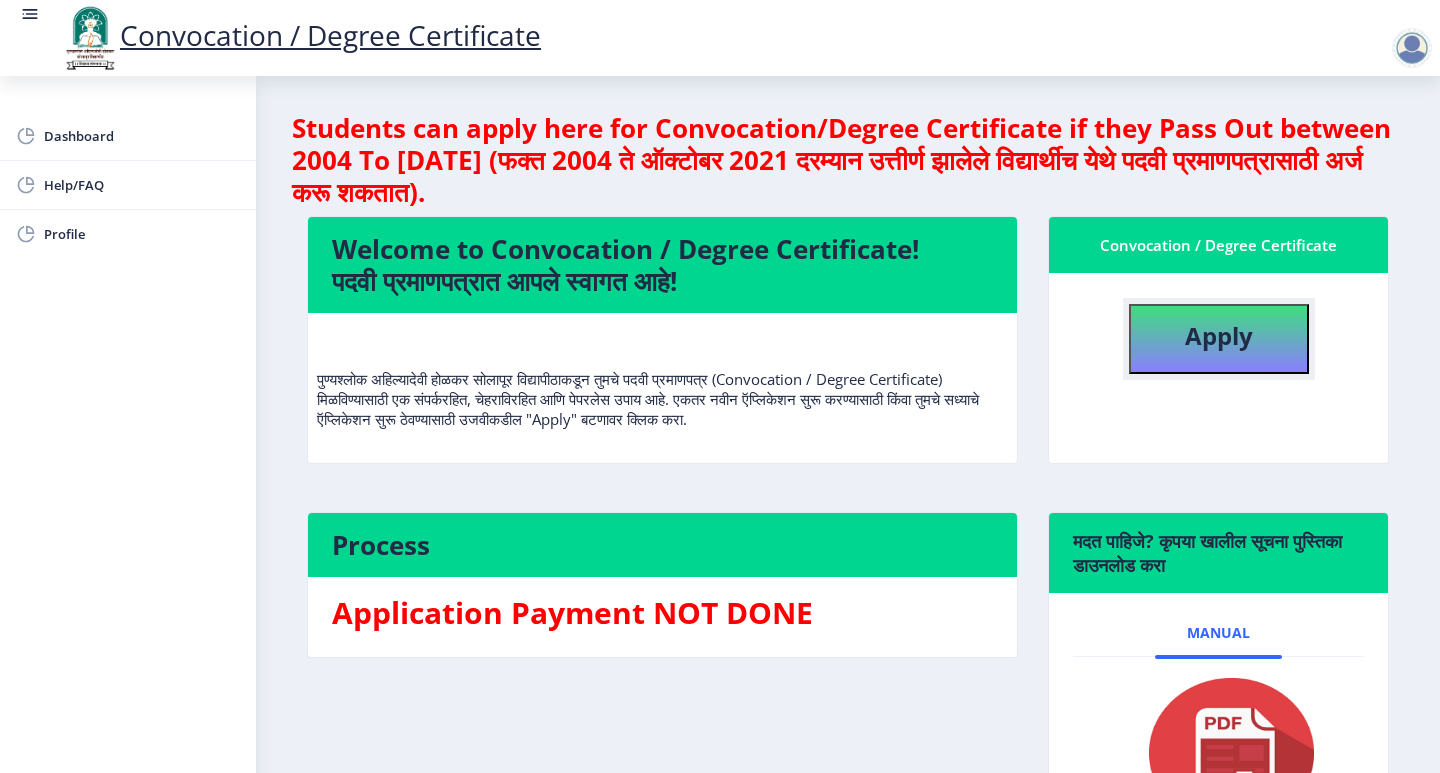 click on "Apply" 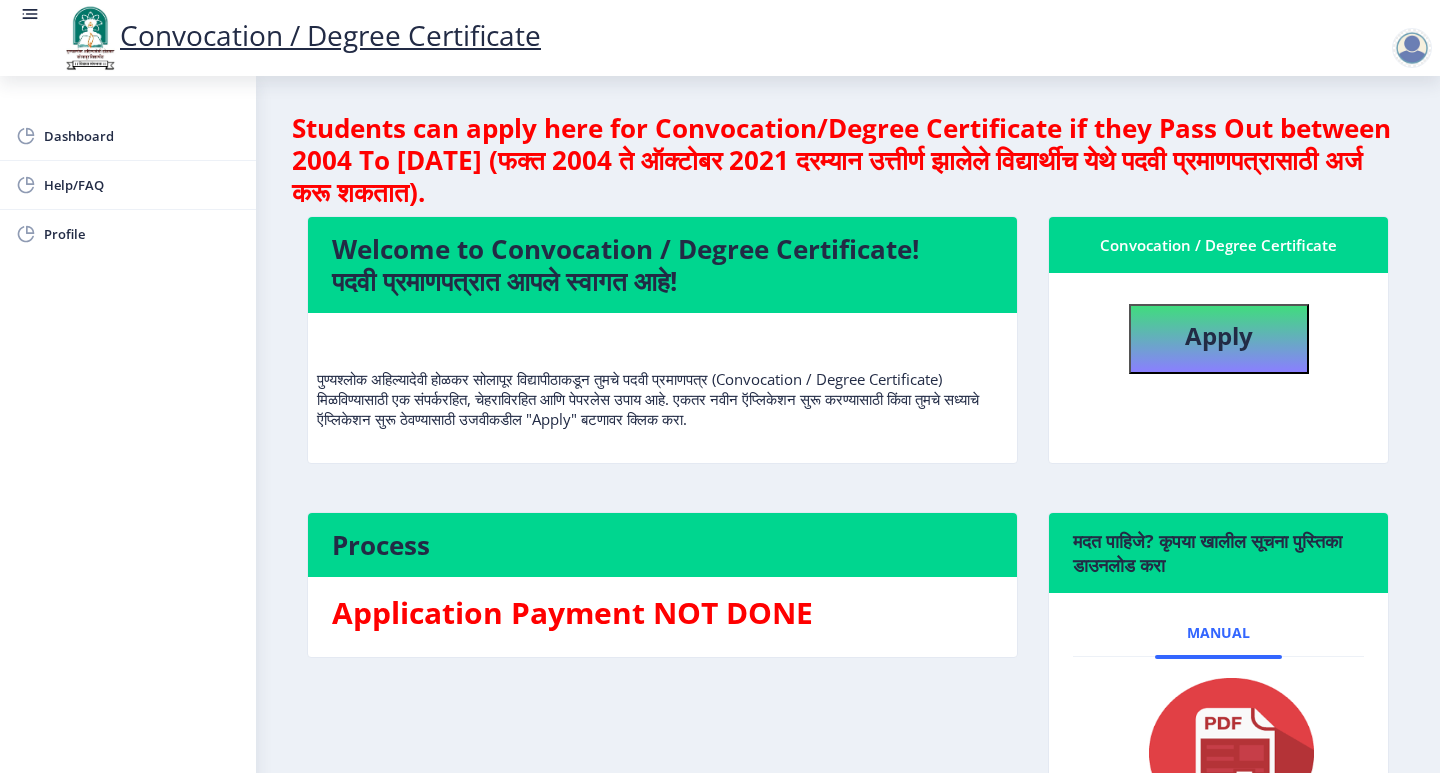 select 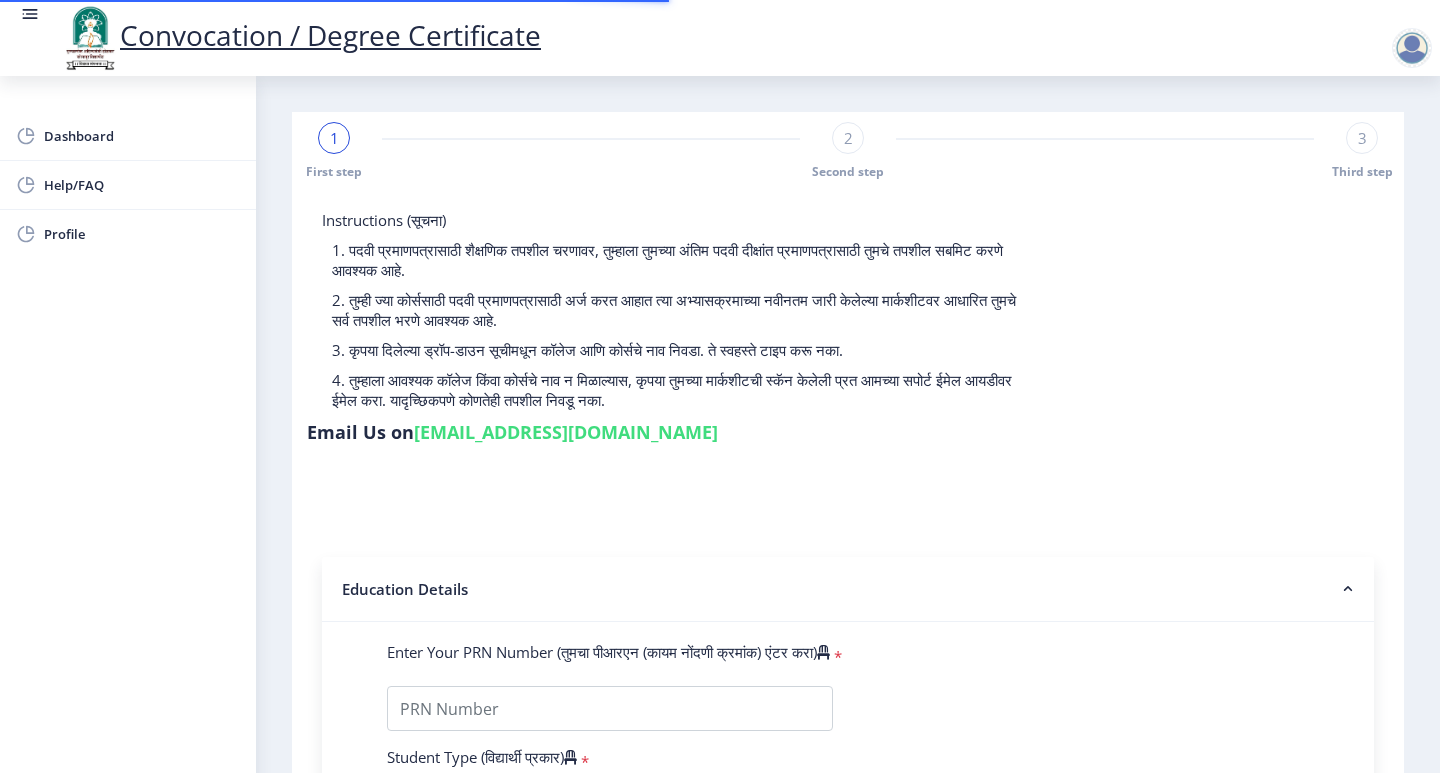 scroll, scrollTop: 400, scrollLeft: 0, axis: vertical 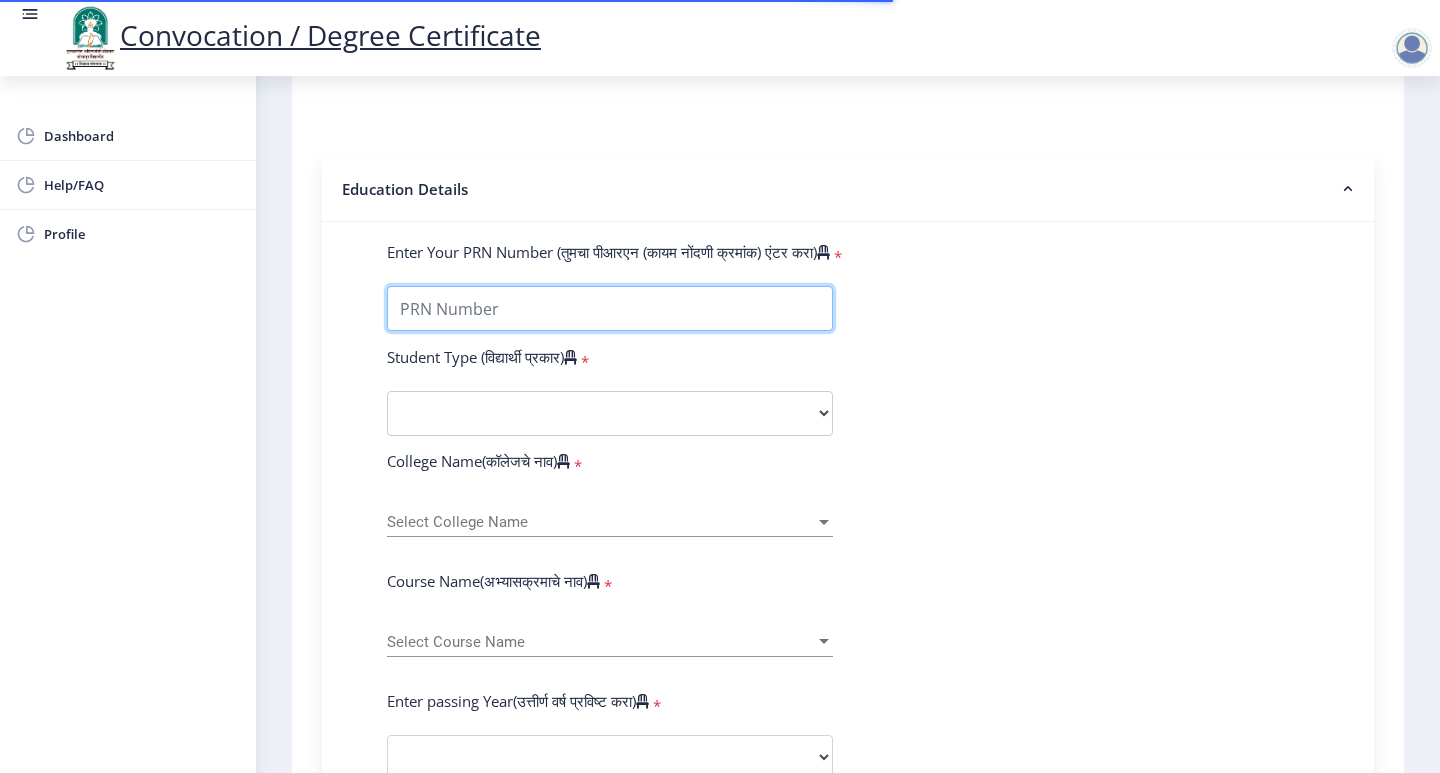 click on "Enter Your PRN Number (तुमचा पीआरएन (कायम नोंदणी क्रमांक) एंटर करा)" at bounding box center [610, 308] 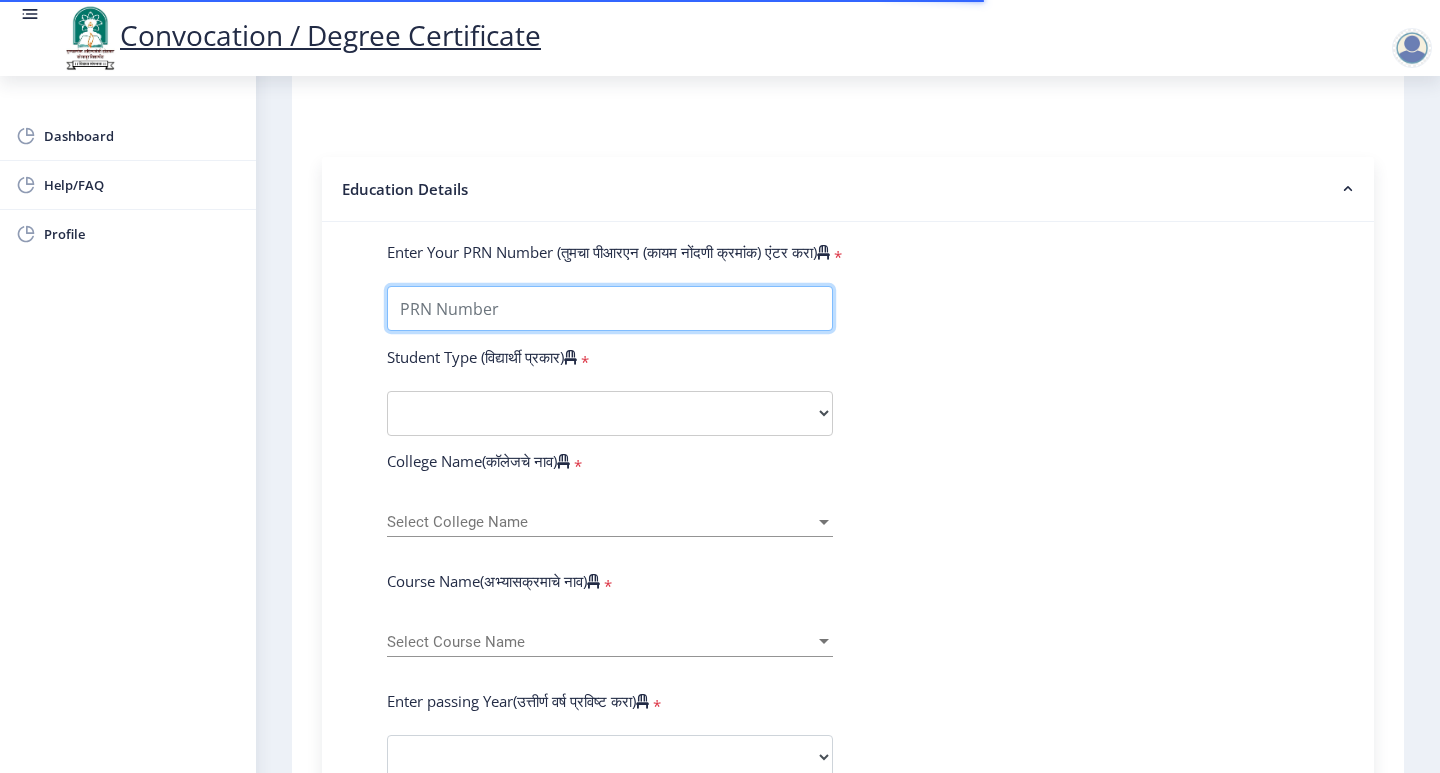 type on "202201019034850" 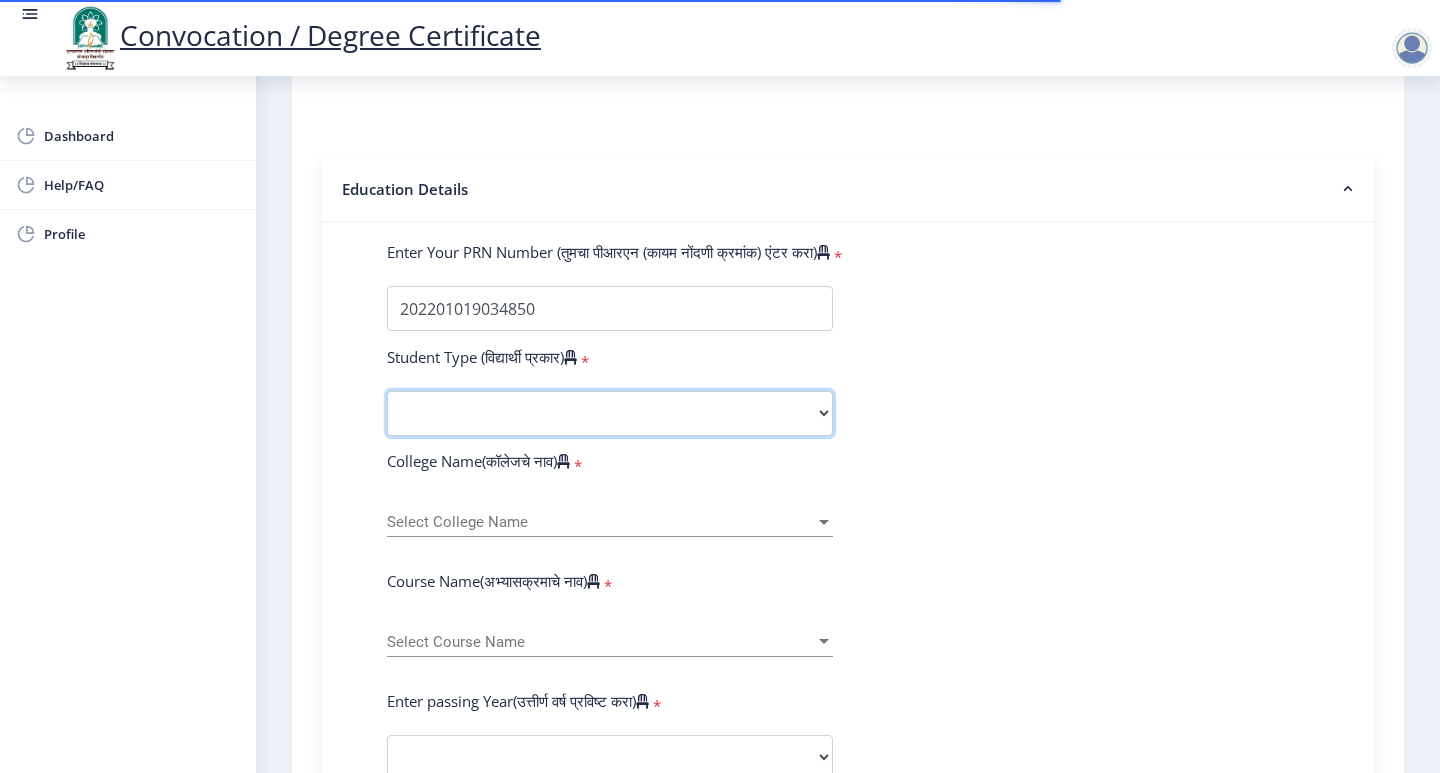 click on "Select Student Type Regular External" at bounding box center [610, 413] 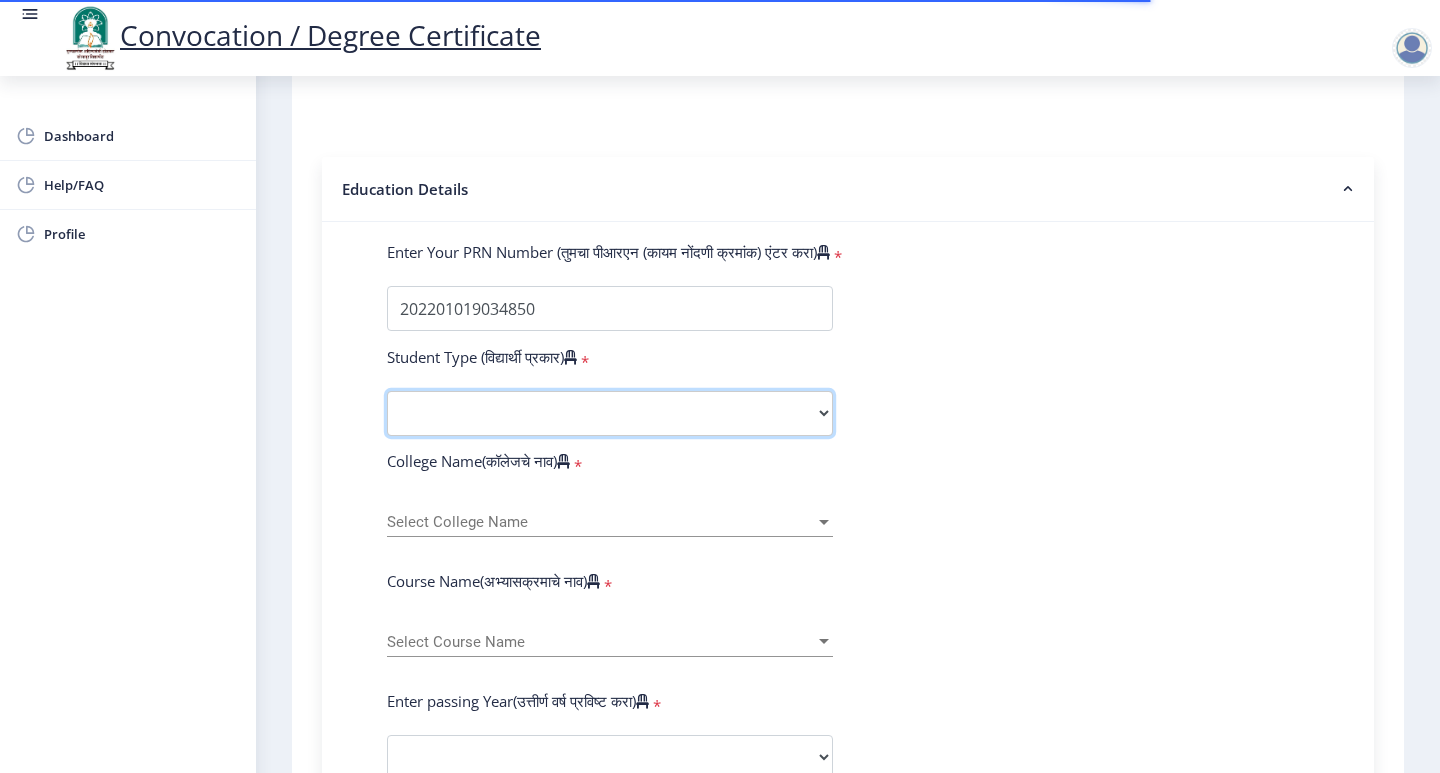 select on "Regular" 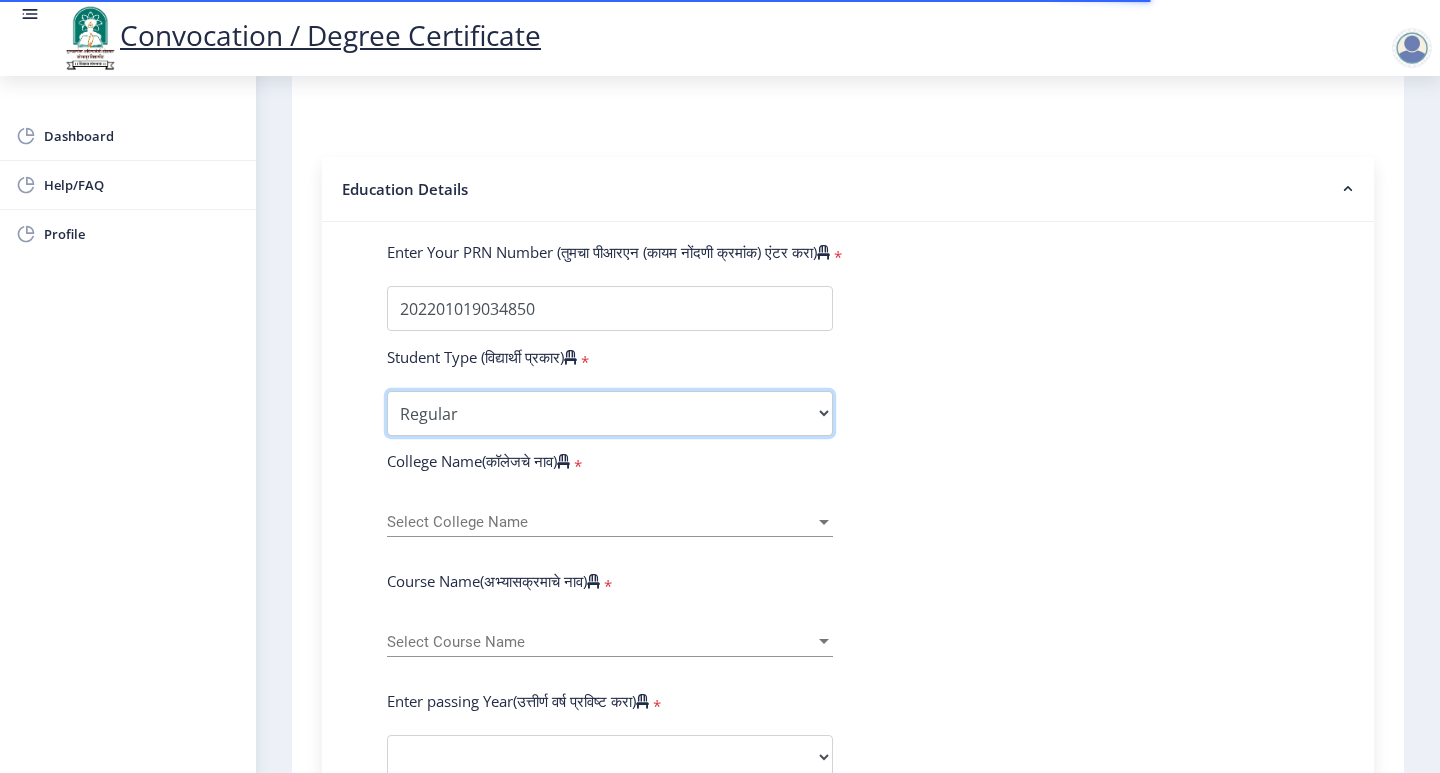click on "Select Student Type Regular External" at bounding box center (610, 413) 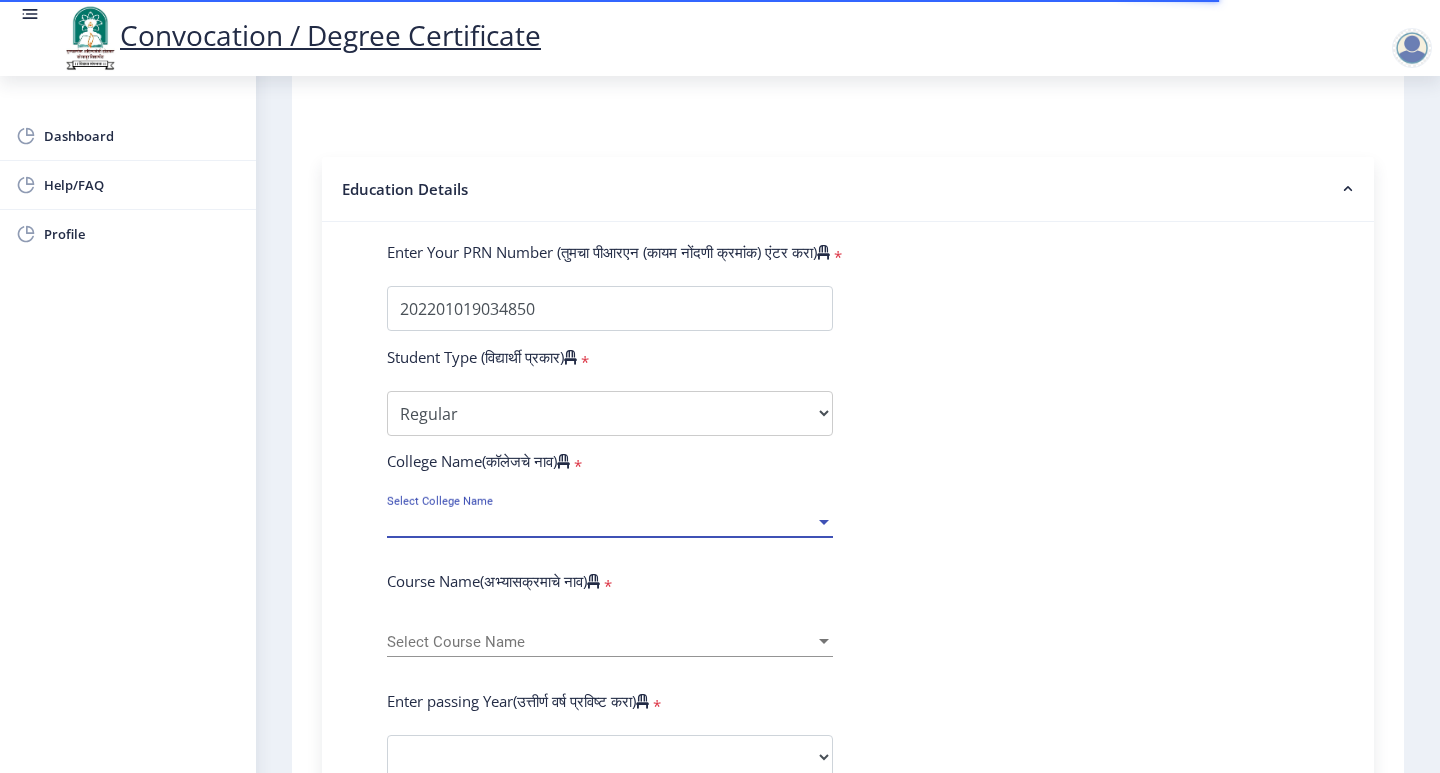 click on "Select College Name" at bounding box center [601, 522] 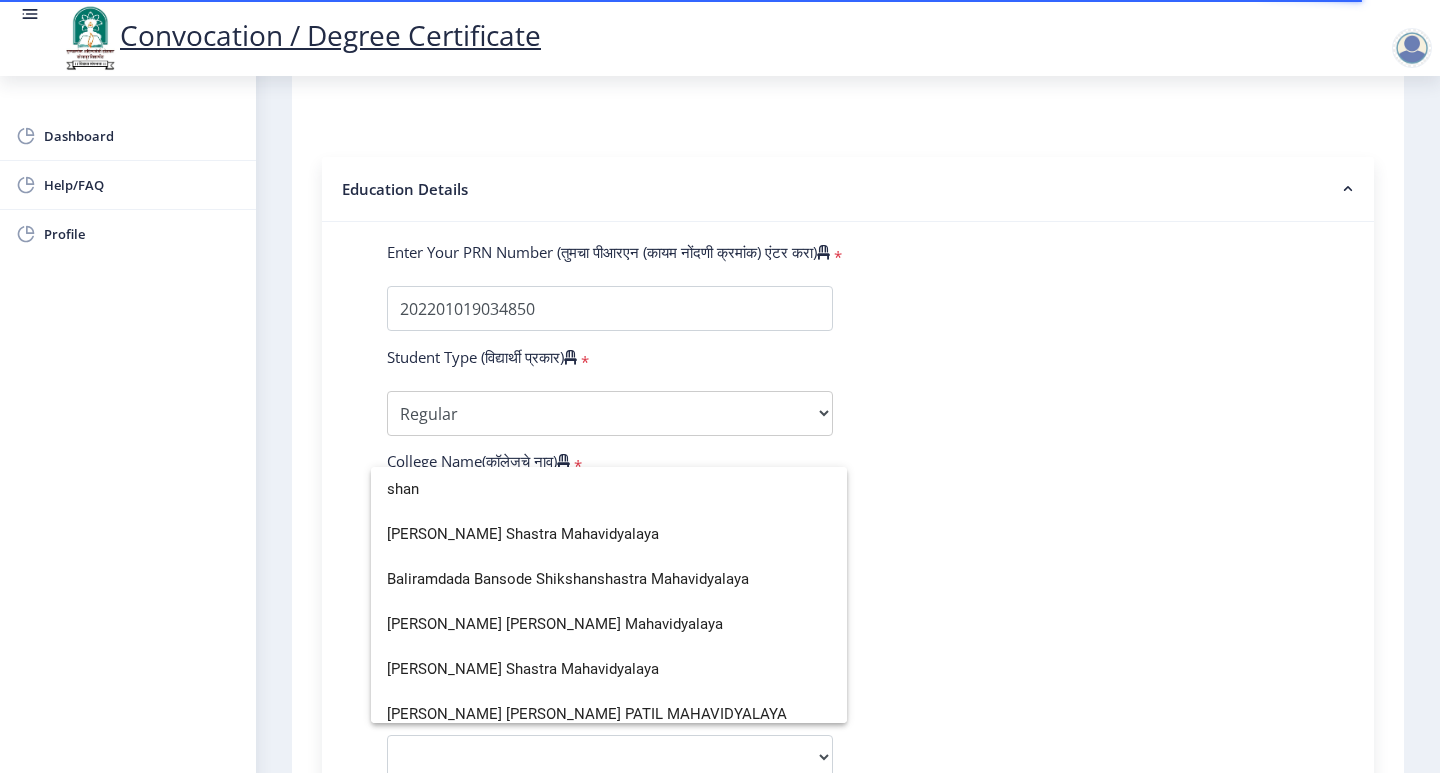scroll, scrollTop: 59, scrollLeft: 0, axis: vertical 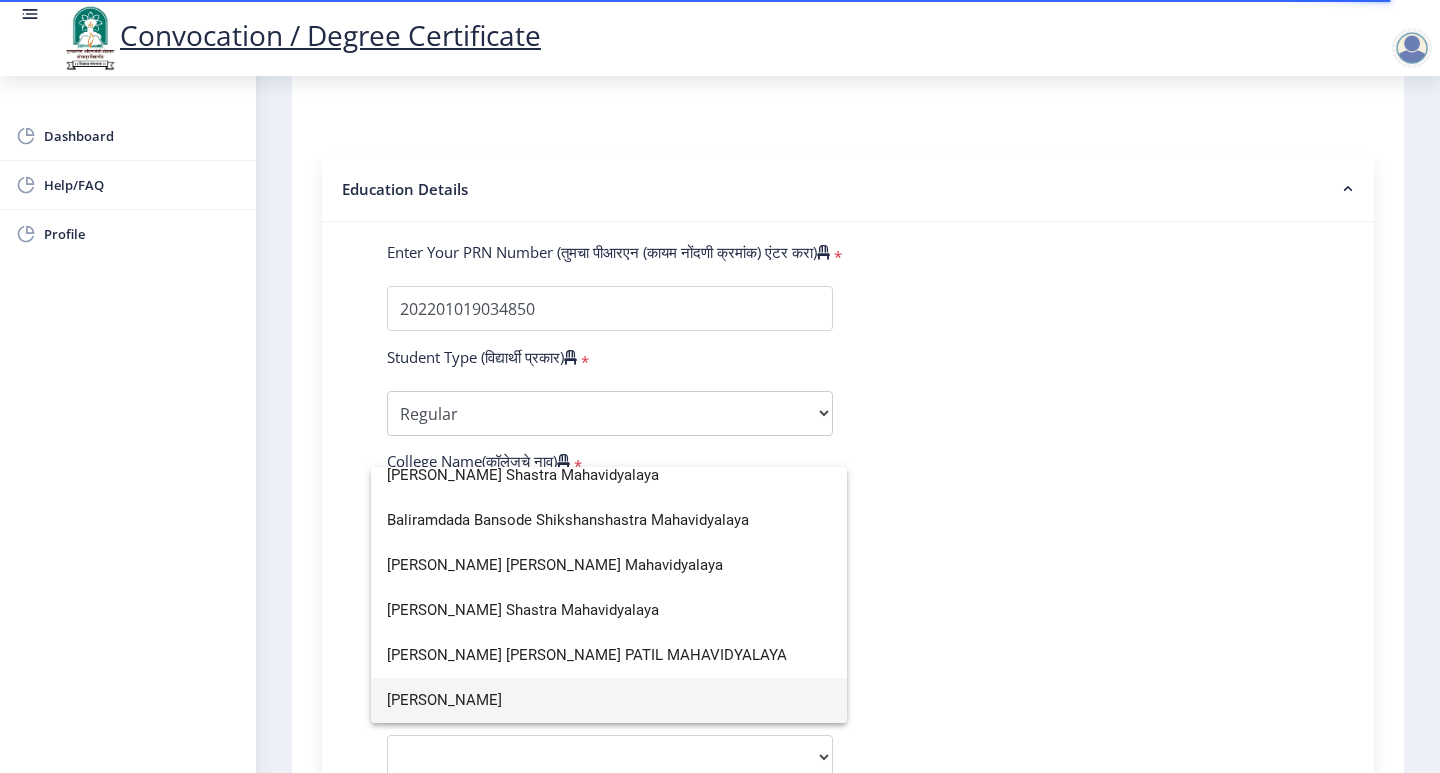 type on "shan" 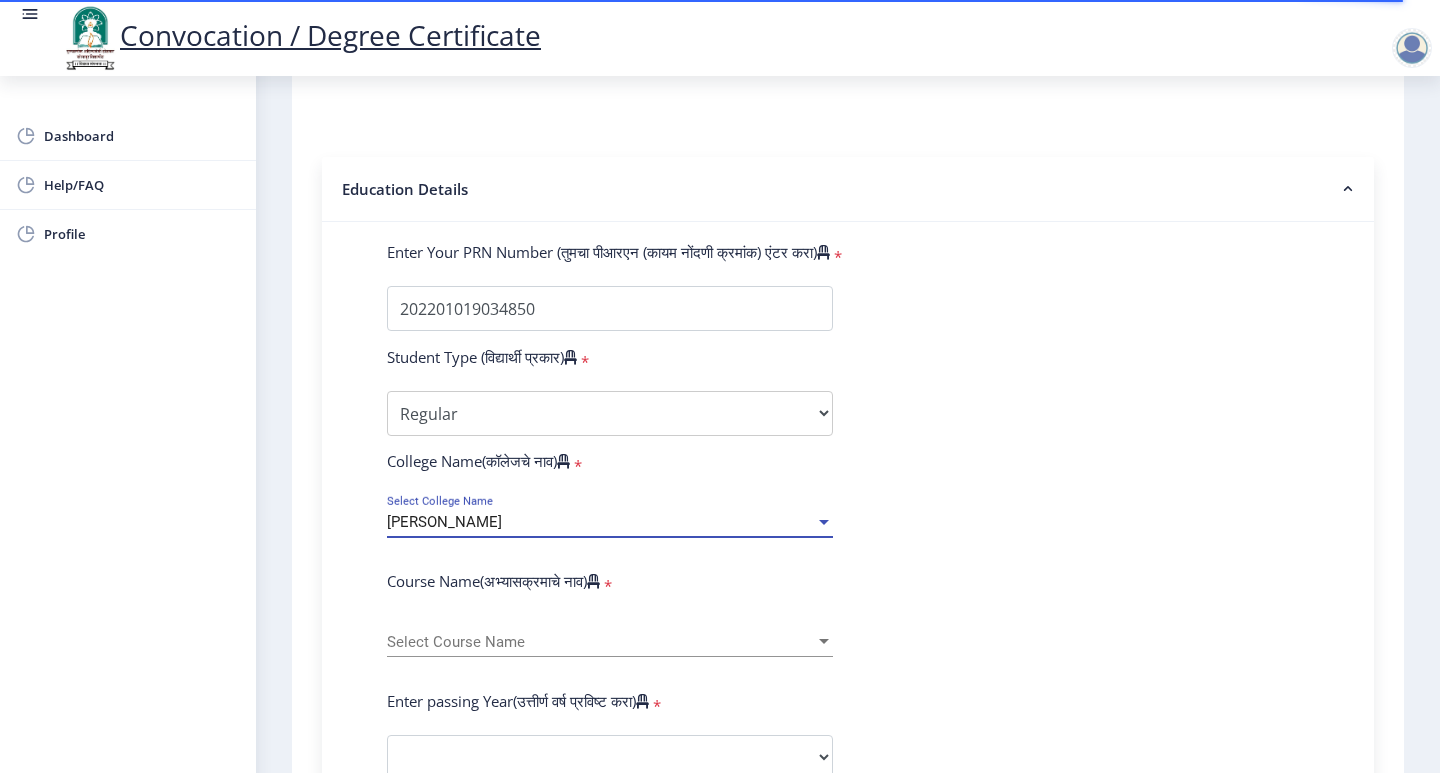 scroll, scrollTop: 600, scrollLeft: 0, axis: vertical 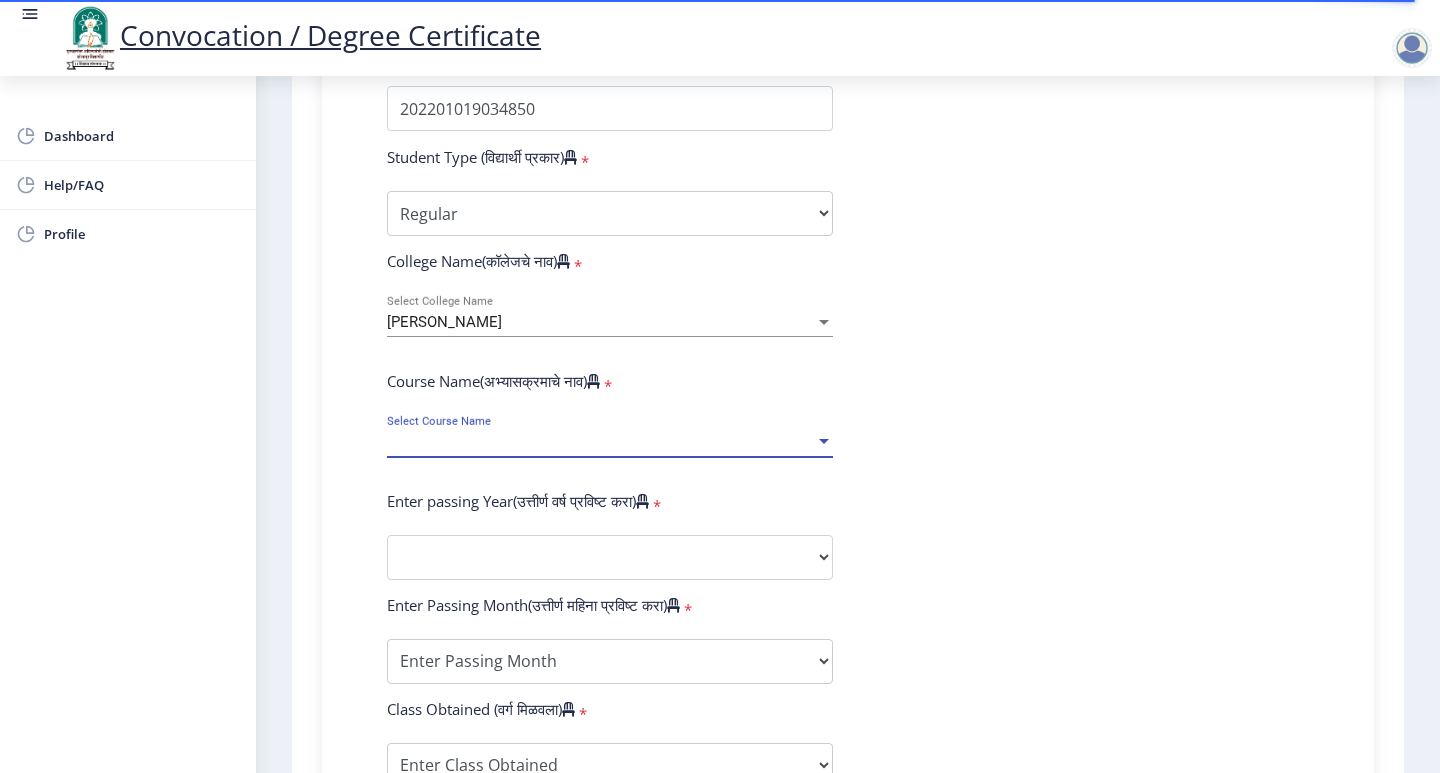 click on "Select Course Name" at bounding box center (601, 442) 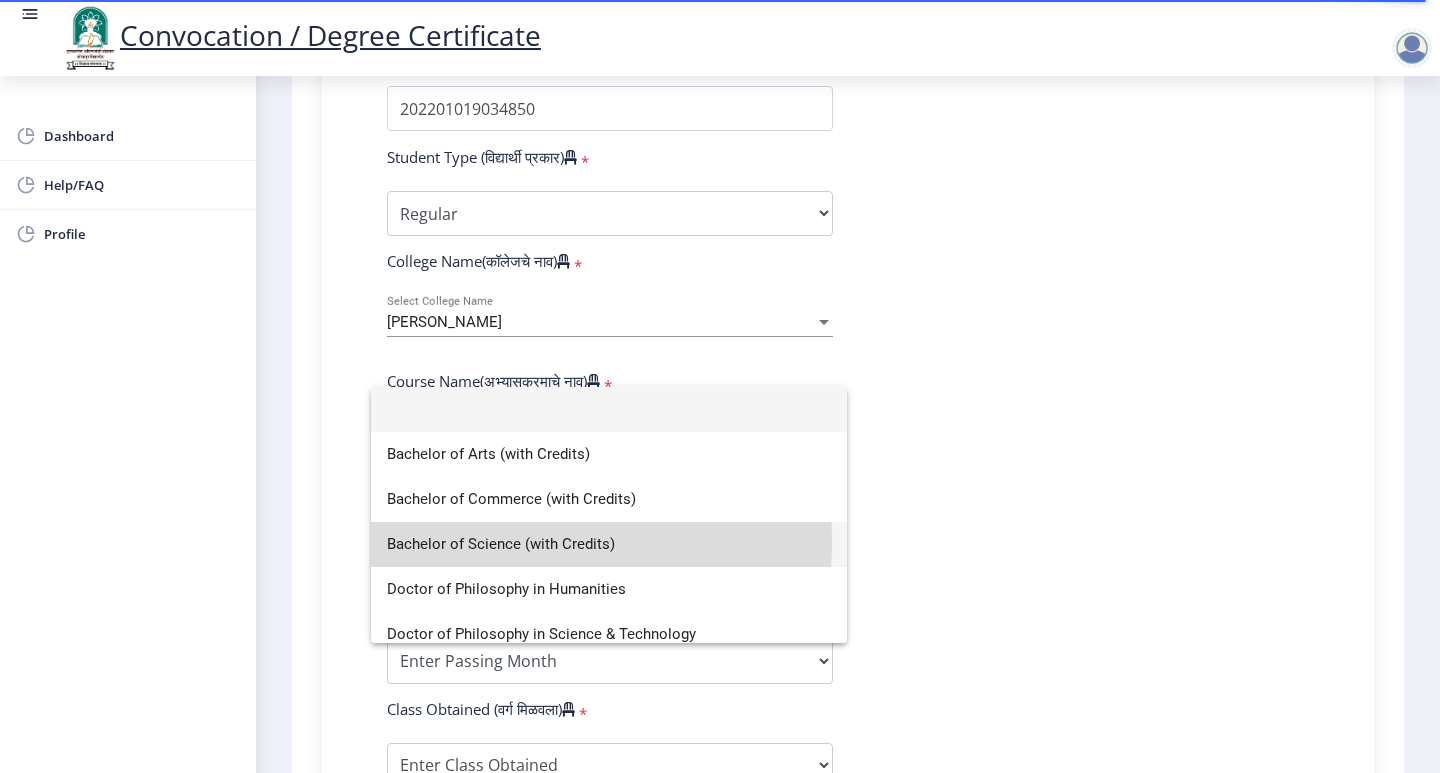 click on "Bachelor of Science (with Credits)" at bounding box center [609, 544] 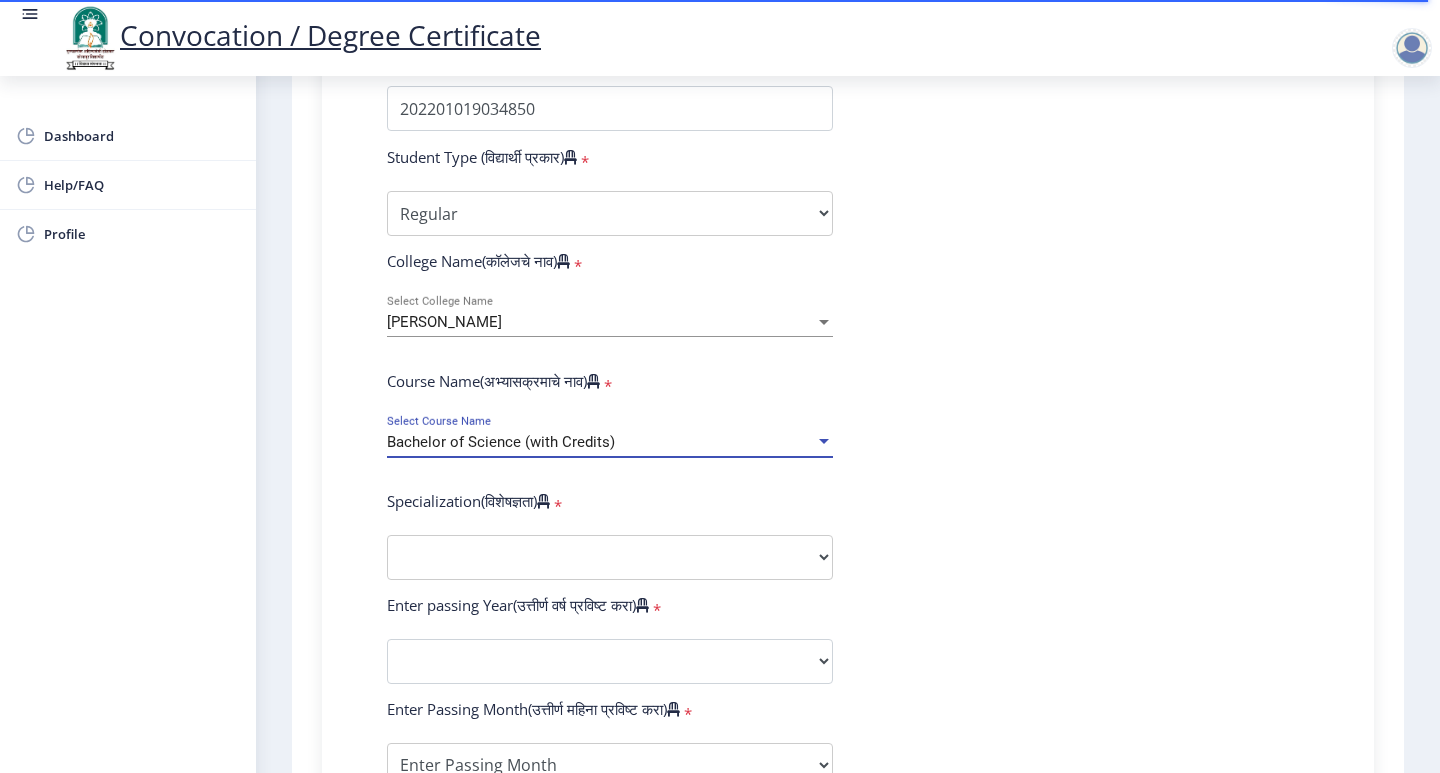 scroll, scrollTop: 800, scrollLeft: 0, axis: vertical 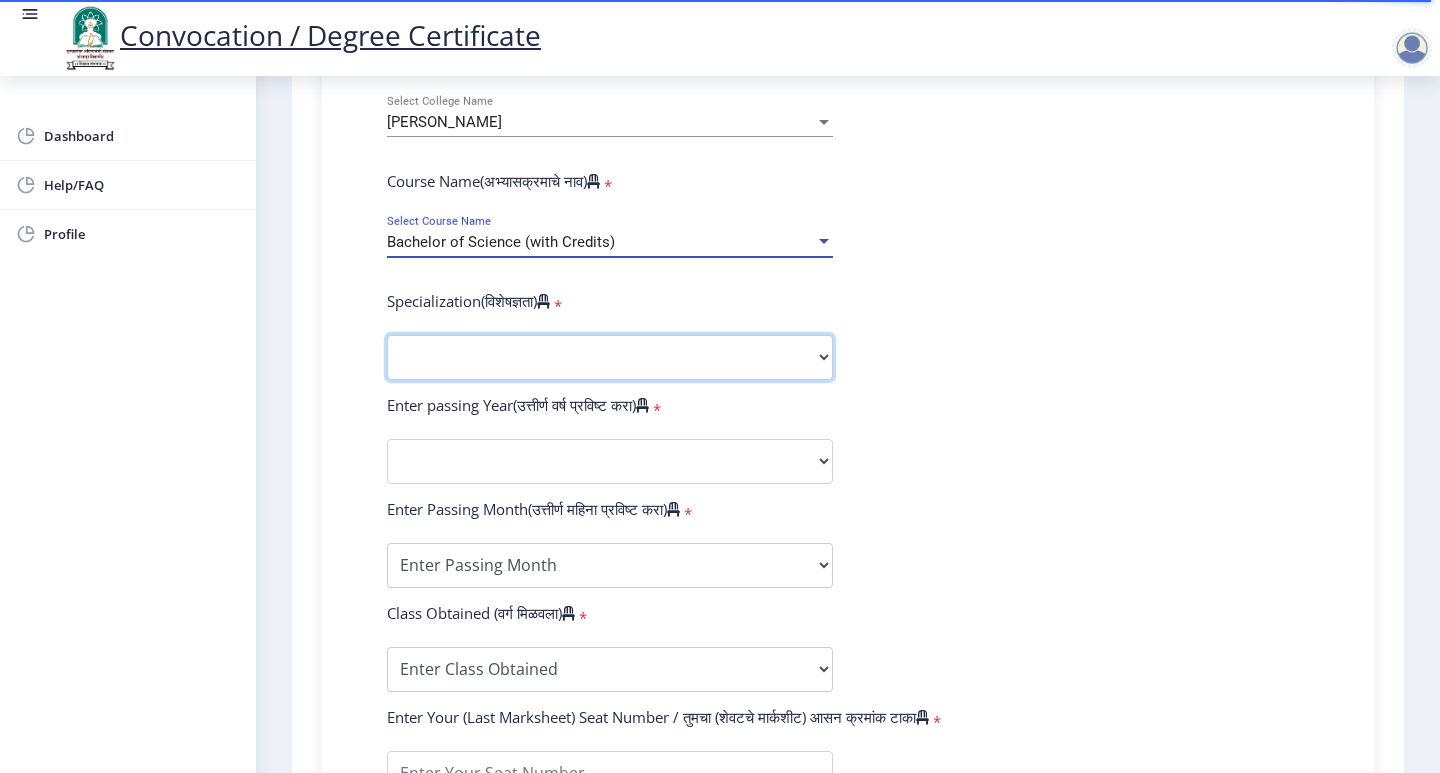 click on "Specialization Botany Chemistry Computer Science Electronics Geology Mathematics Microbiology Physics Statistics Zoology Other" at bounding box center [610, 357] 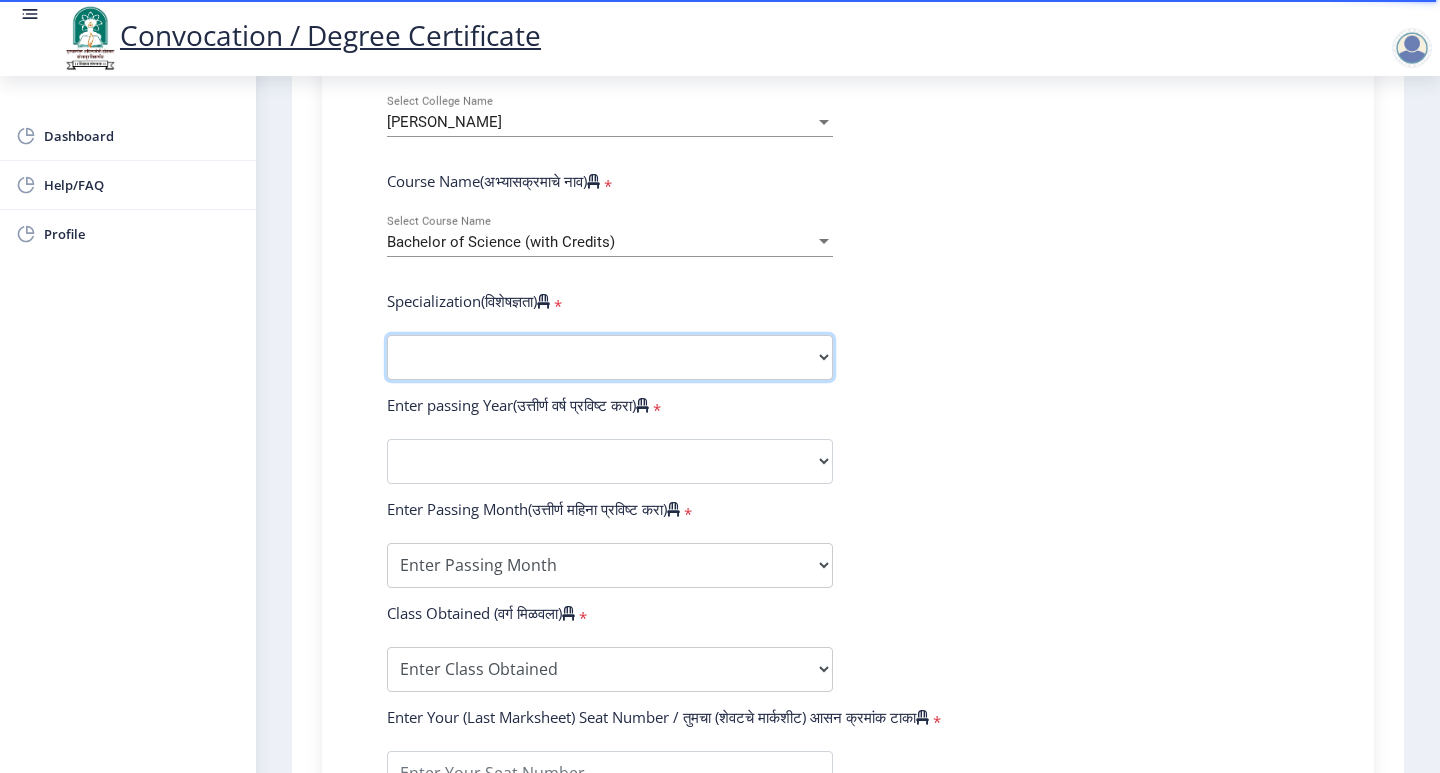 select on "Physics" 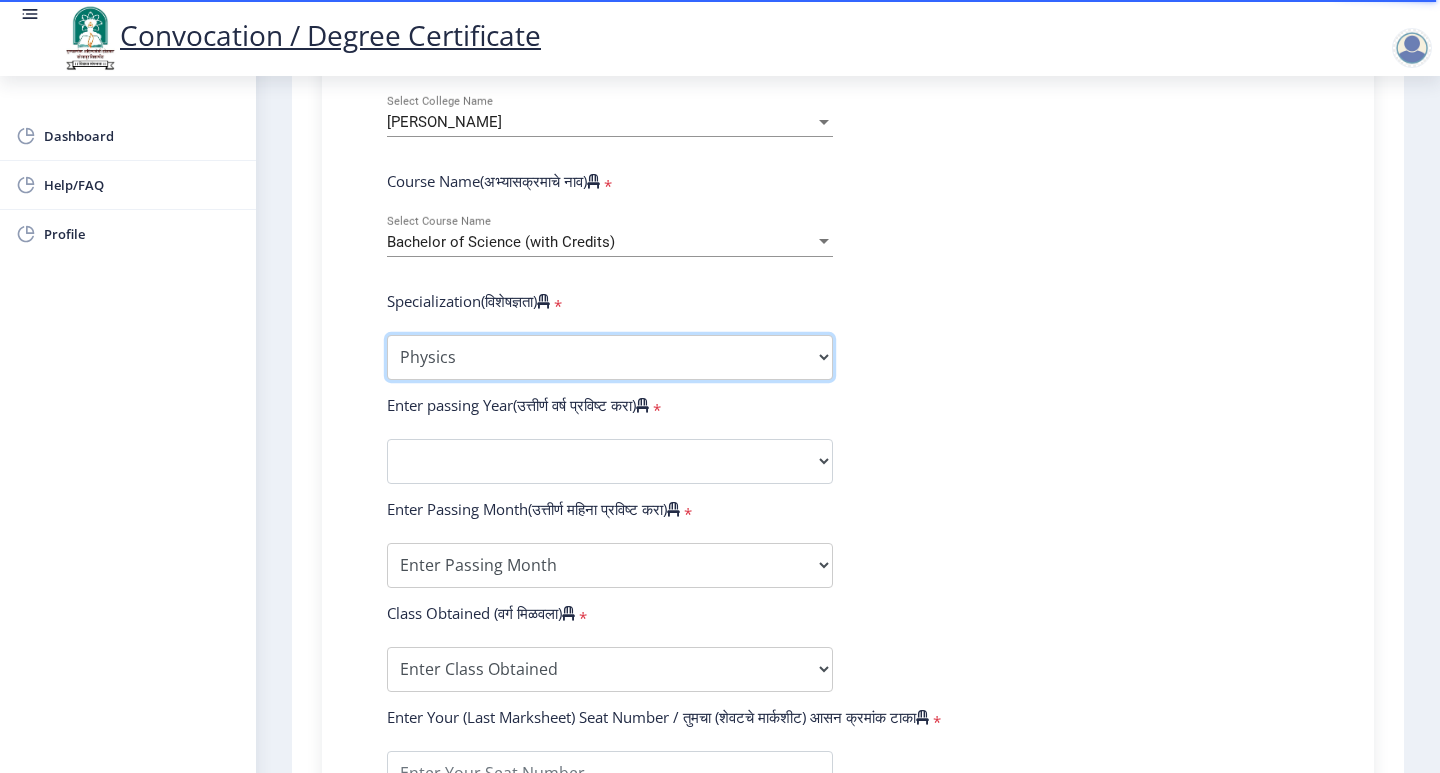 click on "Specialization Botany Chemistry Computer Science Electronics Geology Mathematics Microbiology Physics Statistics Zoology Other" at bounding box center (610, 357) 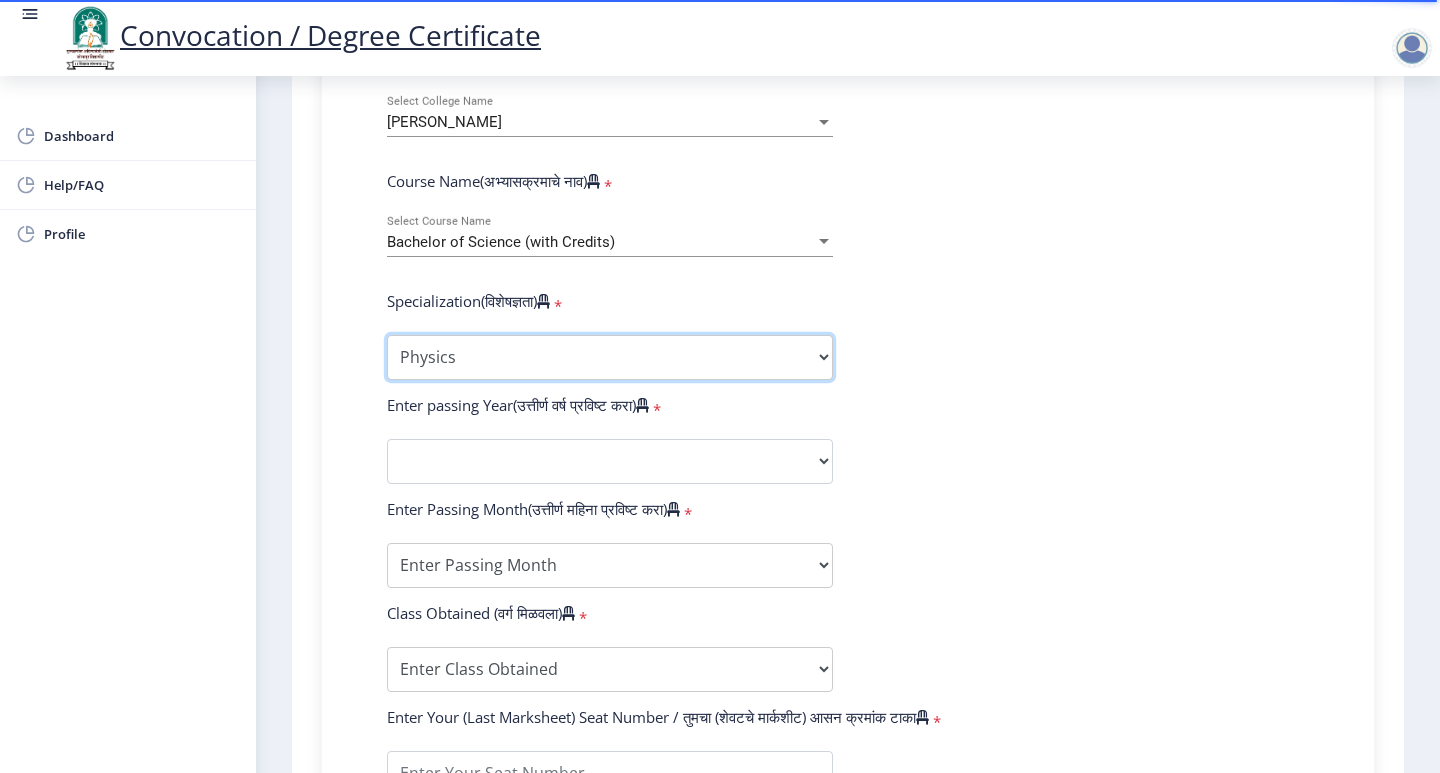 scroll, scrollTop: 1000, scrollLeft: 0, axis: vertical 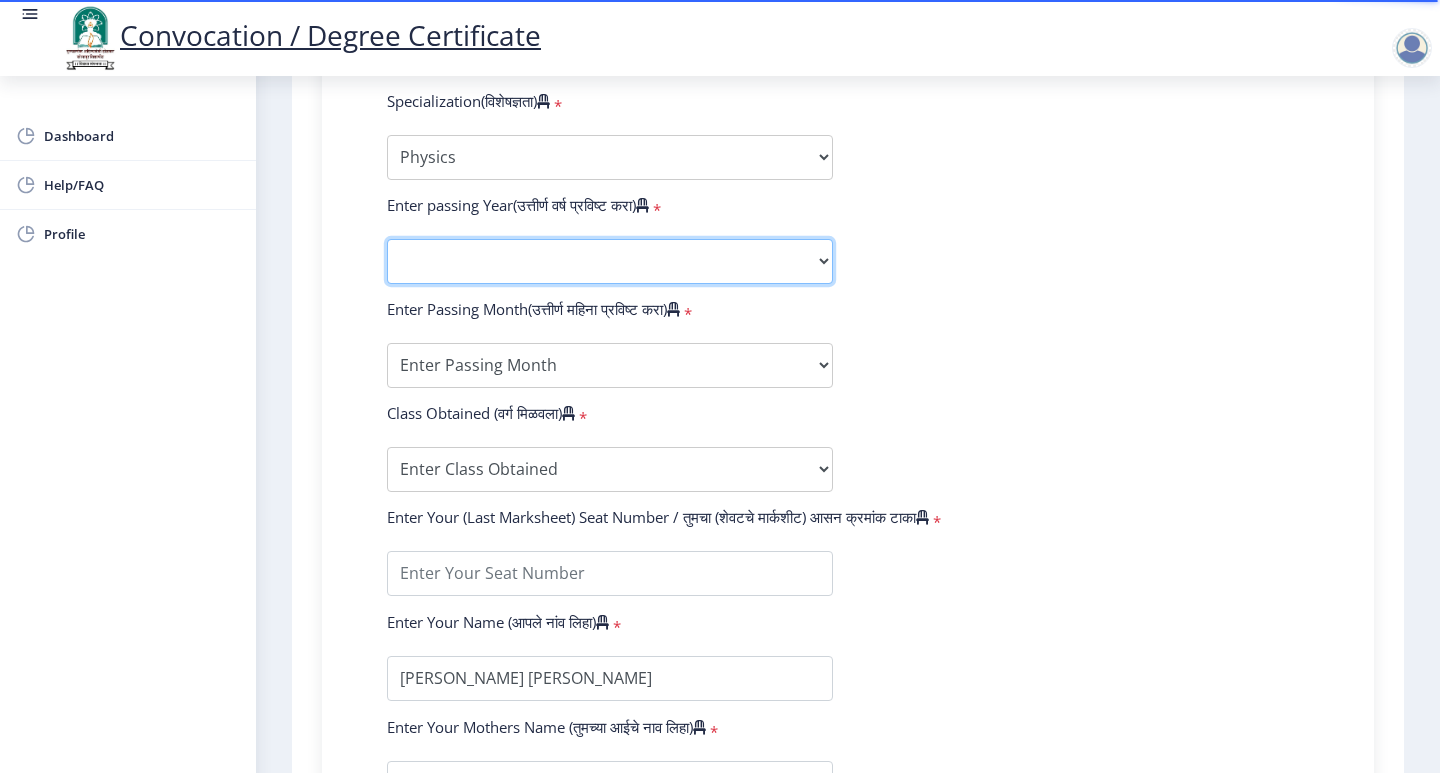 click on "2025   2024   2023   2022   2021   2020   2019   2018   2017   2016   2015   2014   2013   2012   2011   2010   2009   2008   2007   2006   2005   2004   2003   2002   2001   2000   1999   1998   1997   1996   1995   1994   1993   1992   1991   1990   1989   1988   1987   1986   1985   1984   1983   1982   1981   1980   1979   1978   1977   1976" 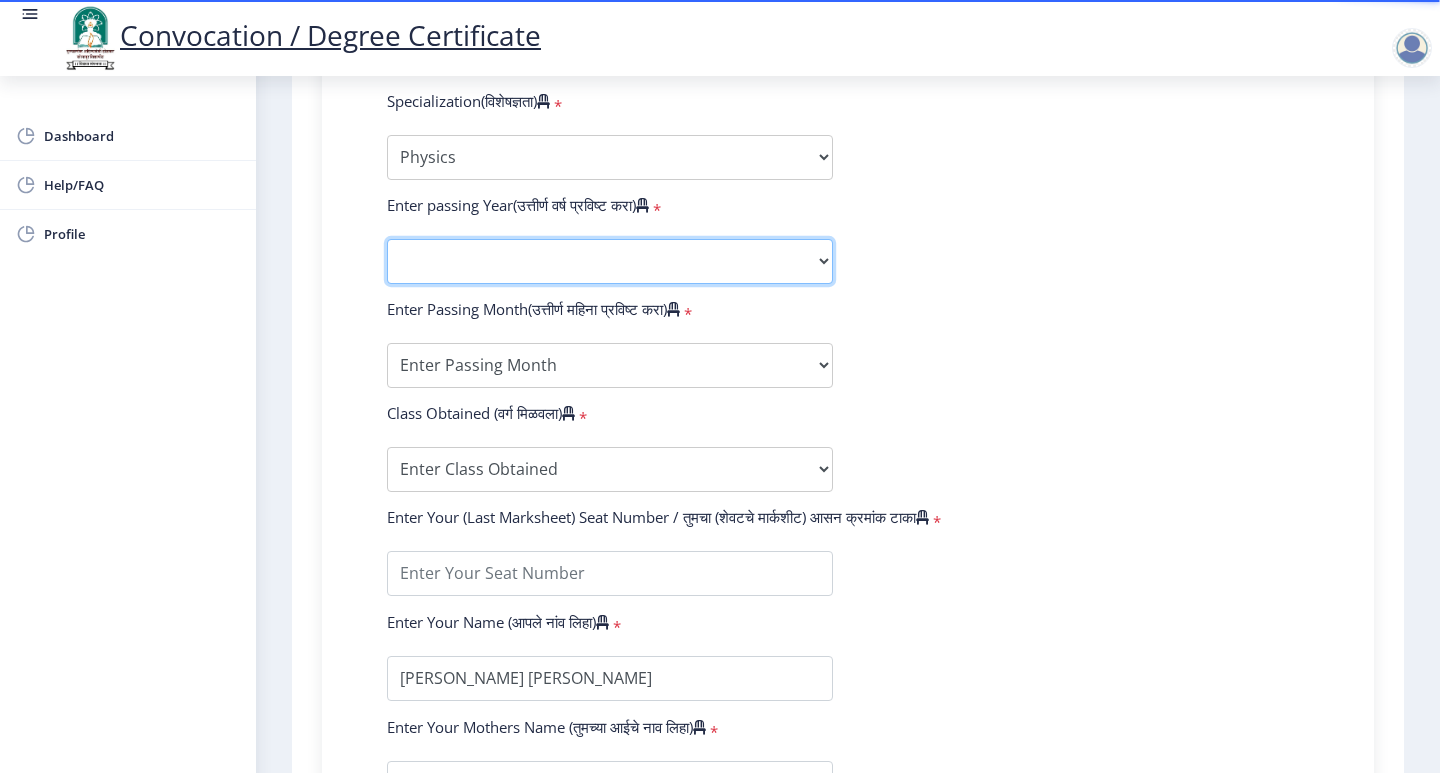 select on "2025" 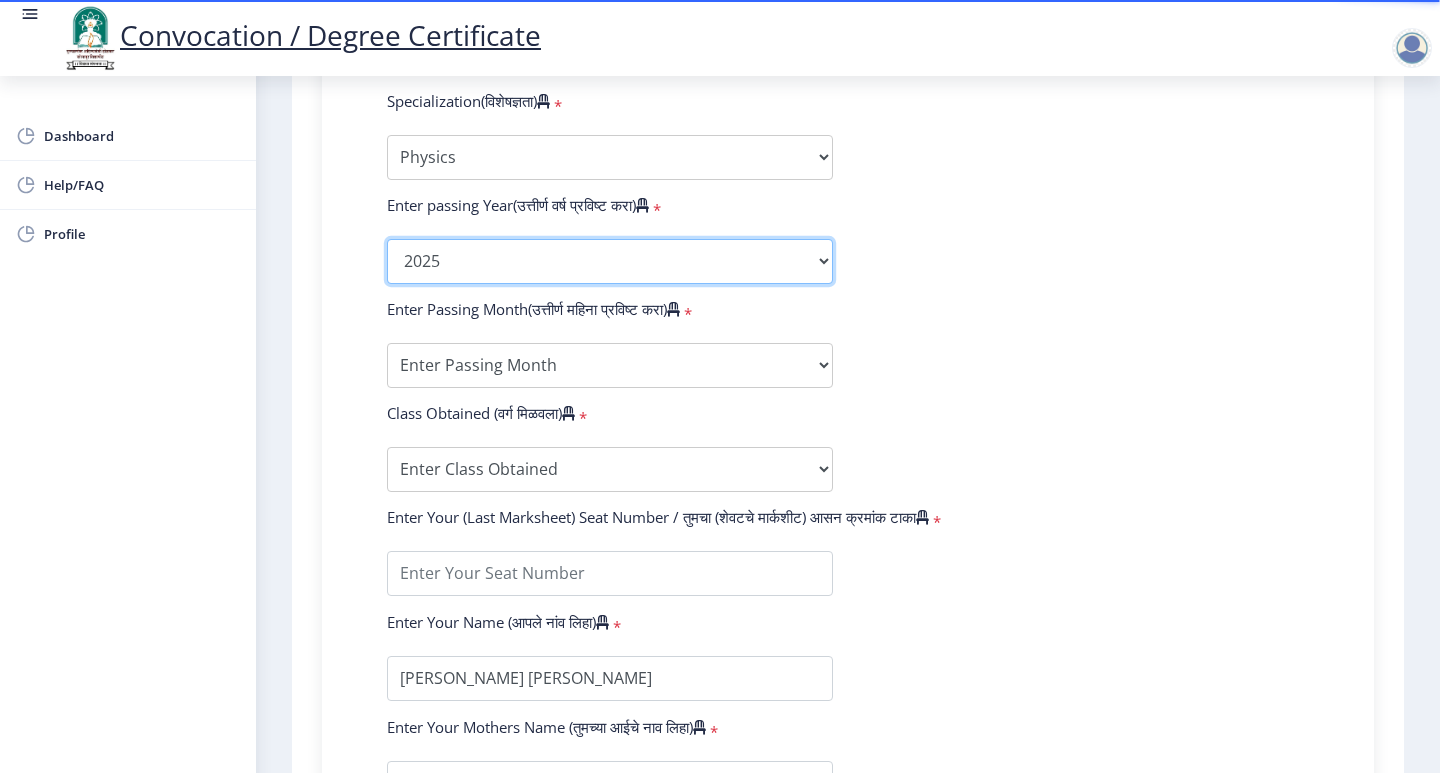 click on "2025   2024   2023   2022   2021   2020   2019   2018   2017   2016   2015   2014   2013   2012   2011   2010   2009   2008   2007   2006   2005   2004   2003   2002   2001   2000   1999   1998   1997   1996   1995   1994   1993   1992   1991   1990   1989   1988   1987   1986   1985   1984   1983   1982   1981   1980   1979   1978   1977   1976" 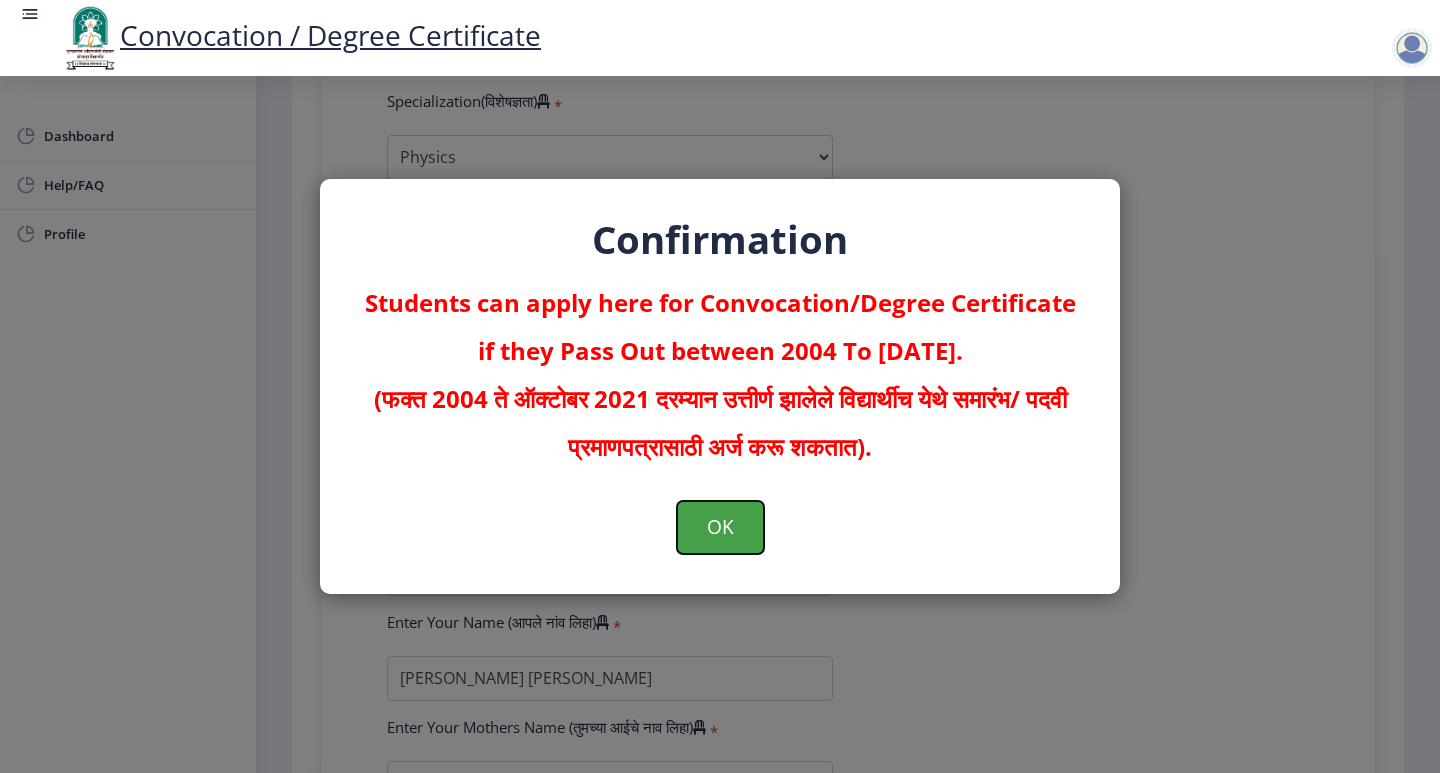 click on "OK" 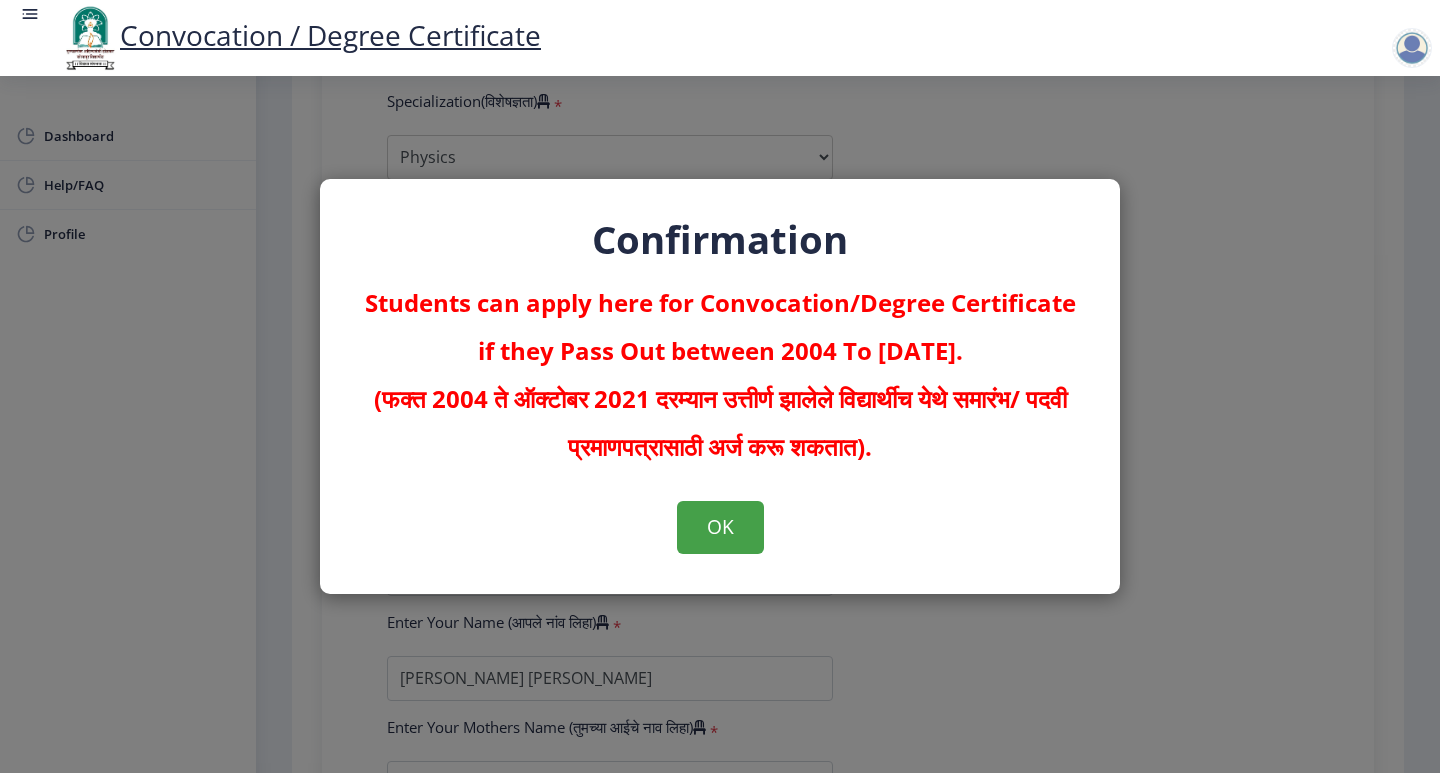 scroll, scrollTop: 0, scrollLeft: 0, axis: both 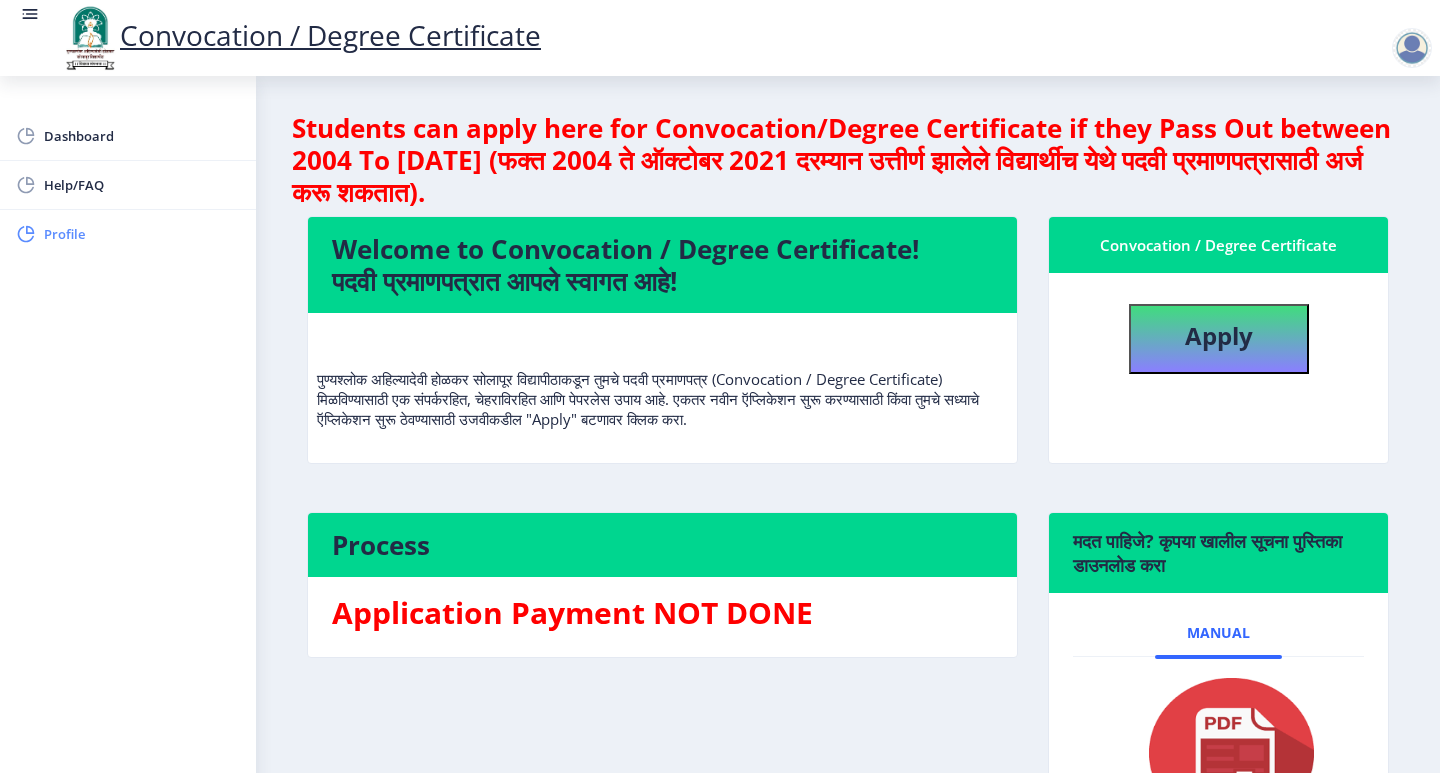 click 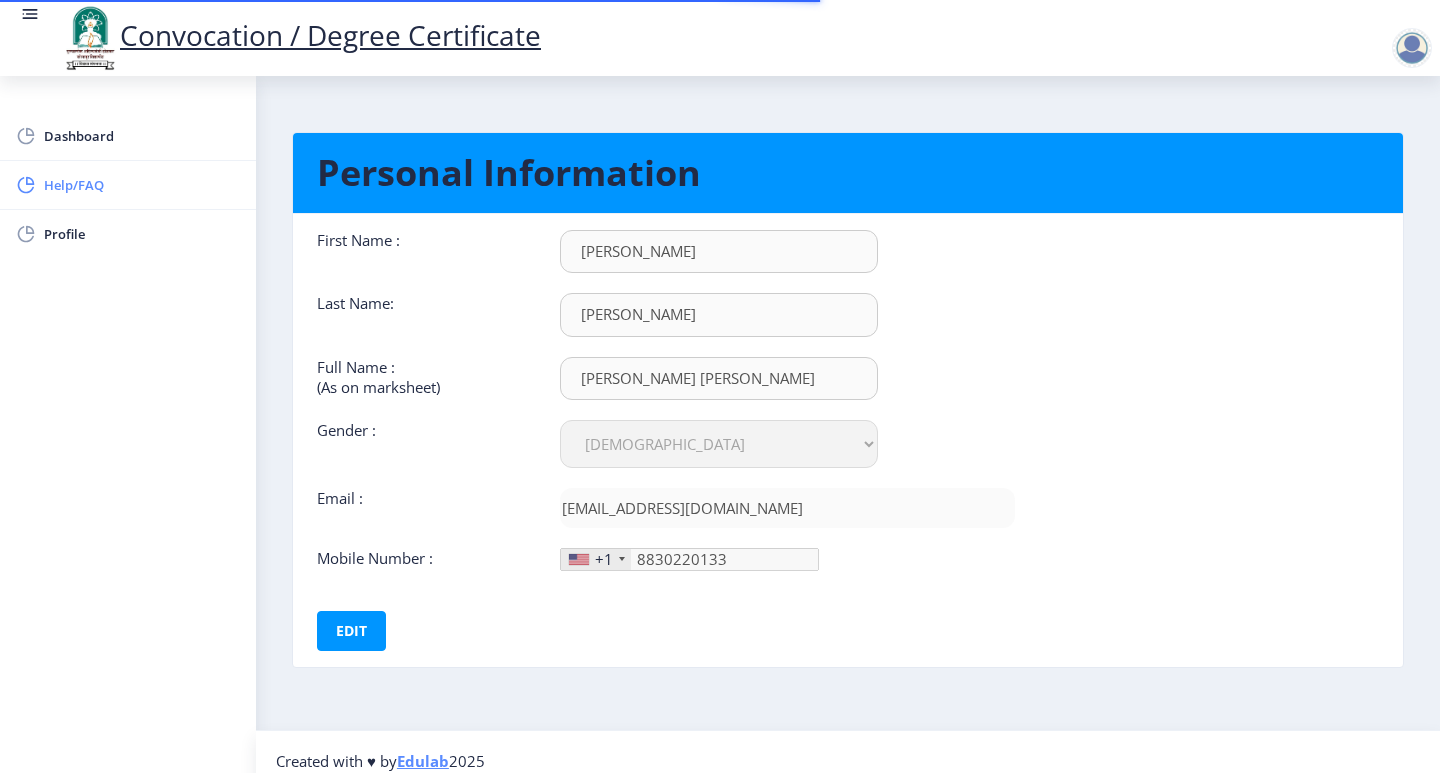 click on "Help/FAQ" 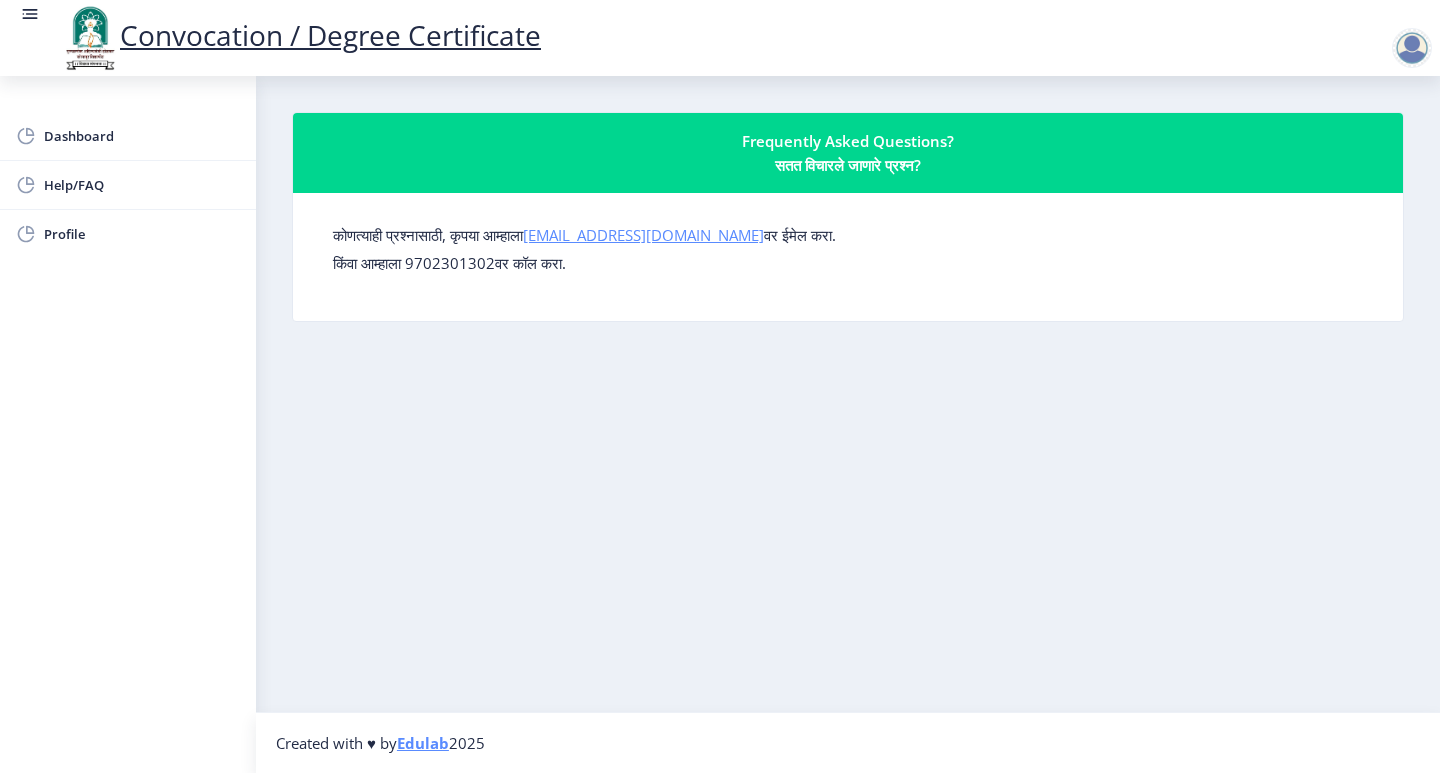 click on "[EMAIL_ADDRESS][DOMAIN_NAME]" 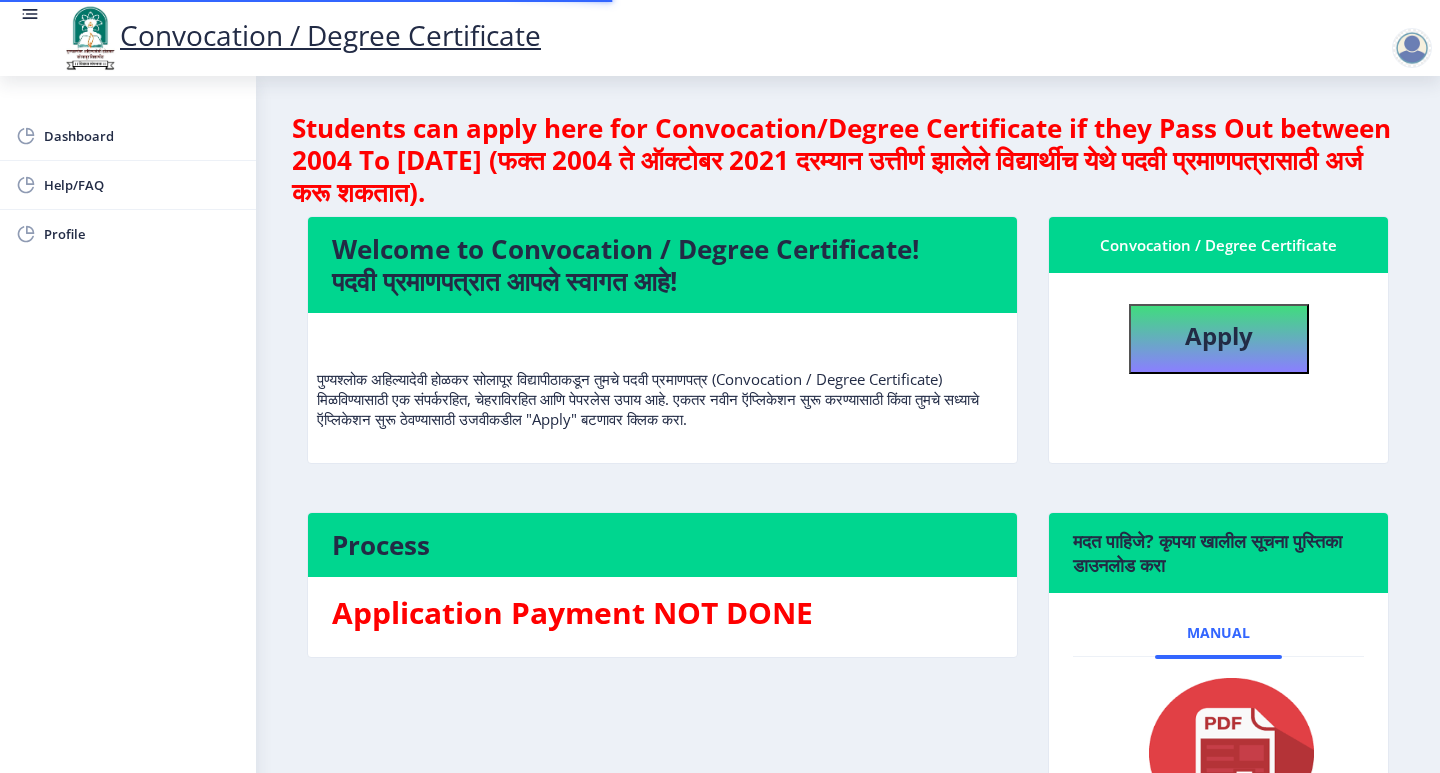 scroll, scrollTop: 0, scrollLeft: 0, axis: both 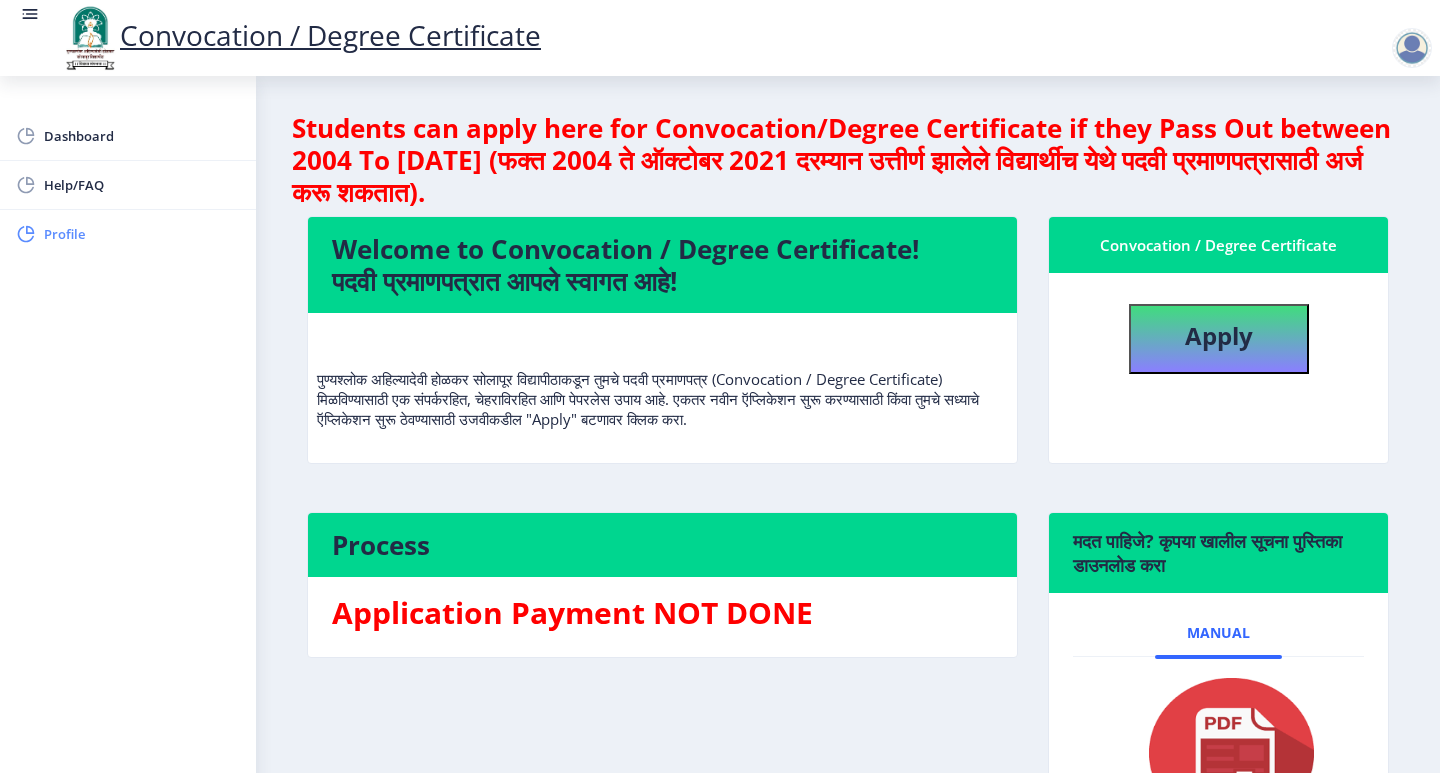 click on "Profile" 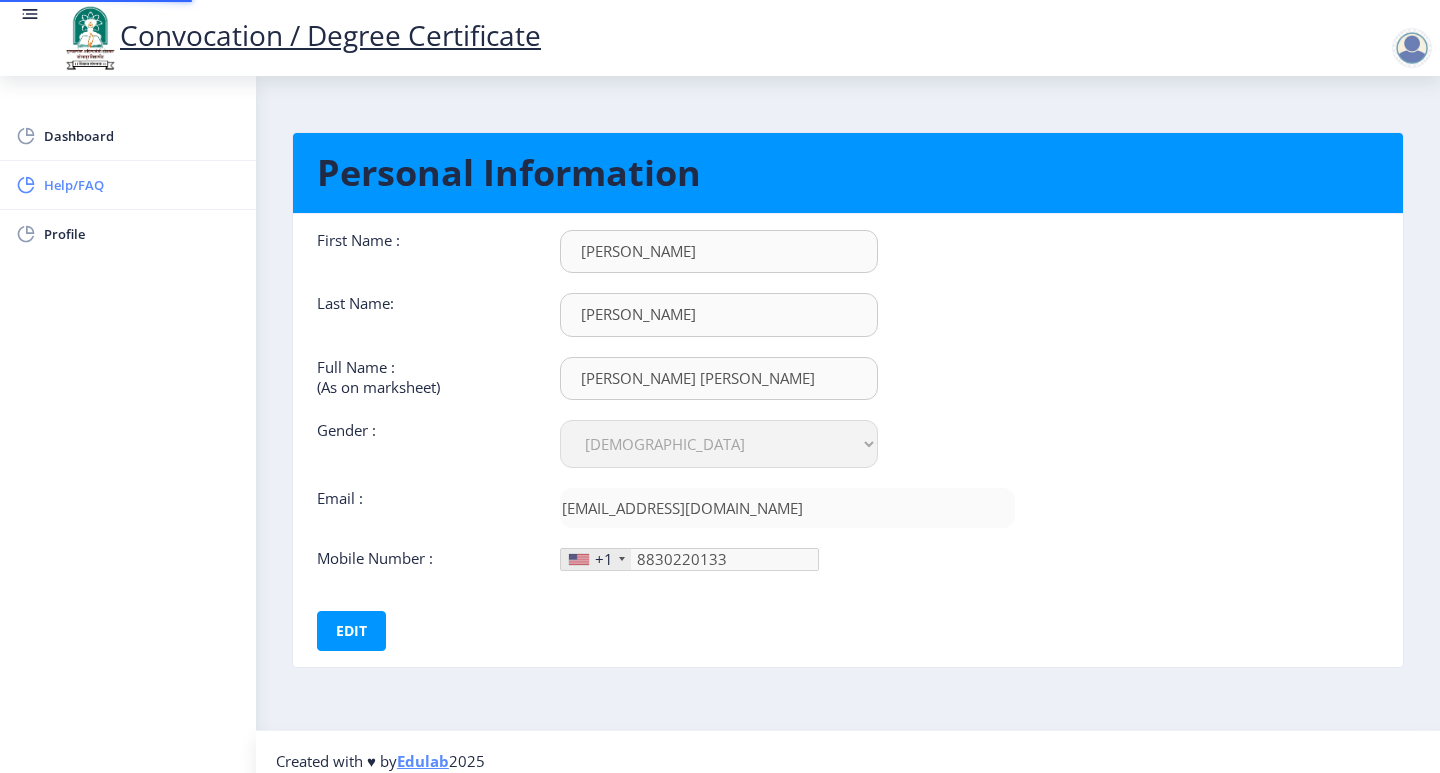 type on "883-022-01" 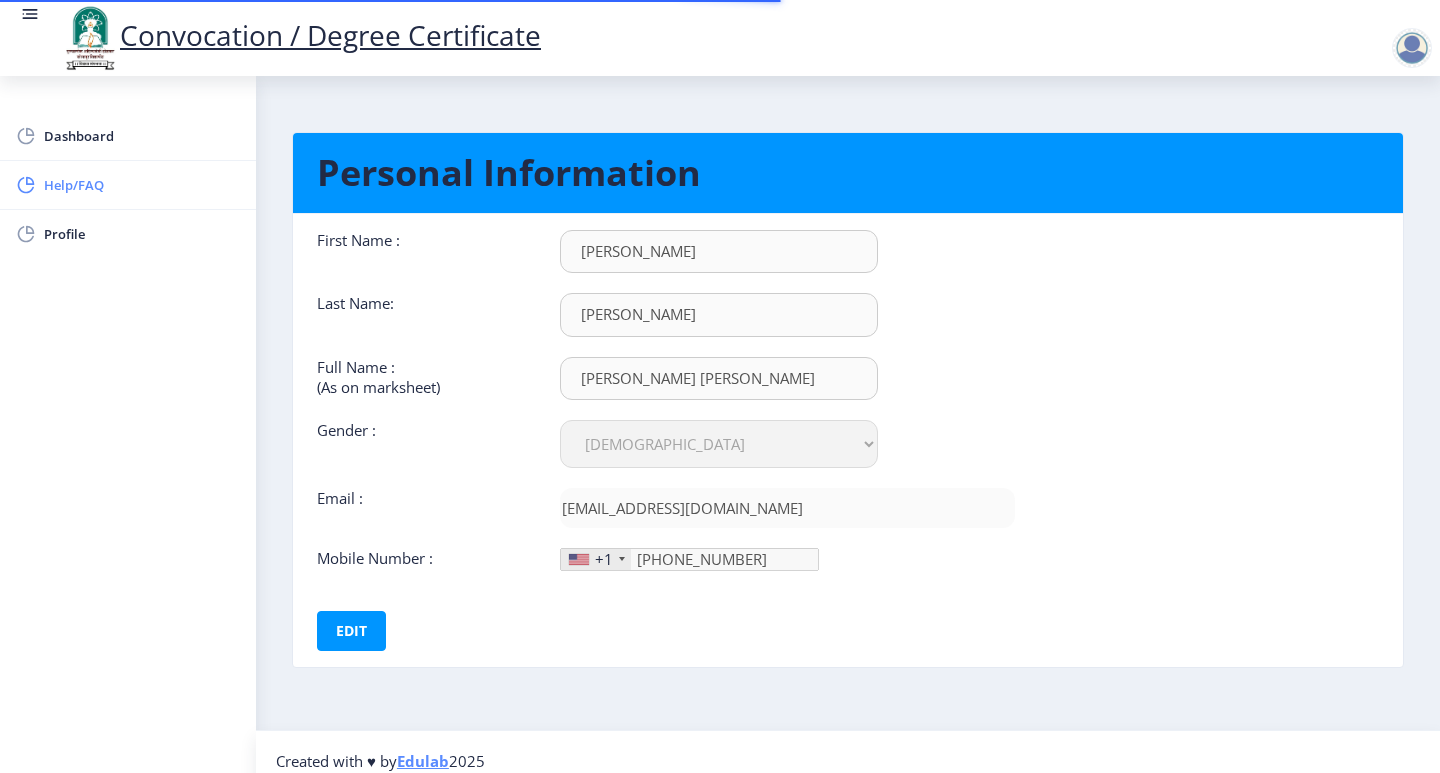 click on "Help/FAQ" 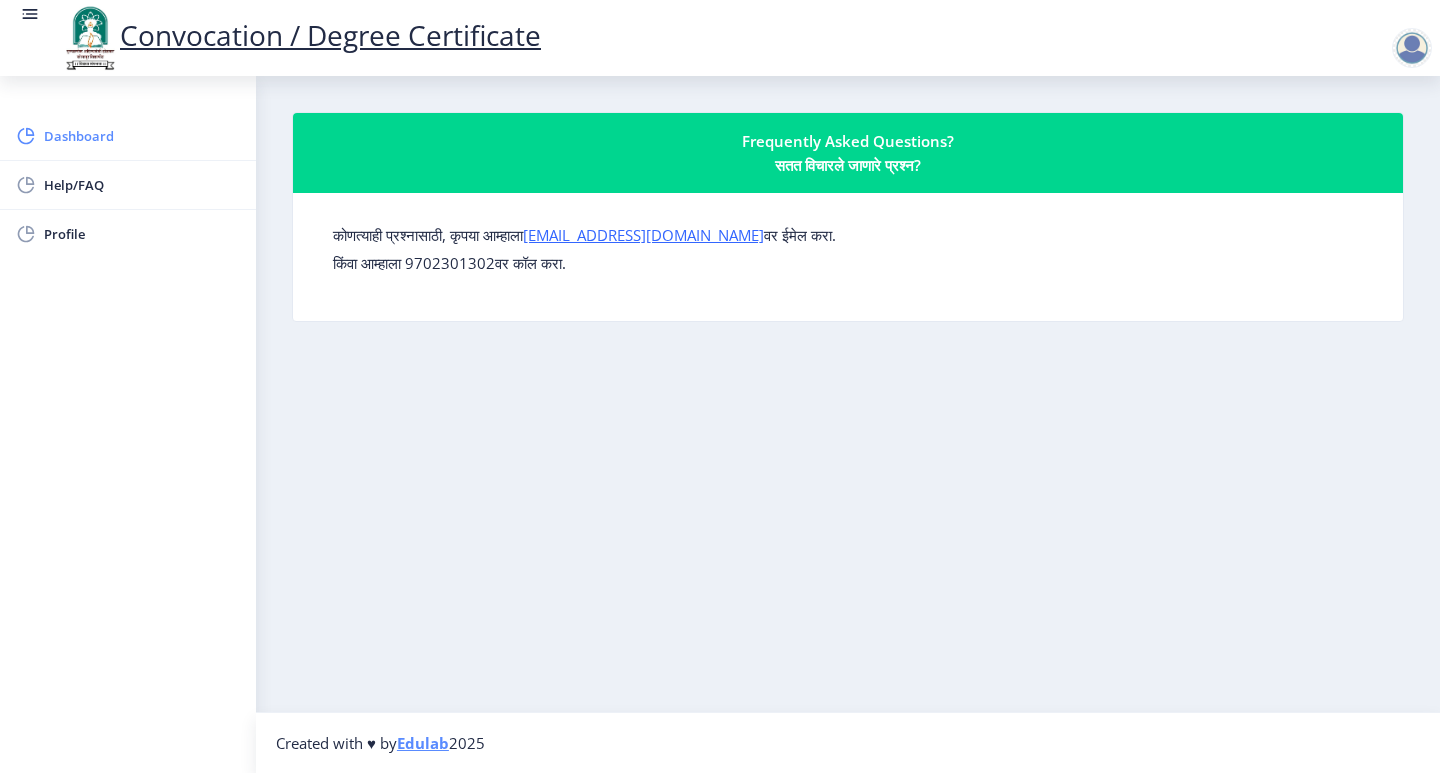 click on "Dashboard" 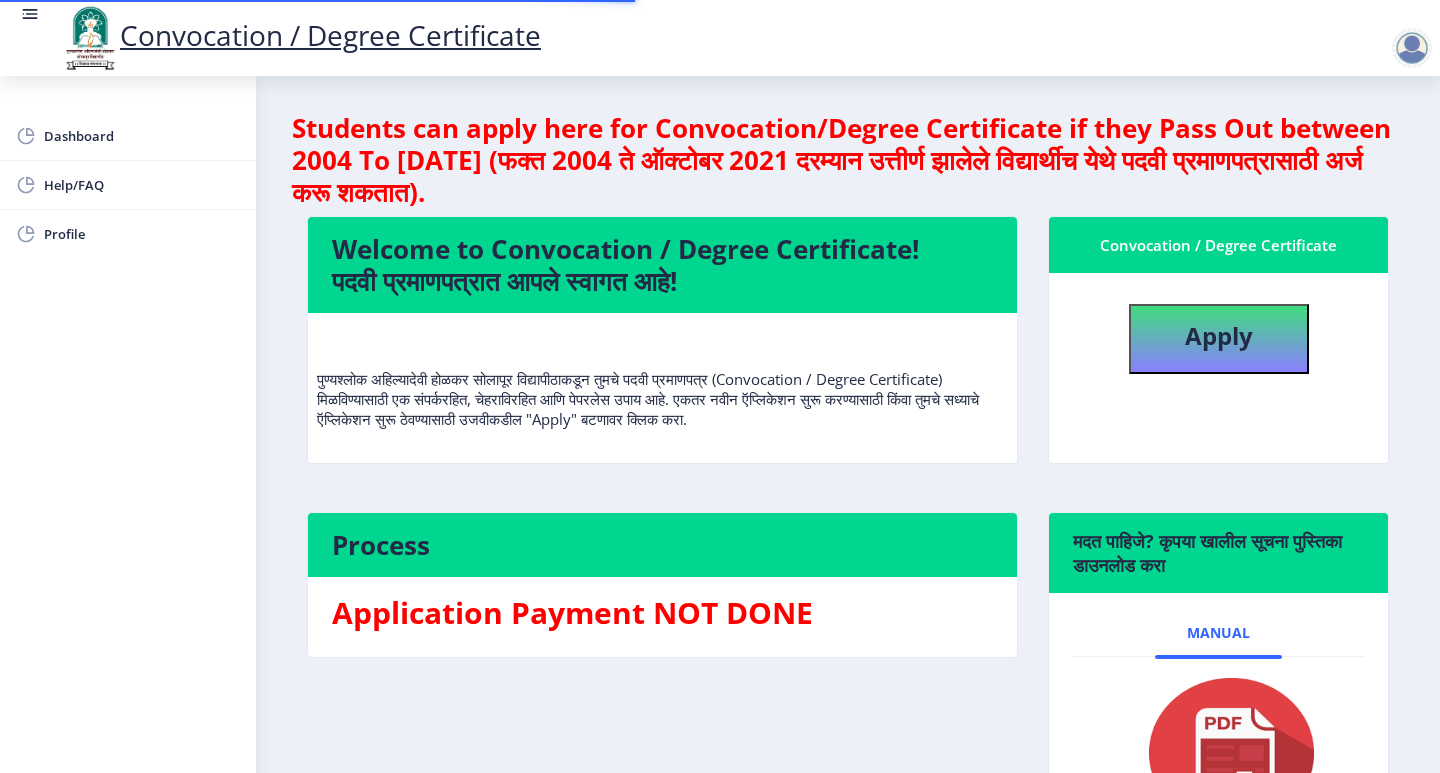 scroll, scrollTop: 196, scrollLeft: 0, axis: vertical 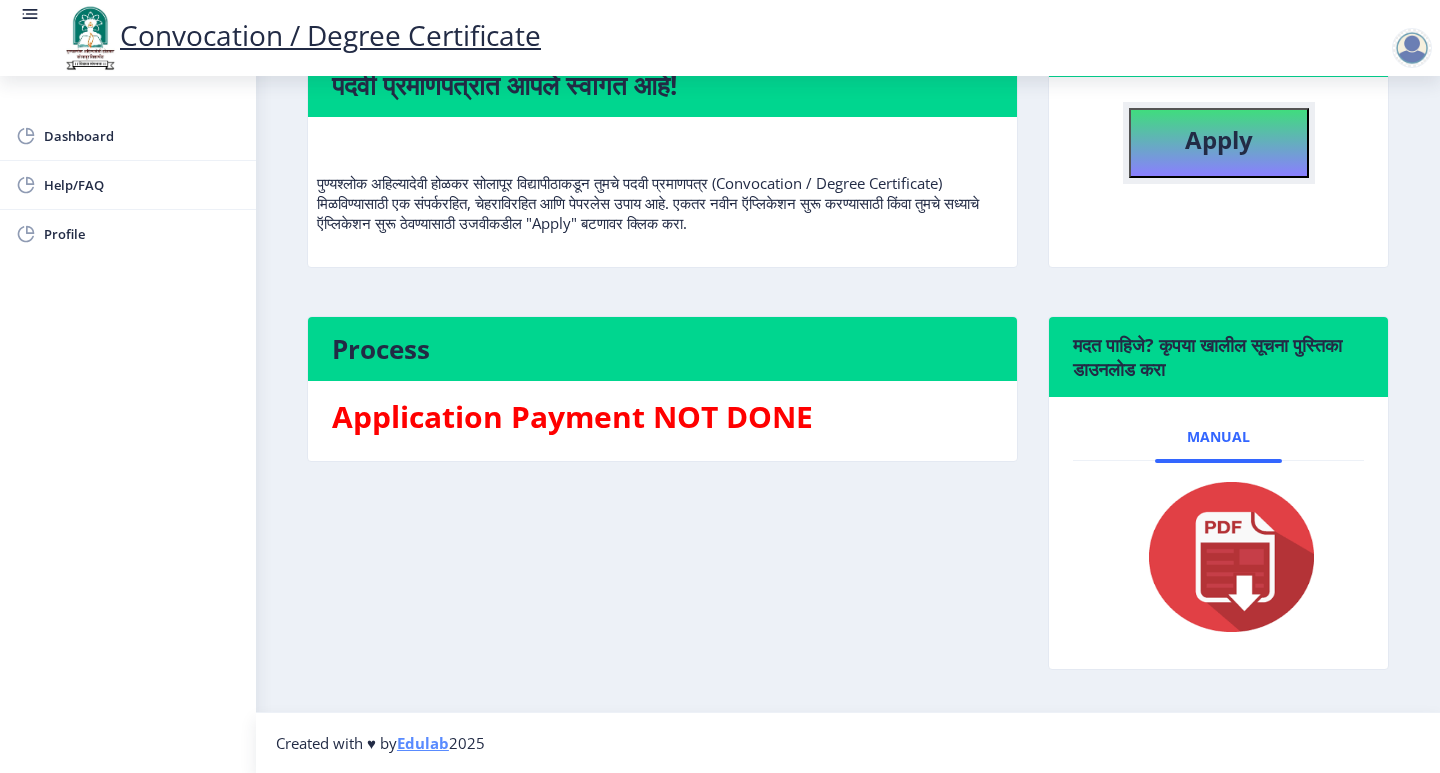 click on "Apply" 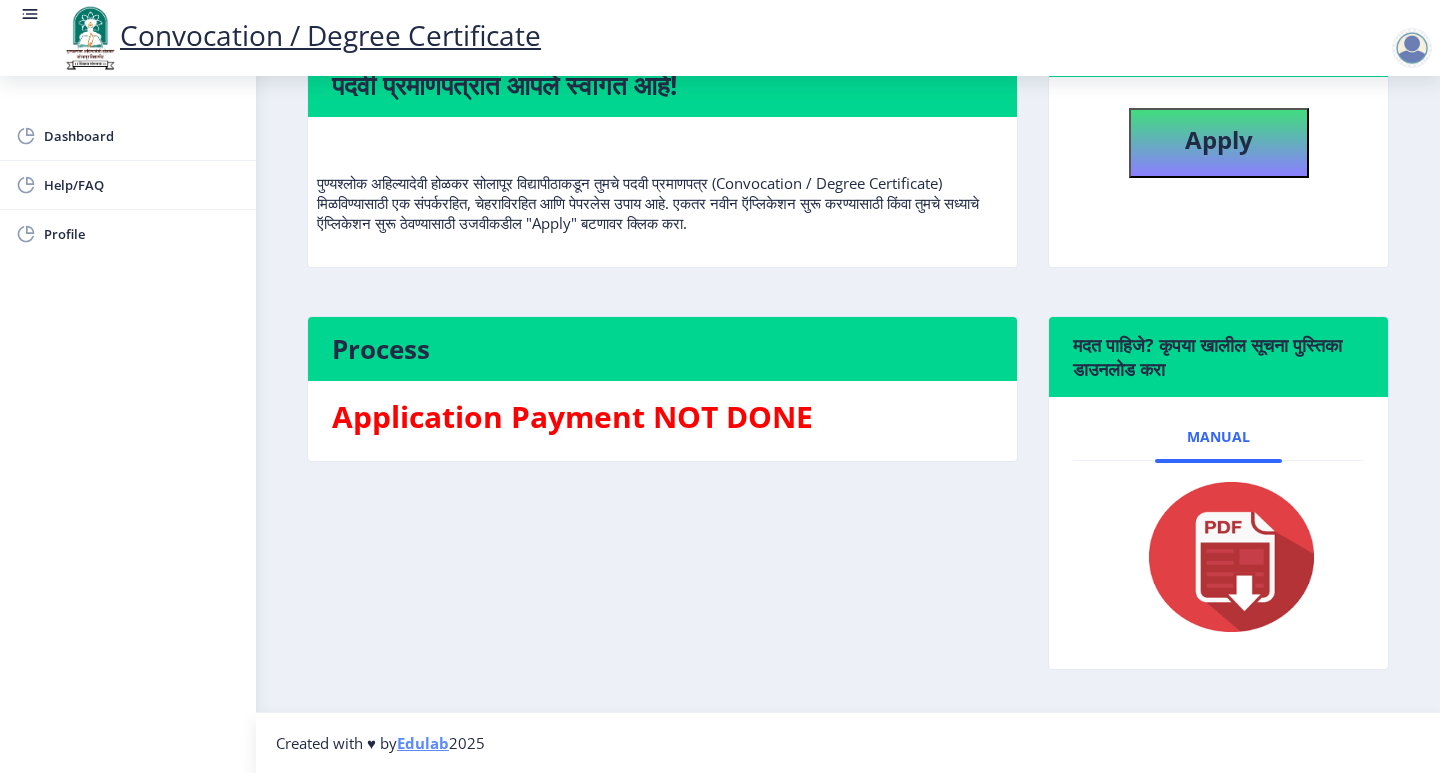 select 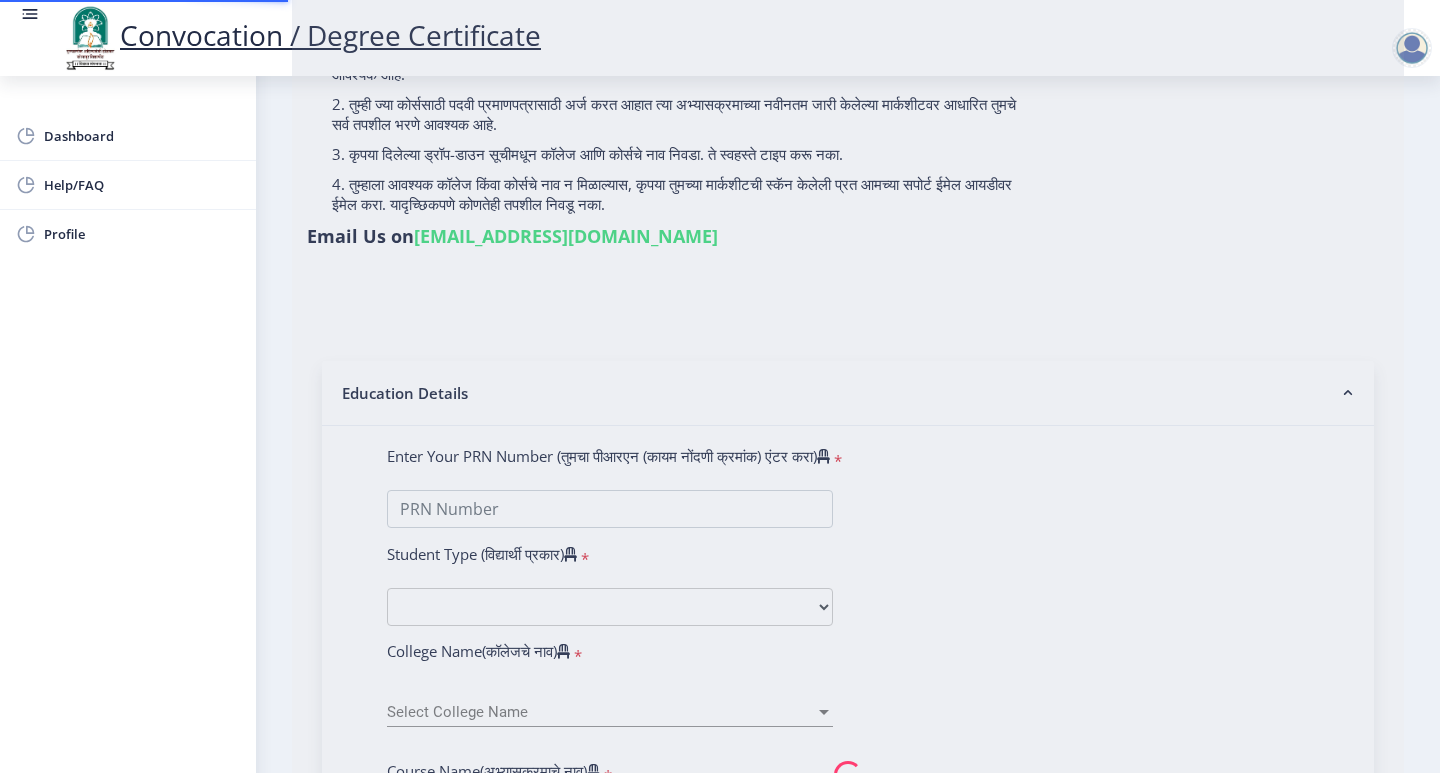 scroll, scrollTop: 0, scrollLeft: 0, axis: both 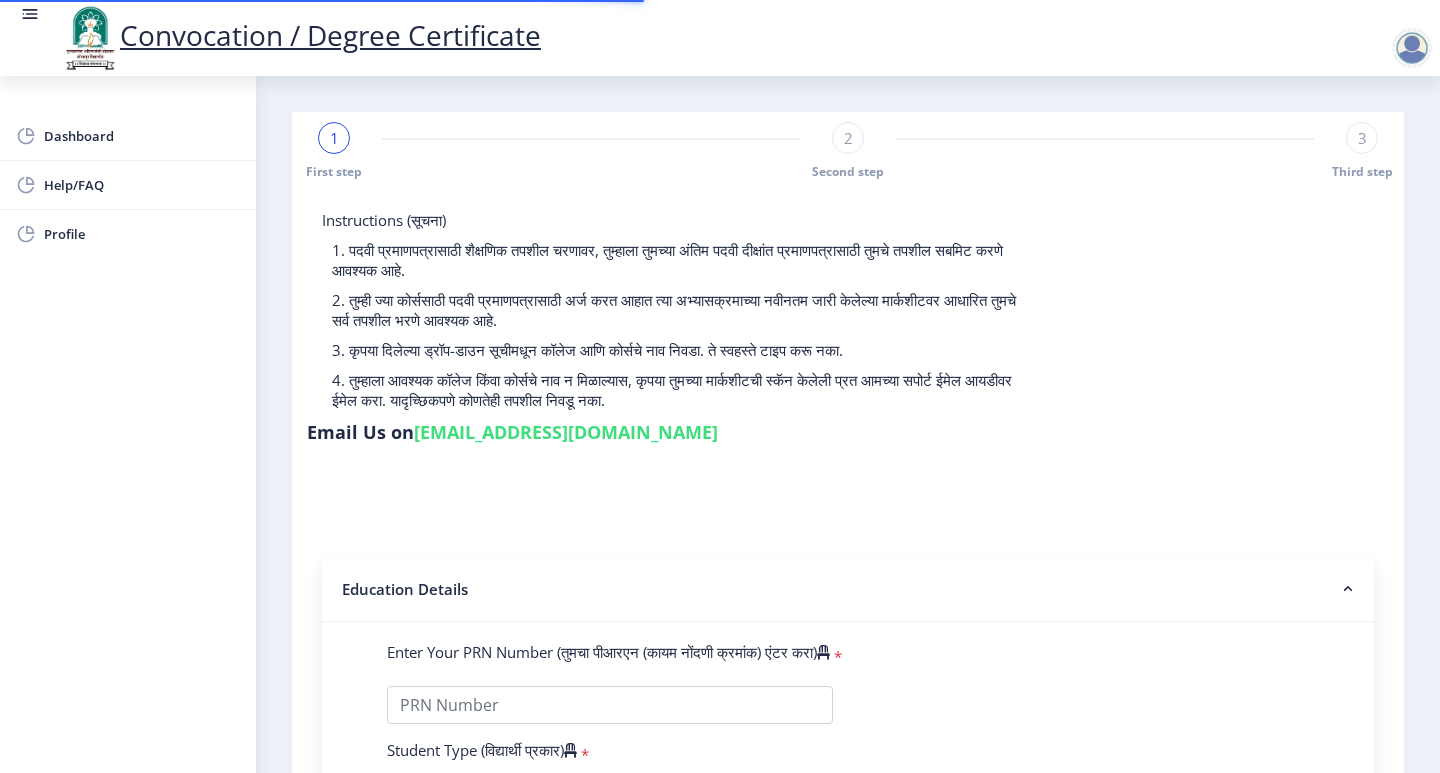 click 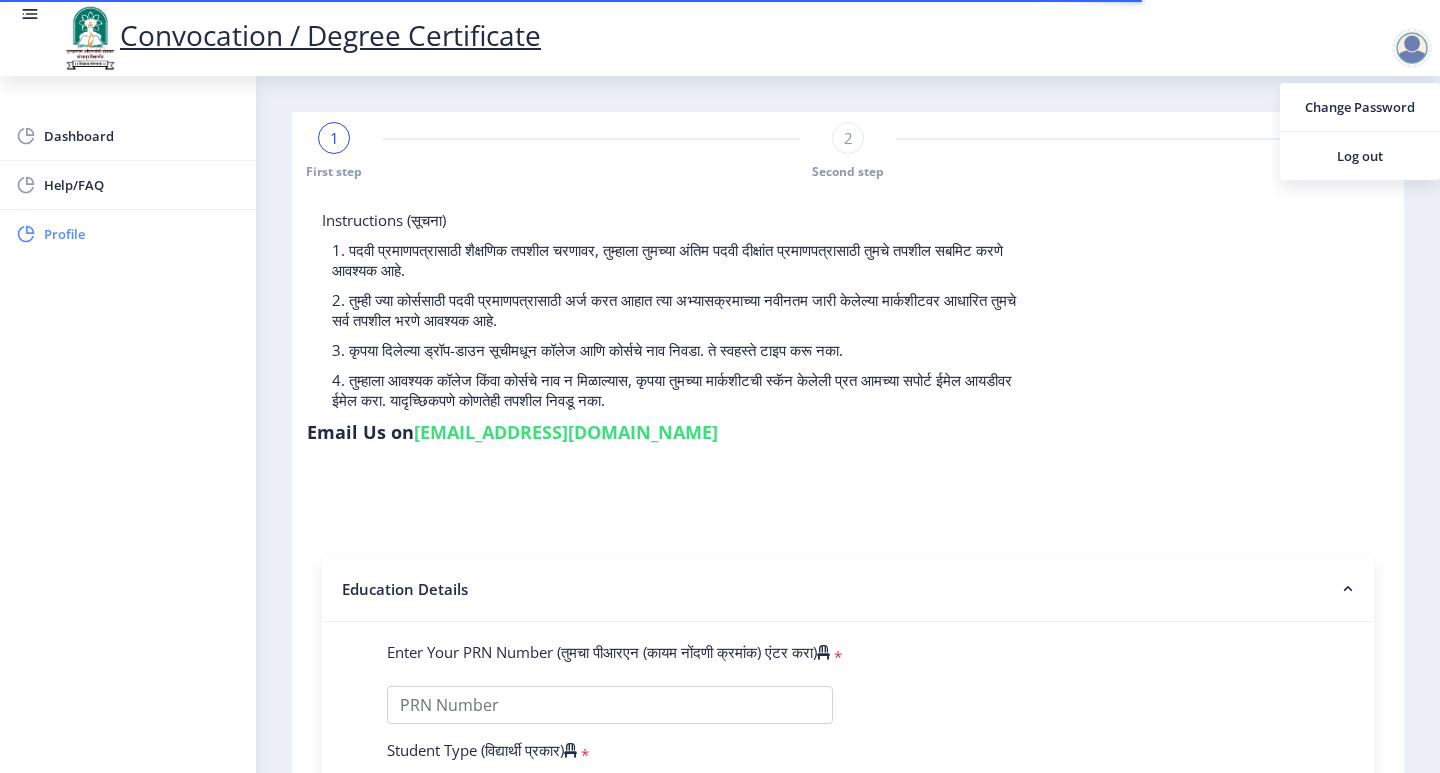click on "Profile" 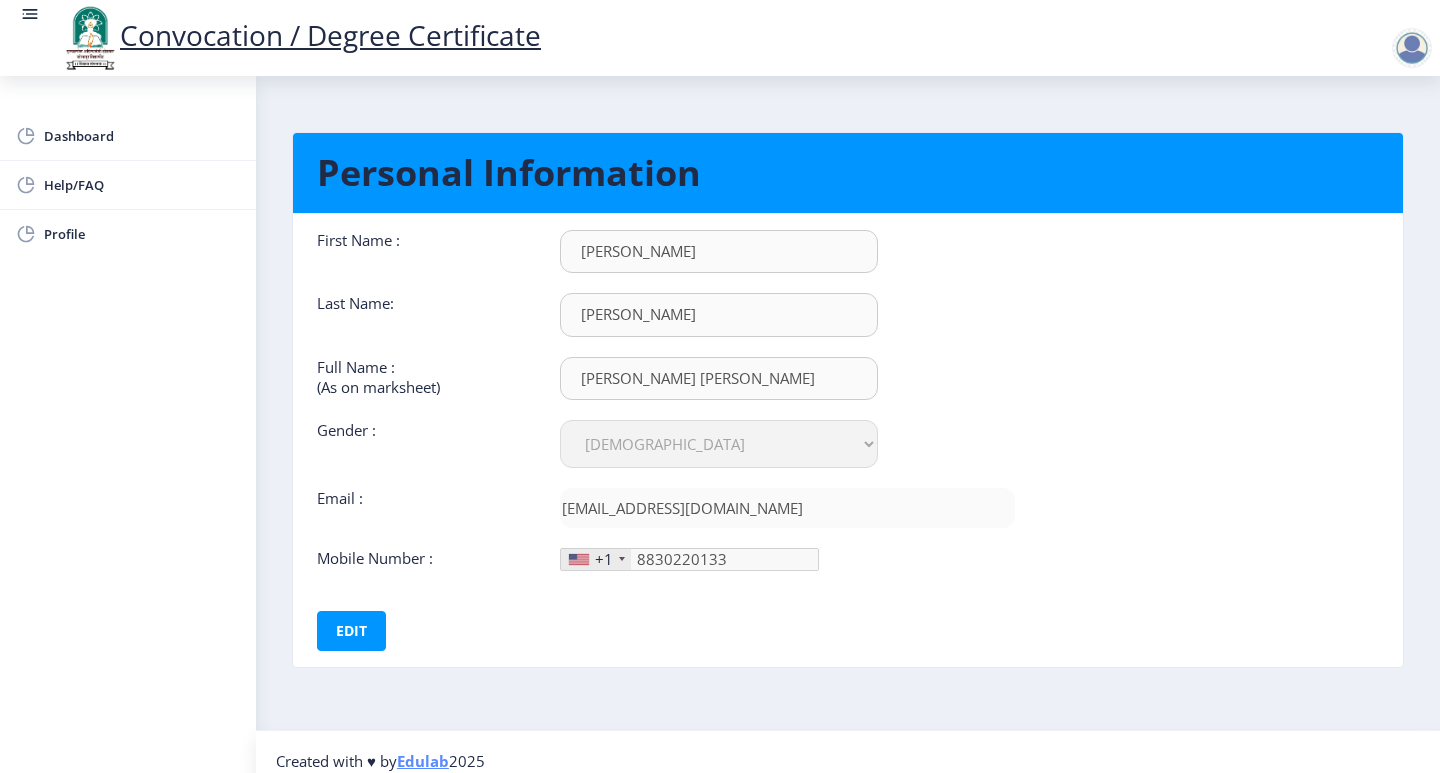 click on "+1" 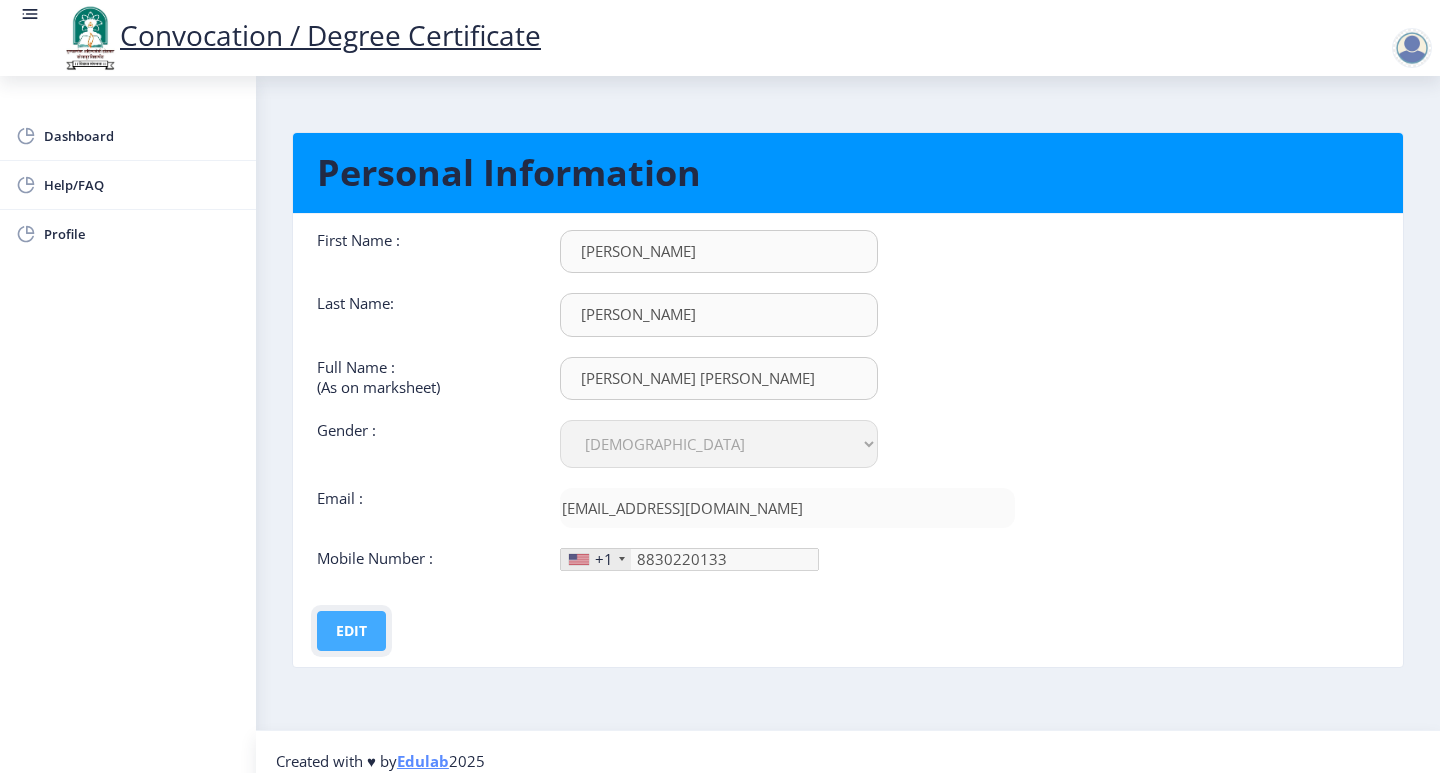 click on "Edit" 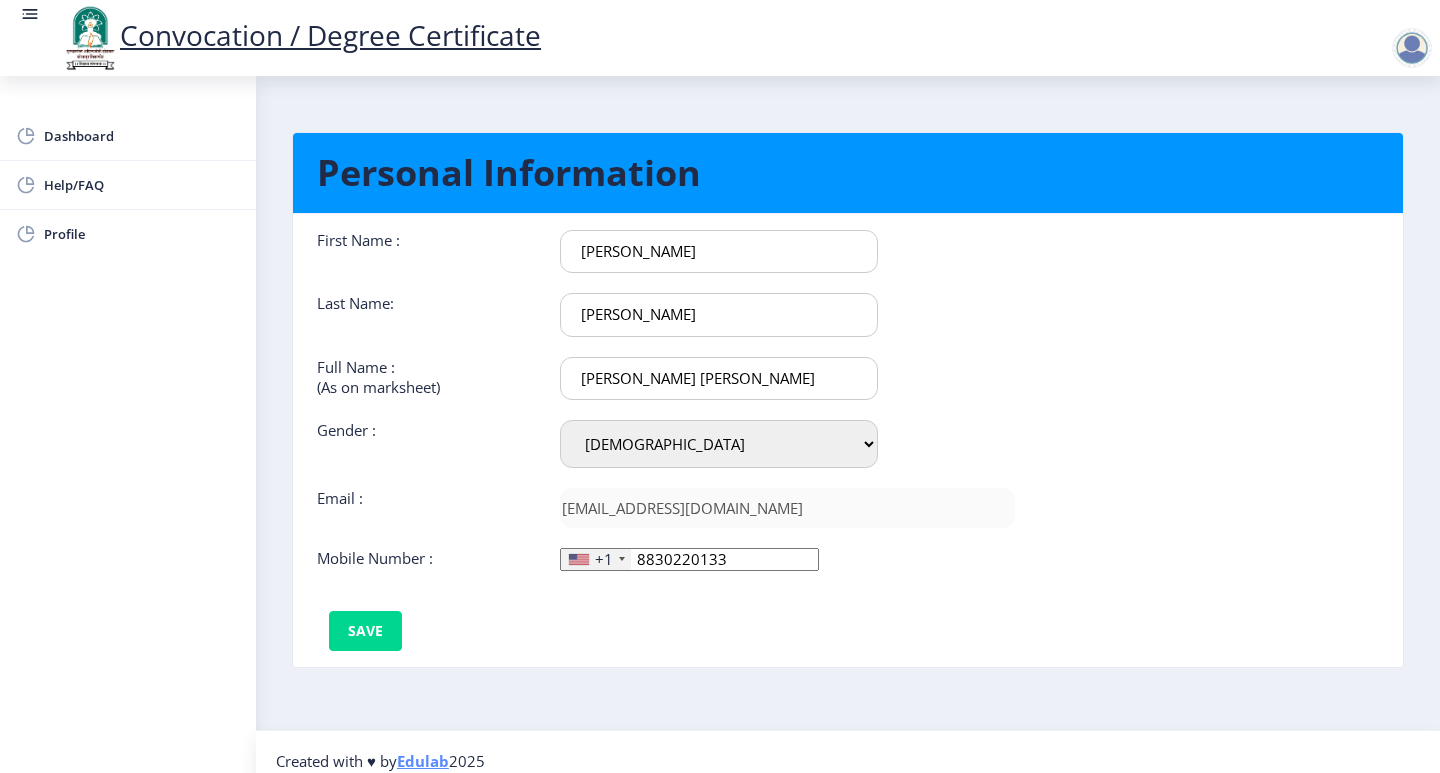 click on "+1" 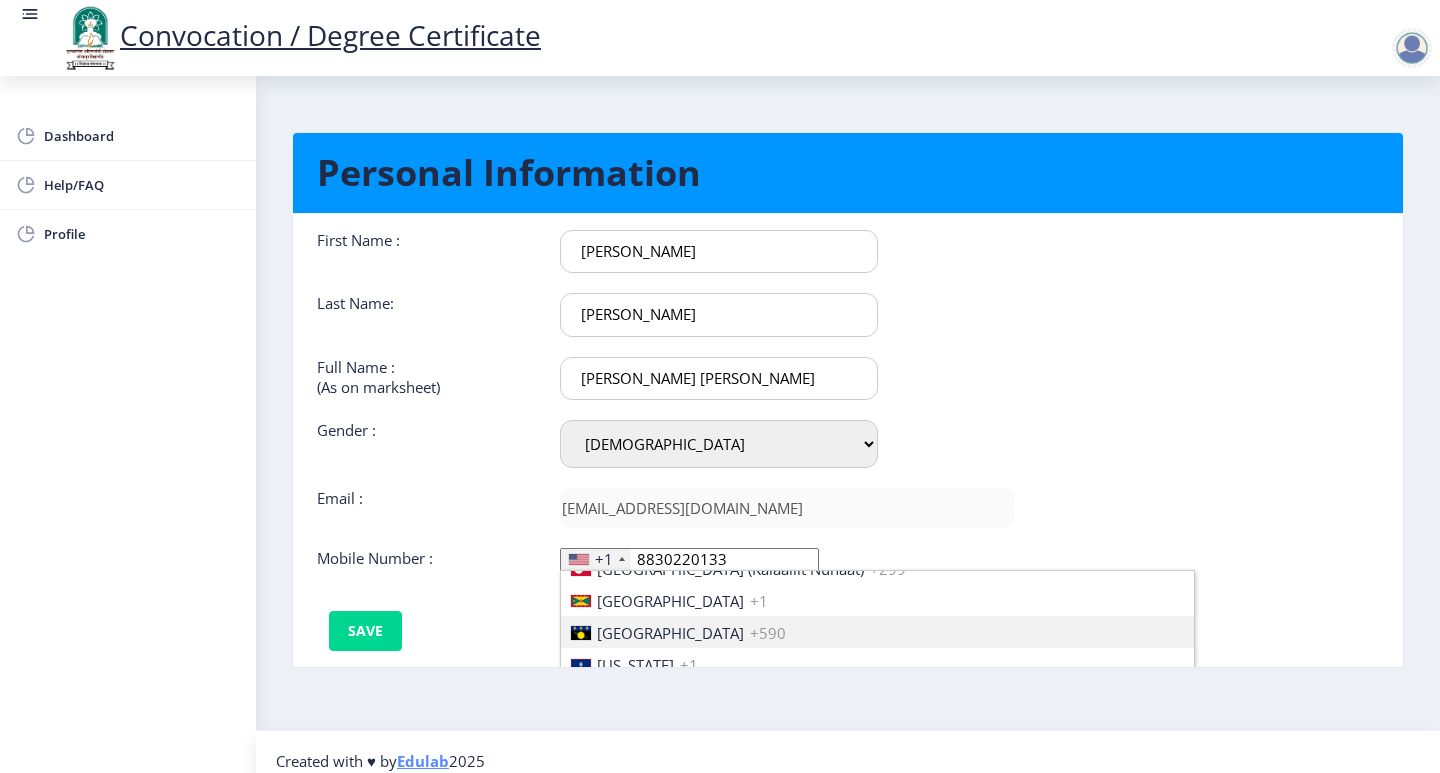 scroll, scrollTop: 2649, scrollLeft: 0, axis: vertical 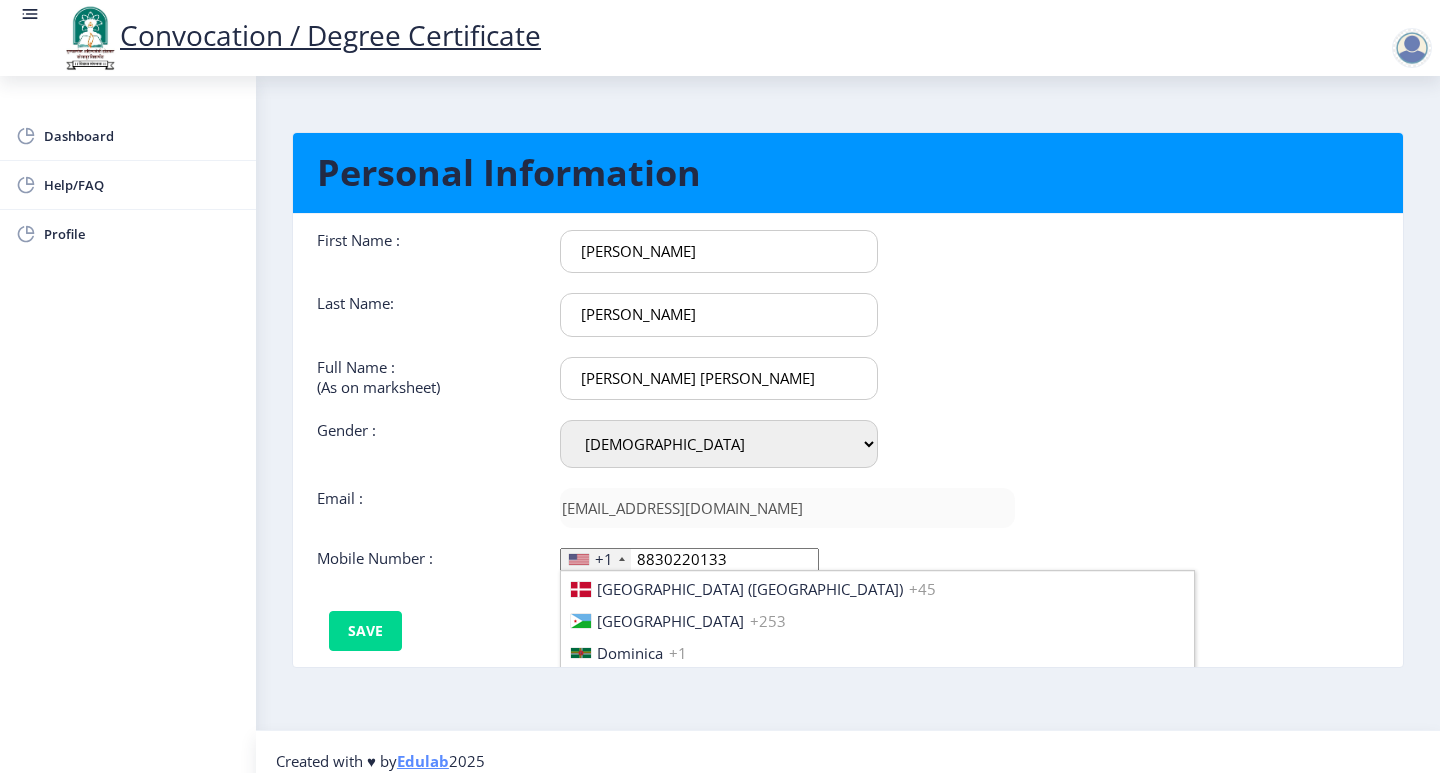click on "+1" 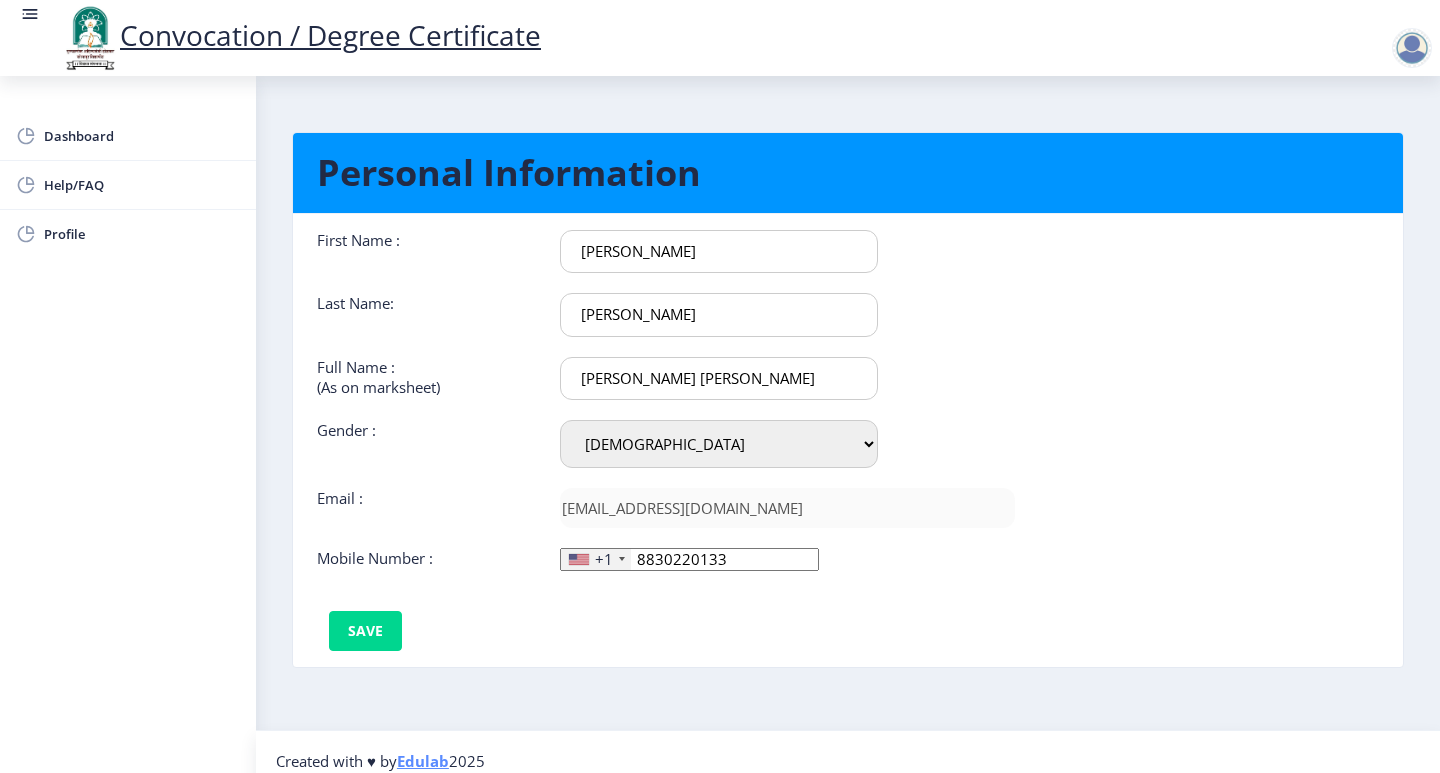 click on "+1" 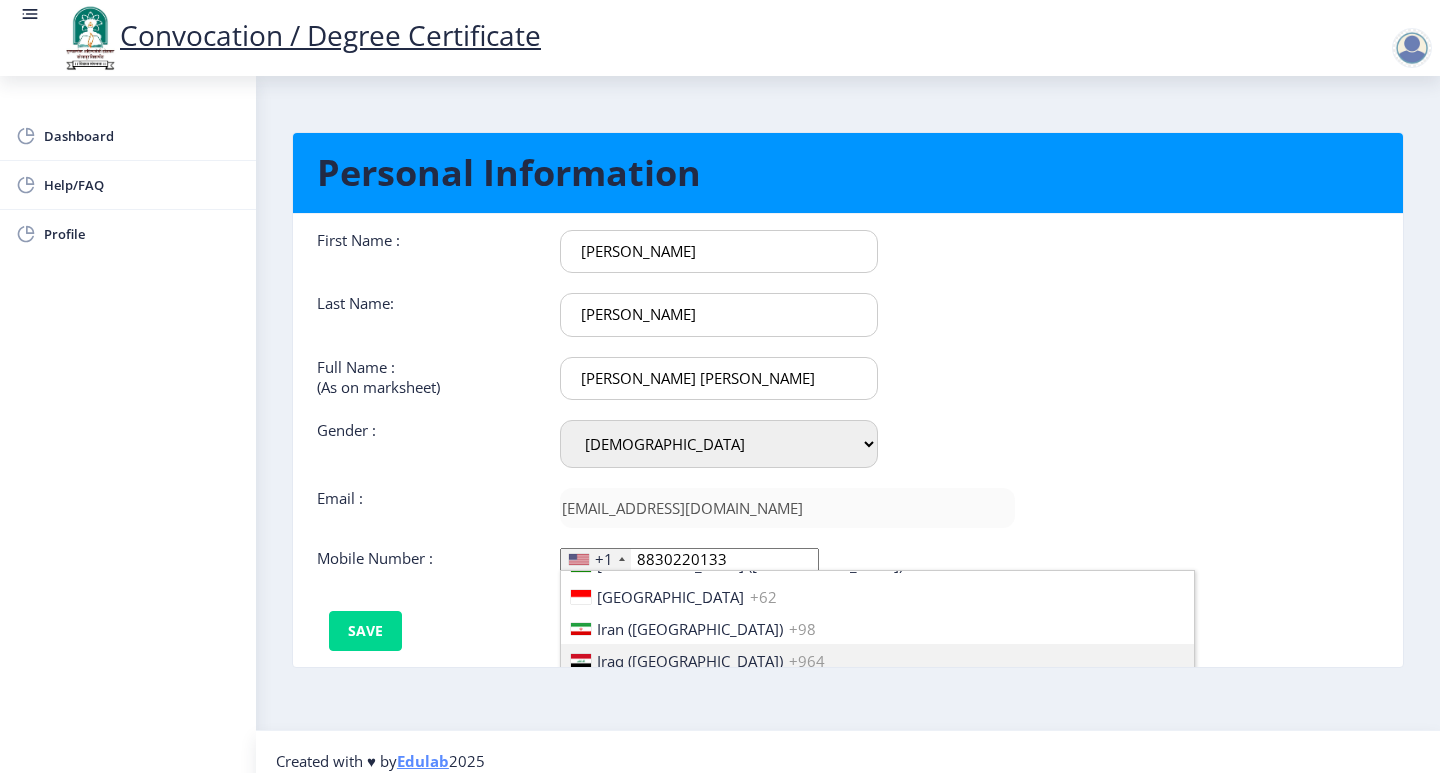 scroll, scrollTop: 3100, scrollLeft: 0, axis: vertical 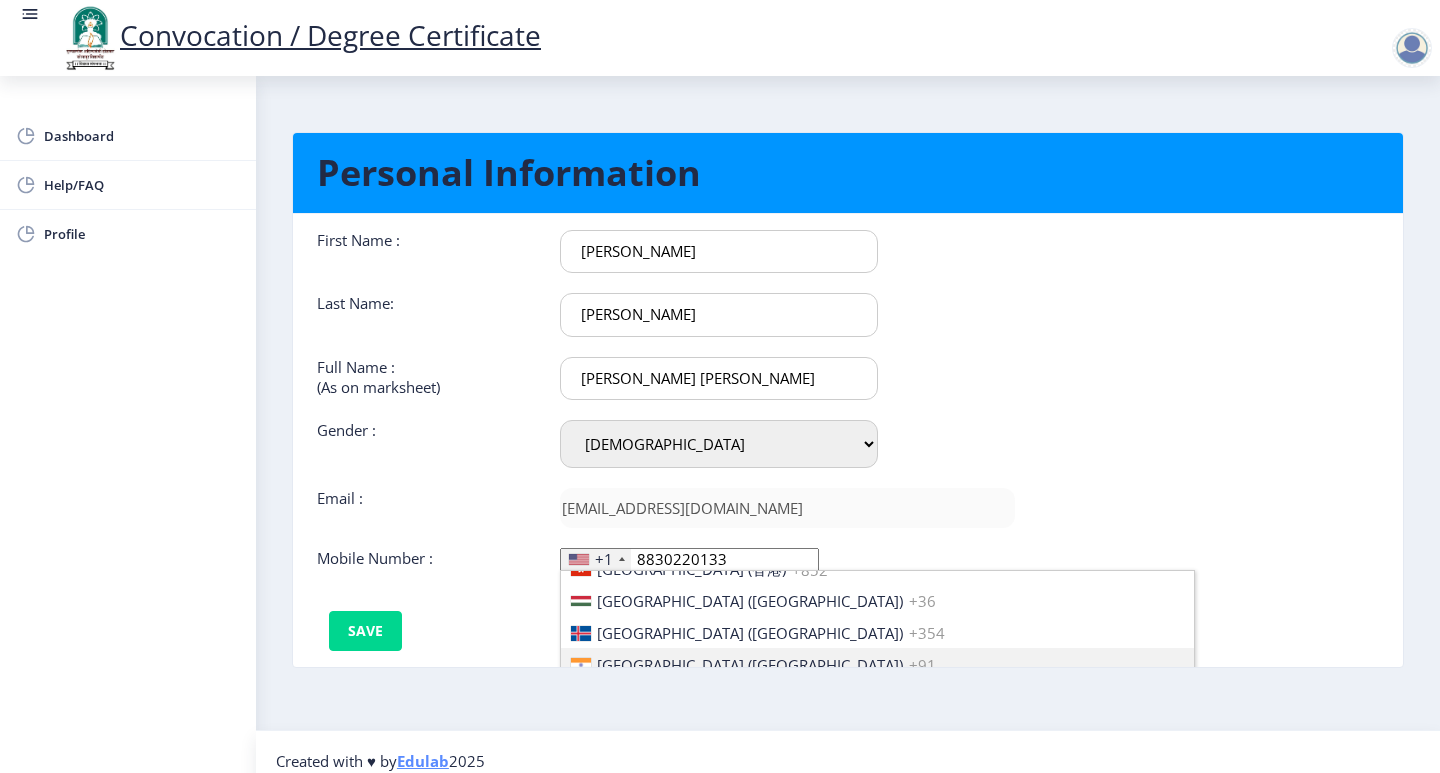 click on "[GEOGRAPHIC_DATA] ([GEOGRAPHIC_DATA])" at bounding box center [750, 665] 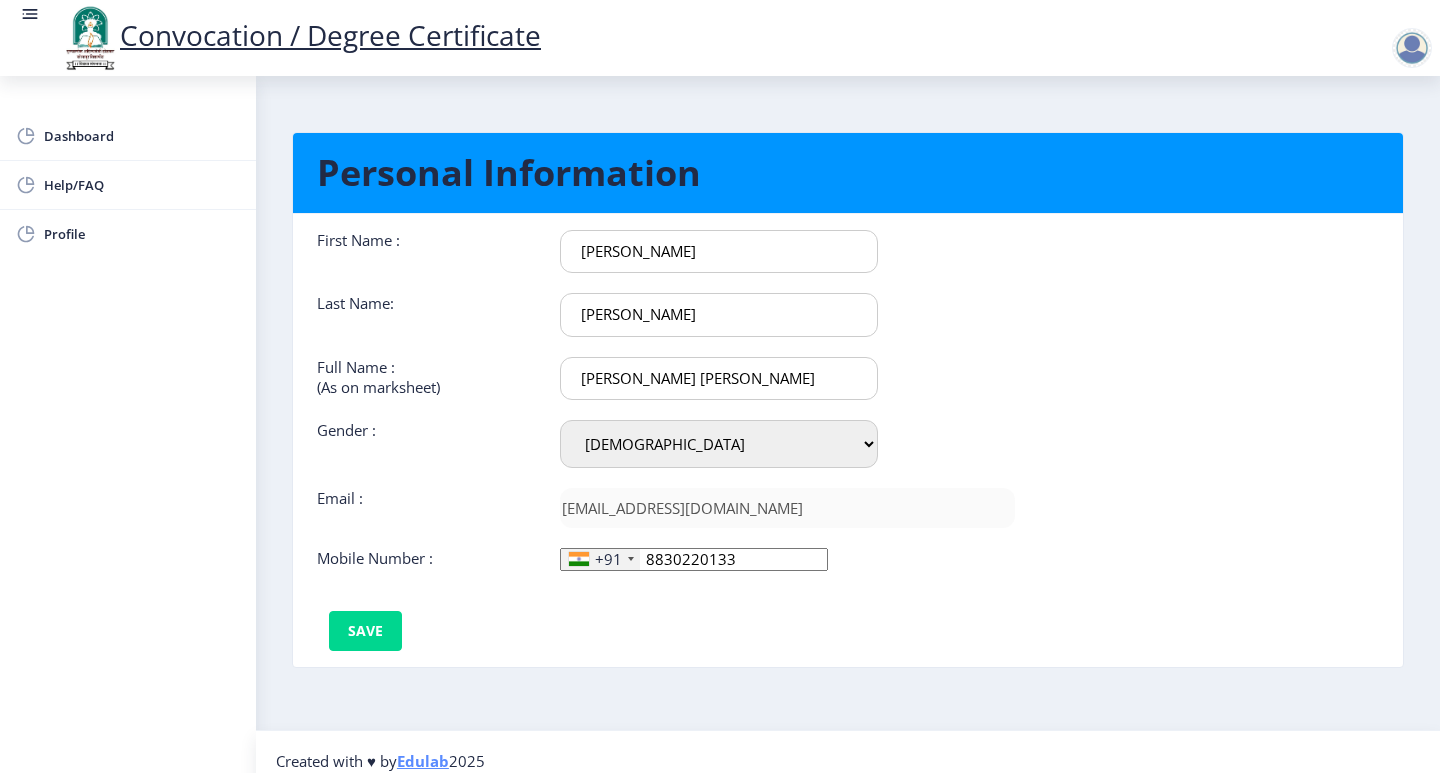 scroll, scrollTop: 18, scrollLeft: 0, axis: vertical 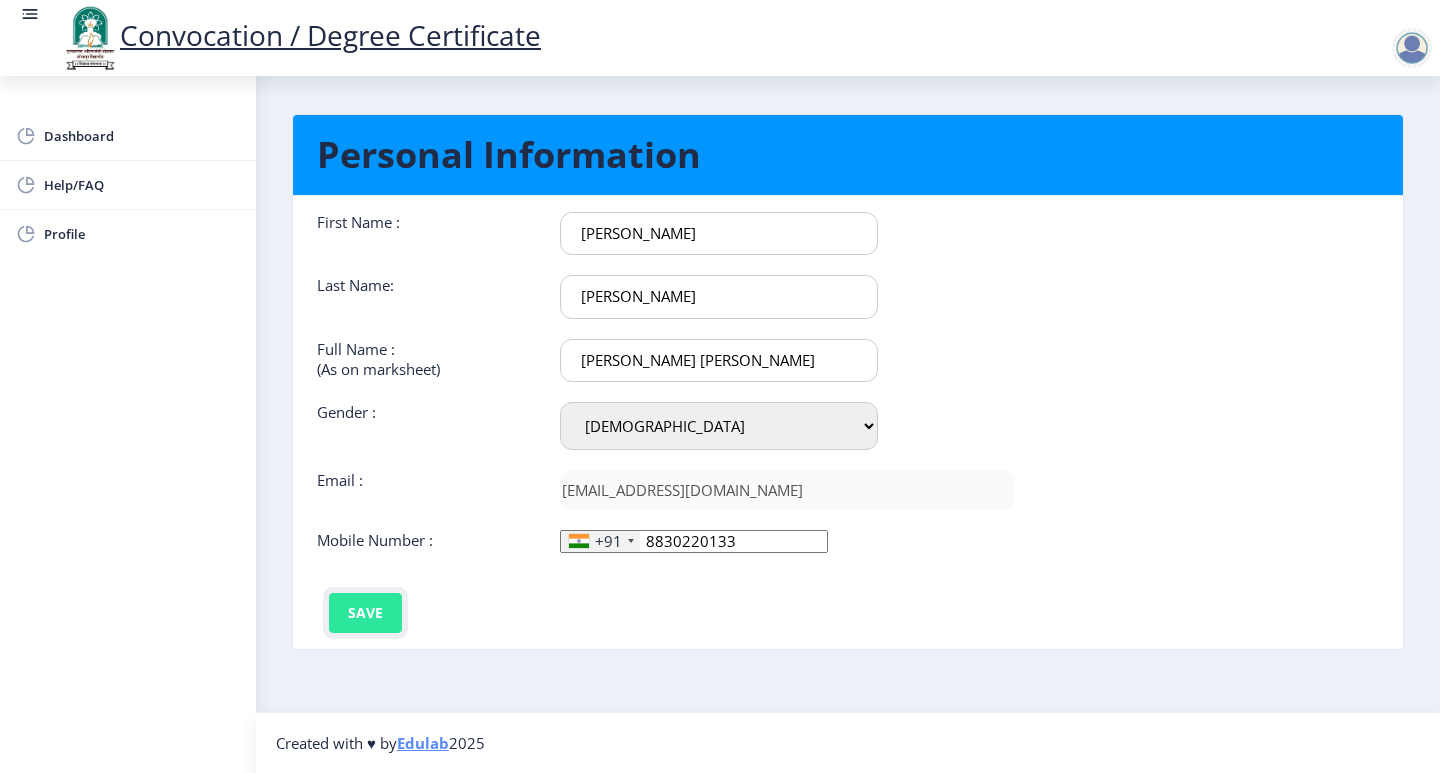 click on "Save" 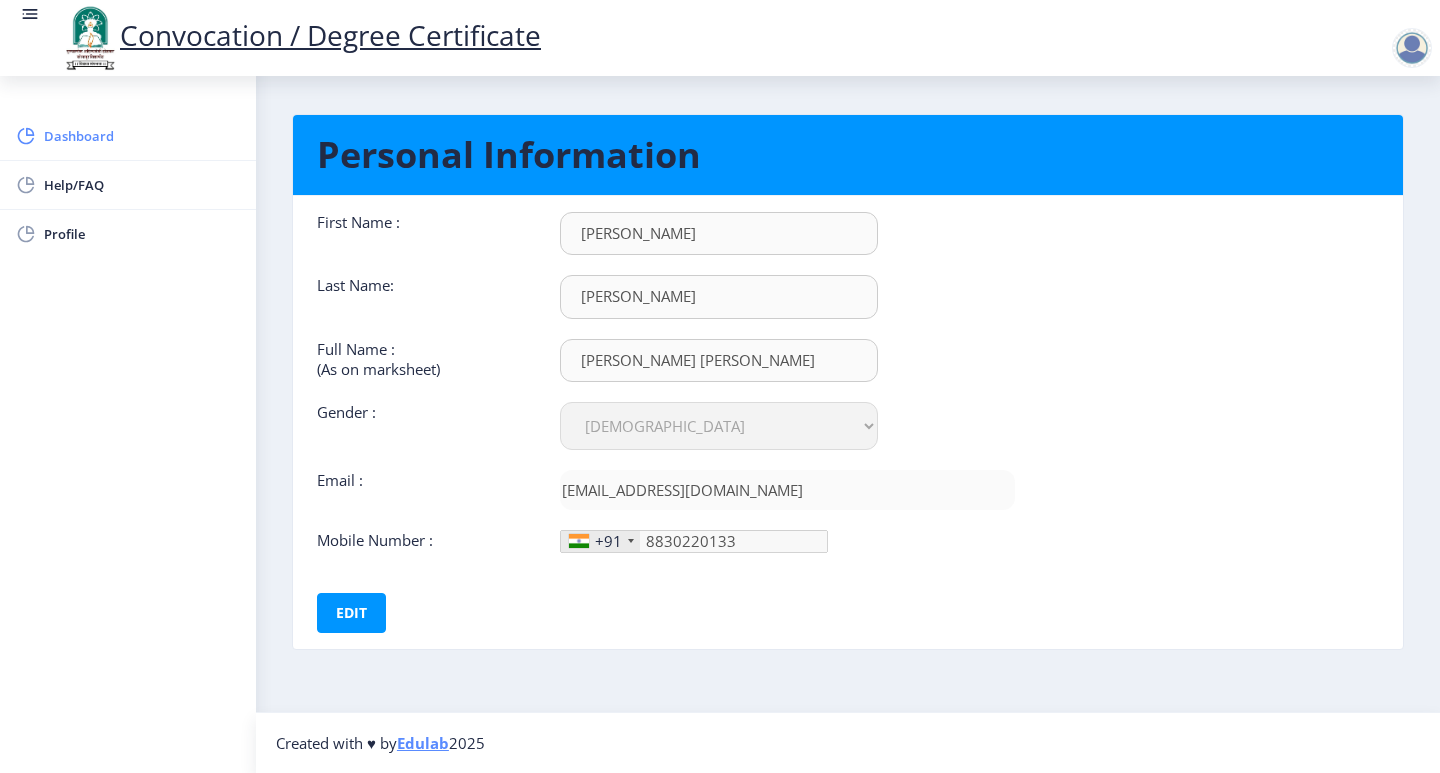 click on "Dashboard" 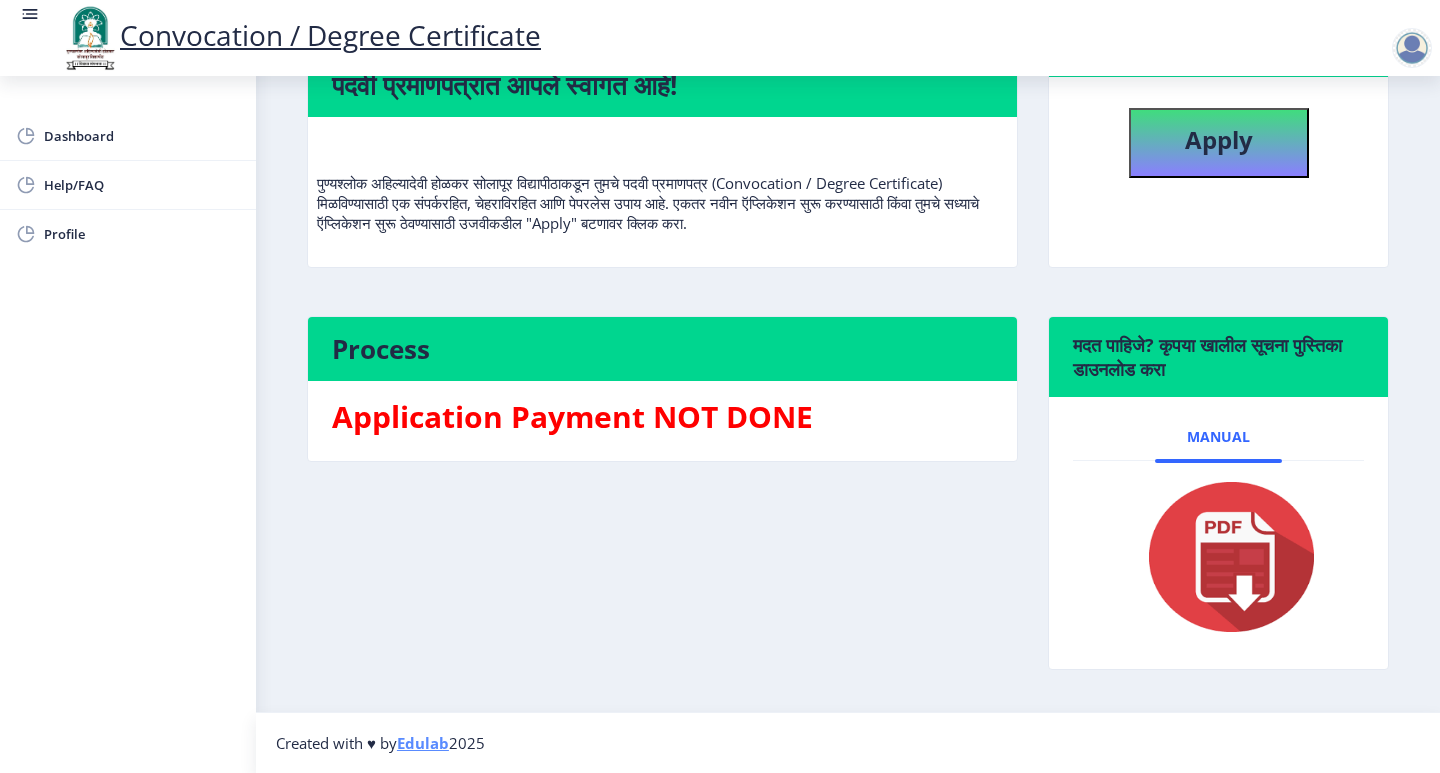 scroll, scrollTop: 0, scrollLeft: 0, axis: both 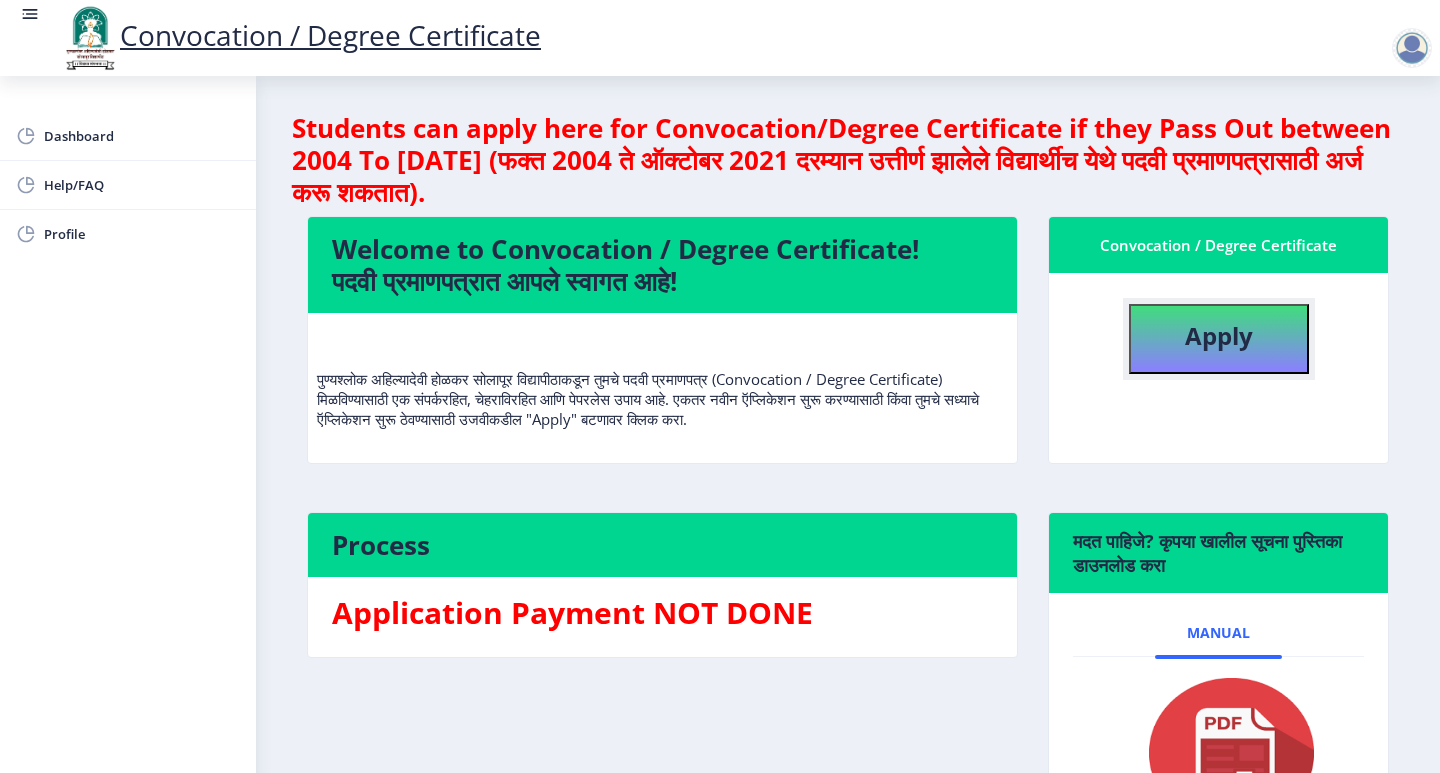 click on "Apply" 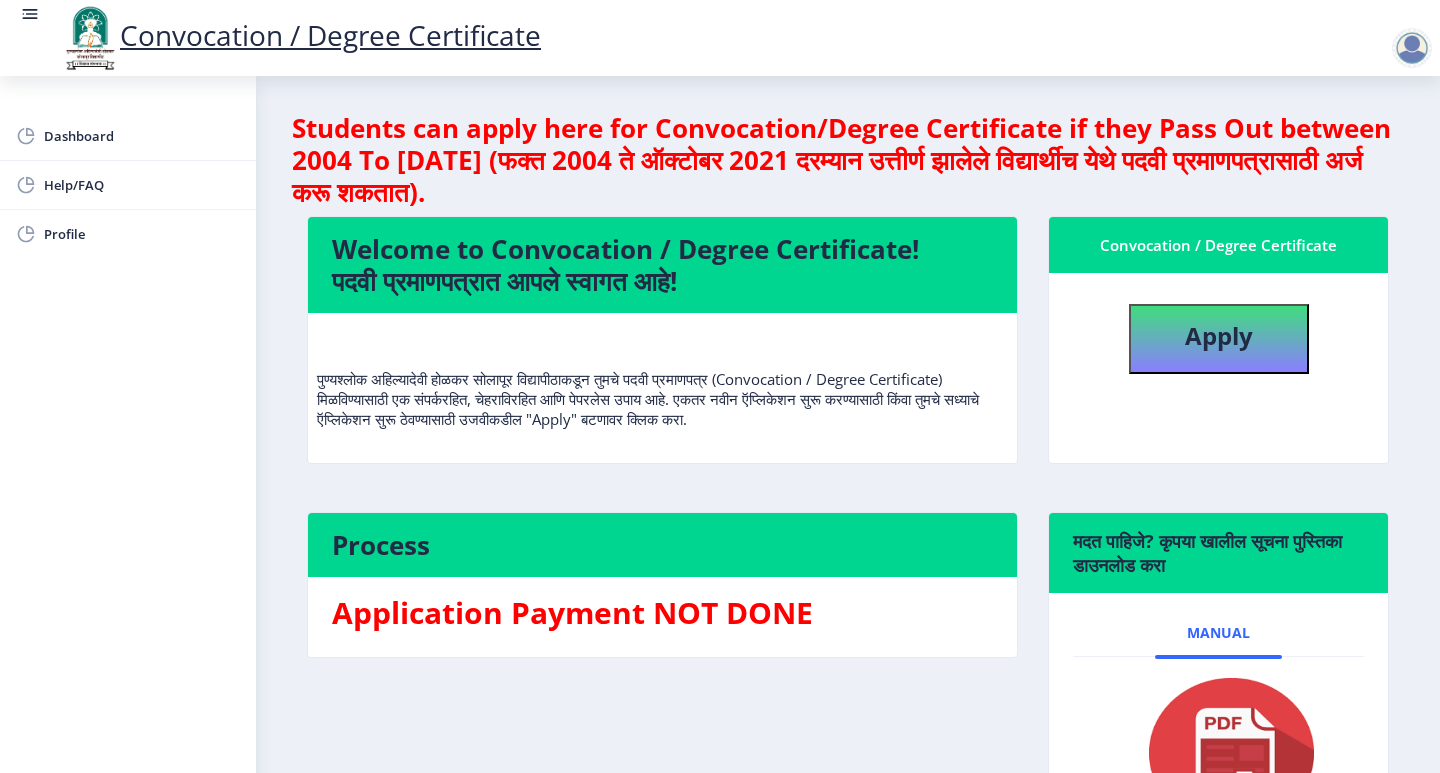 select 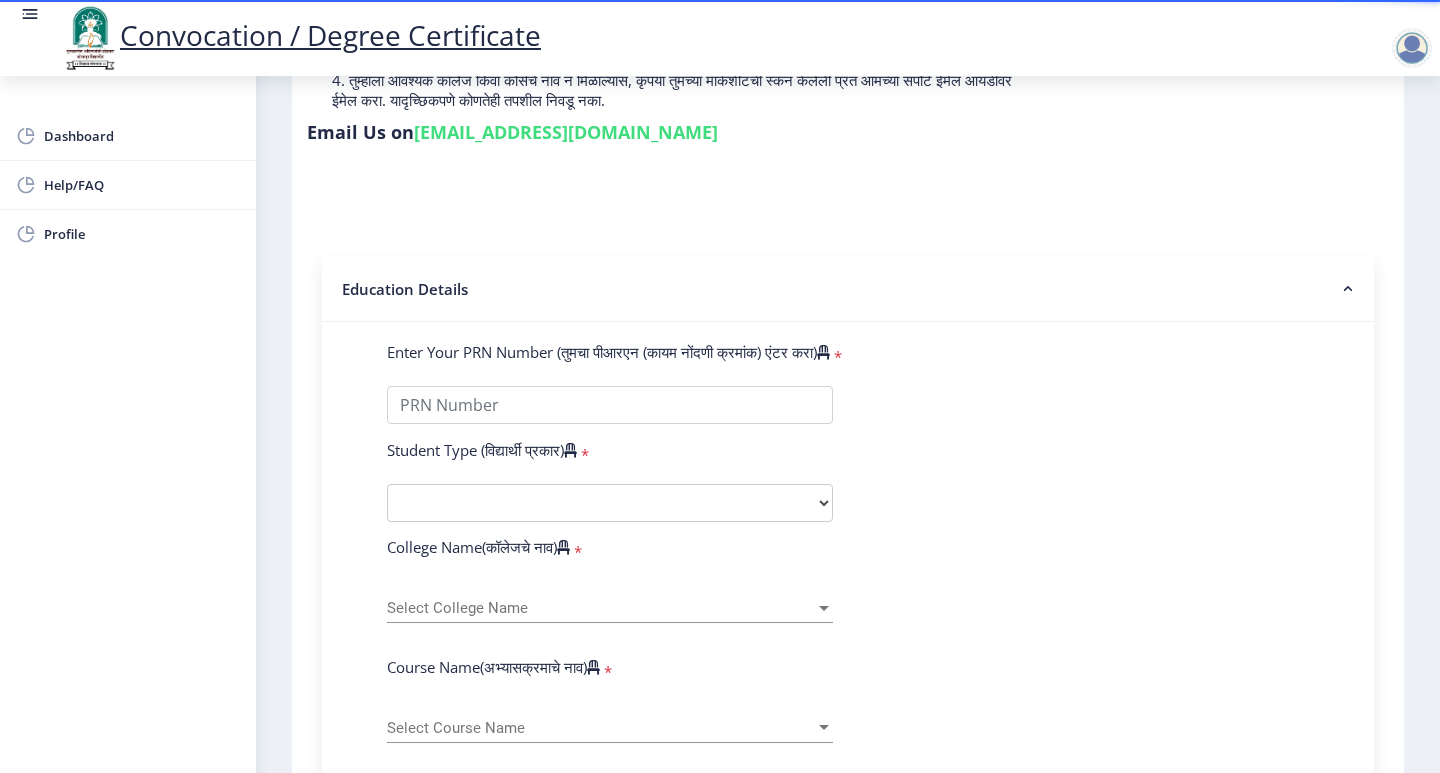 scroll, scrollTop: 400, scrollLeft: 0, axis: vertical 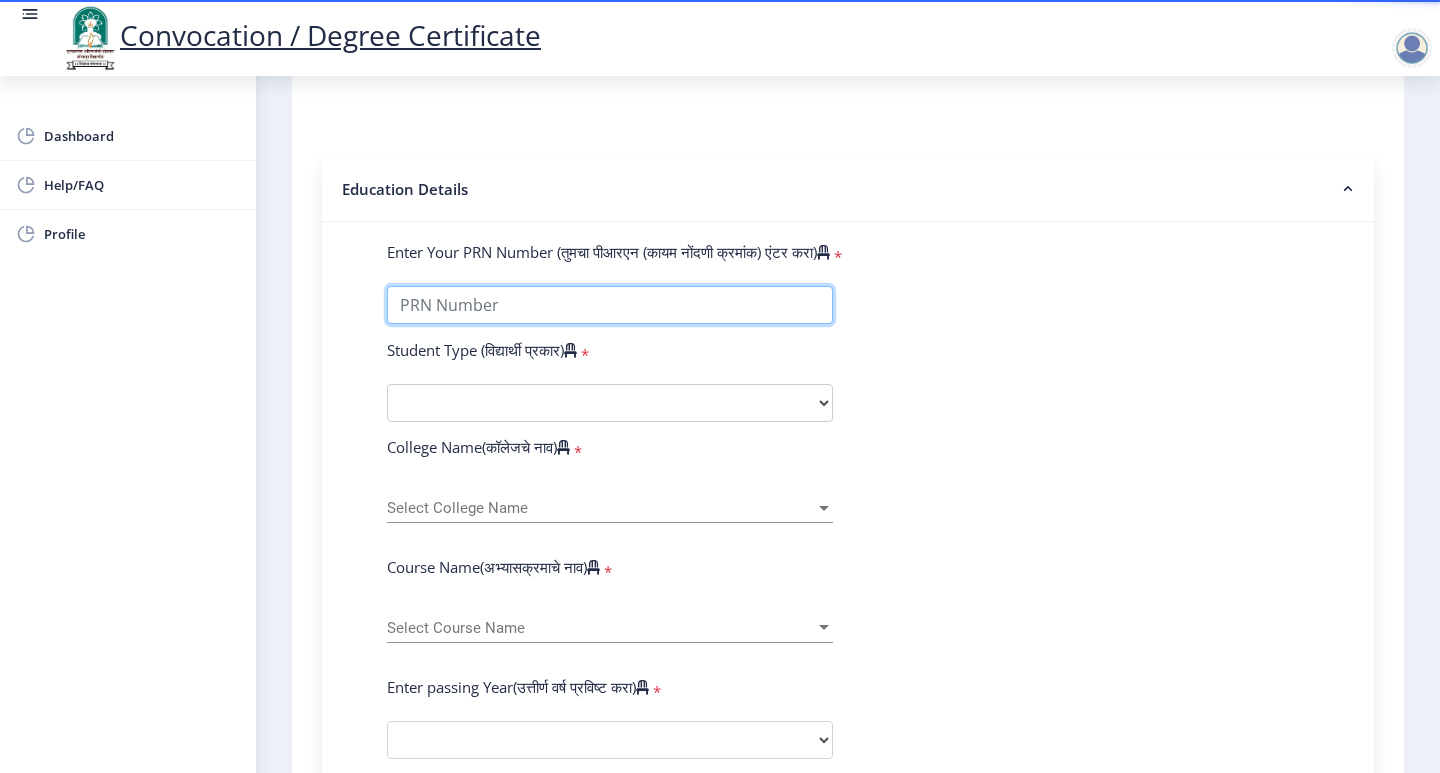 click on "Enter Your PRN Number (तुमचा पीआरएन (कायम नोंदणी क्रमांक) एंटर करा)" at bounding box center [610, 305] 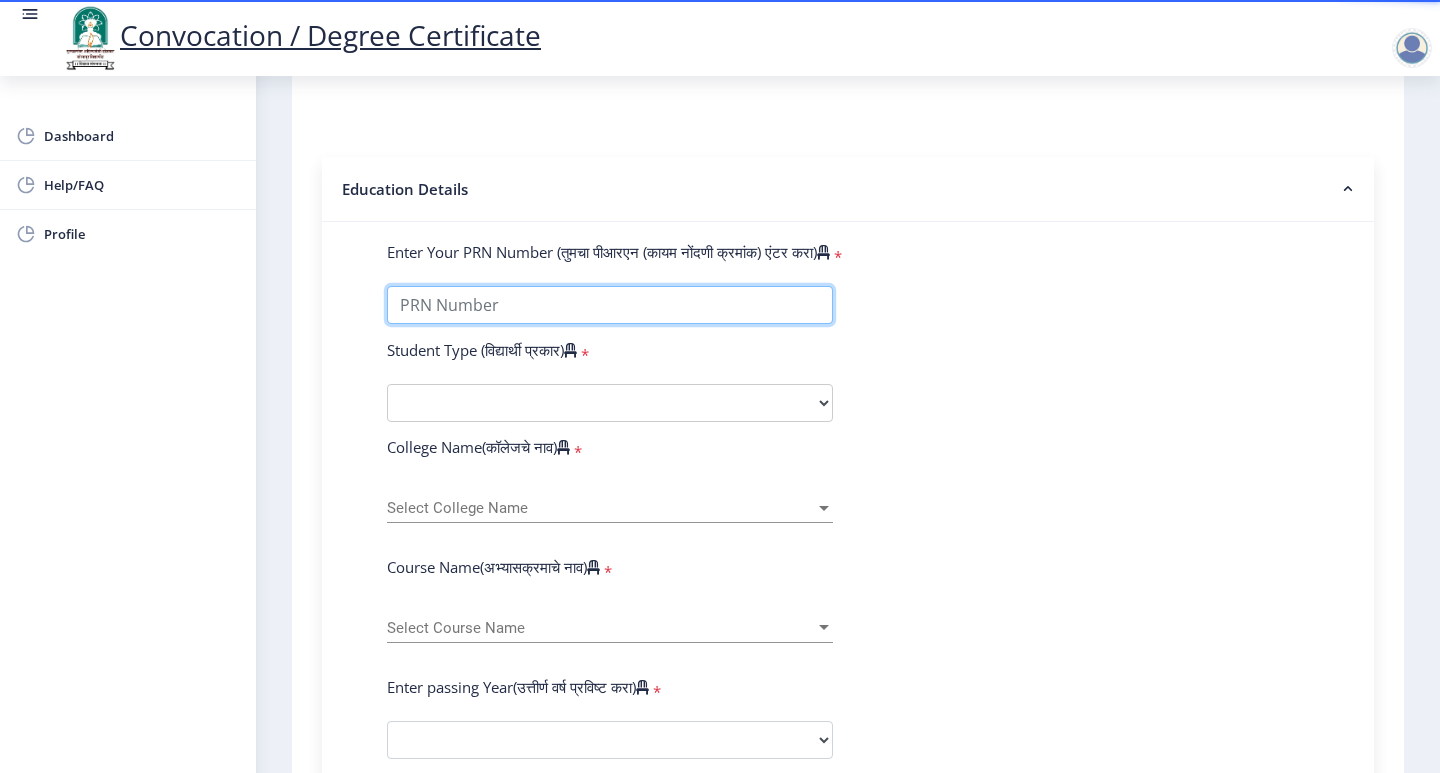 type on "202201019034850" 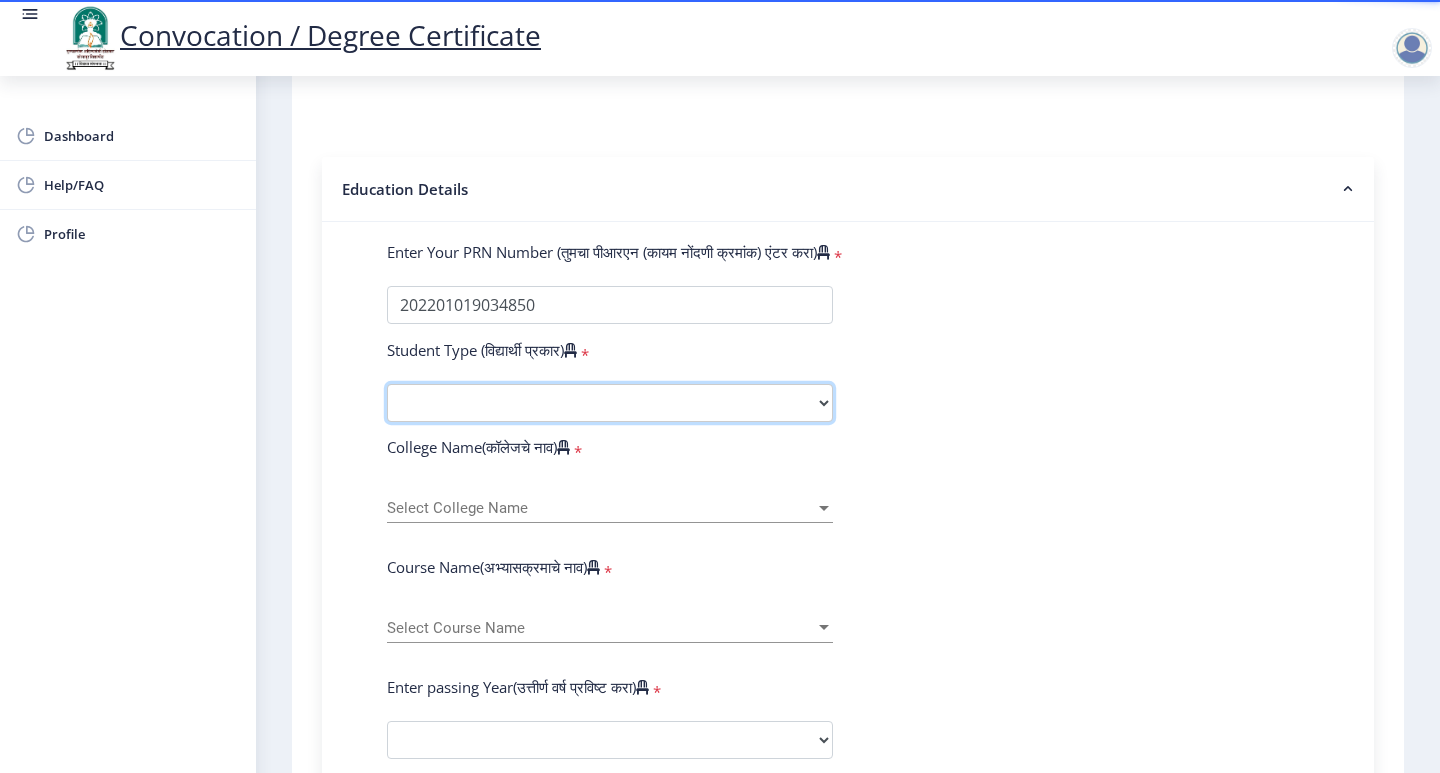 click on "Select Student Type Regular External" at bounding box center (610, 403) 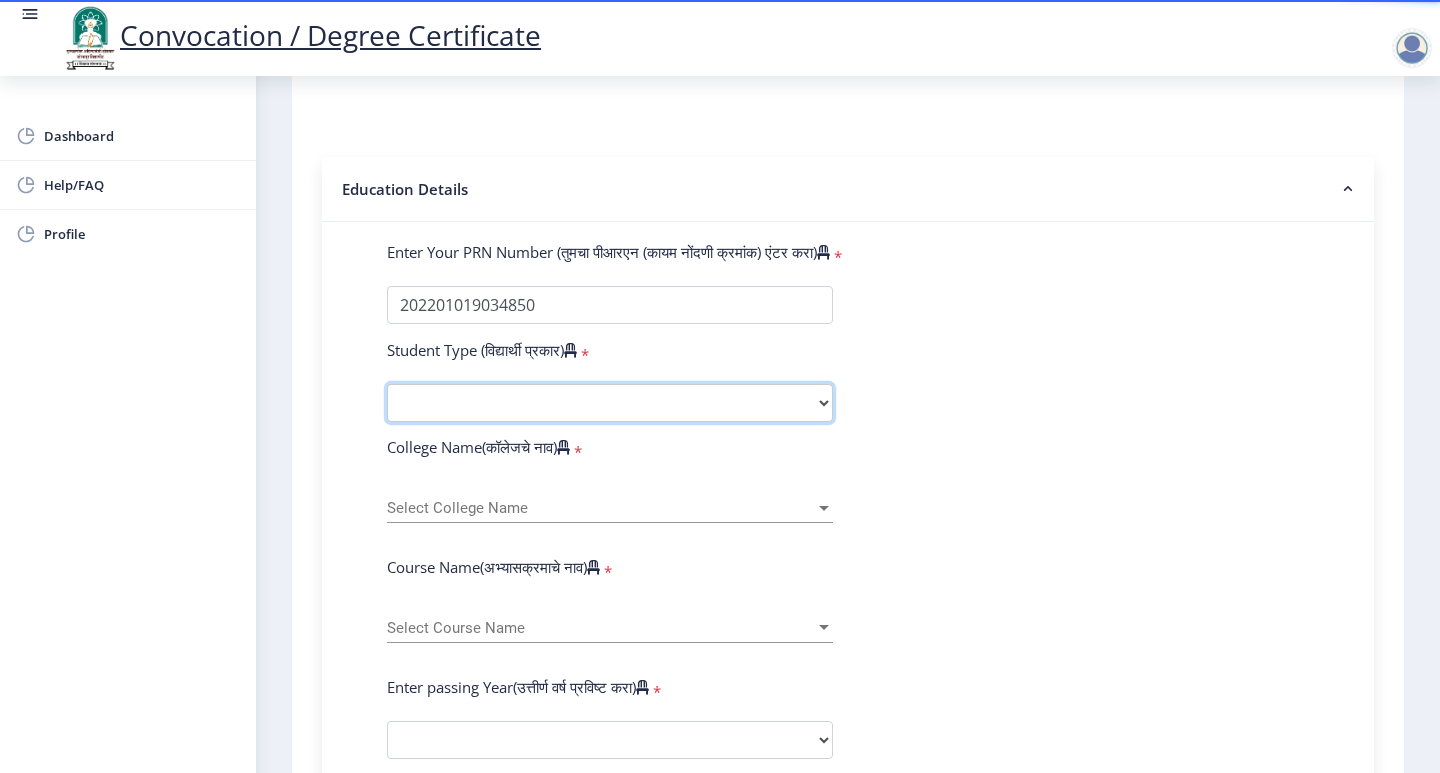 select on "Regular" 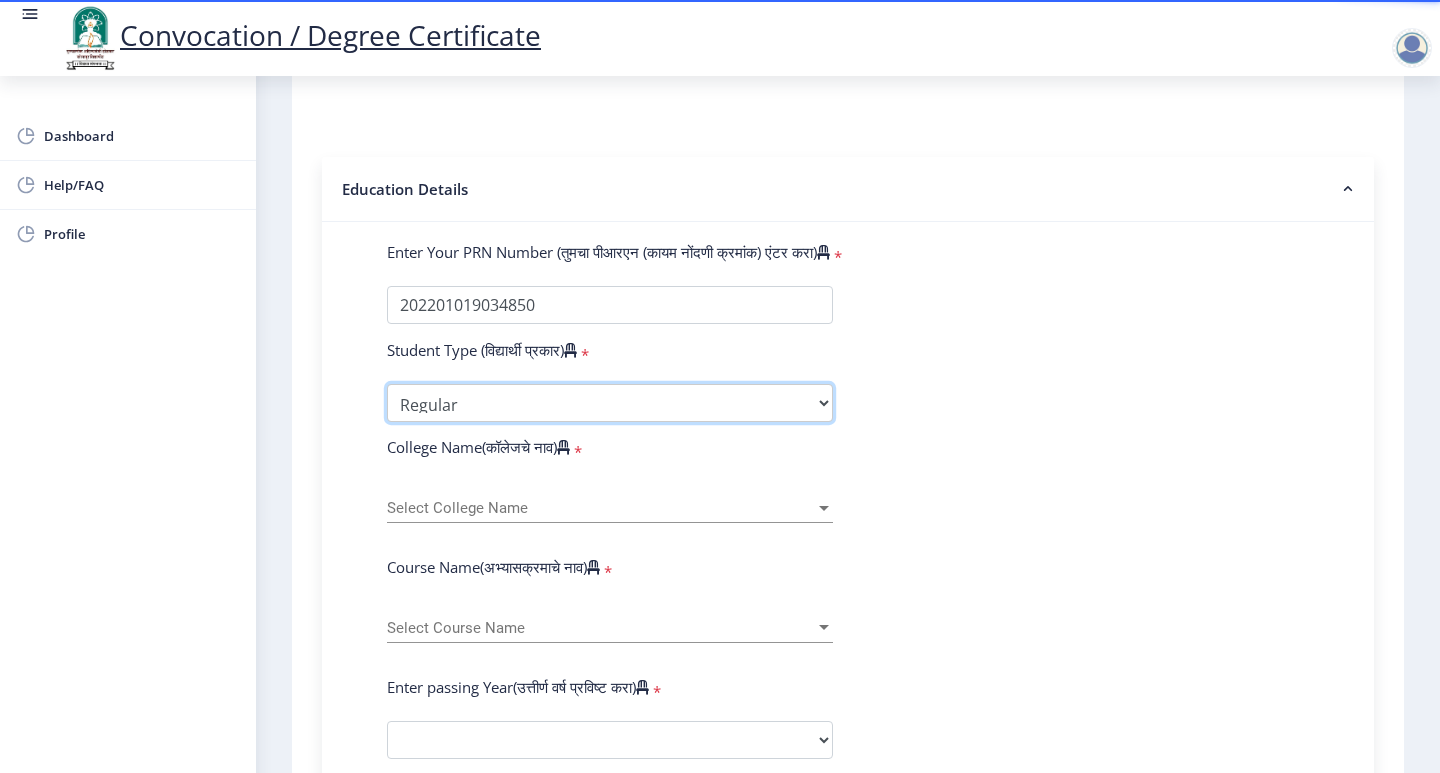 click on "Select Student Type Regular External" at bounding box center (610, 403) 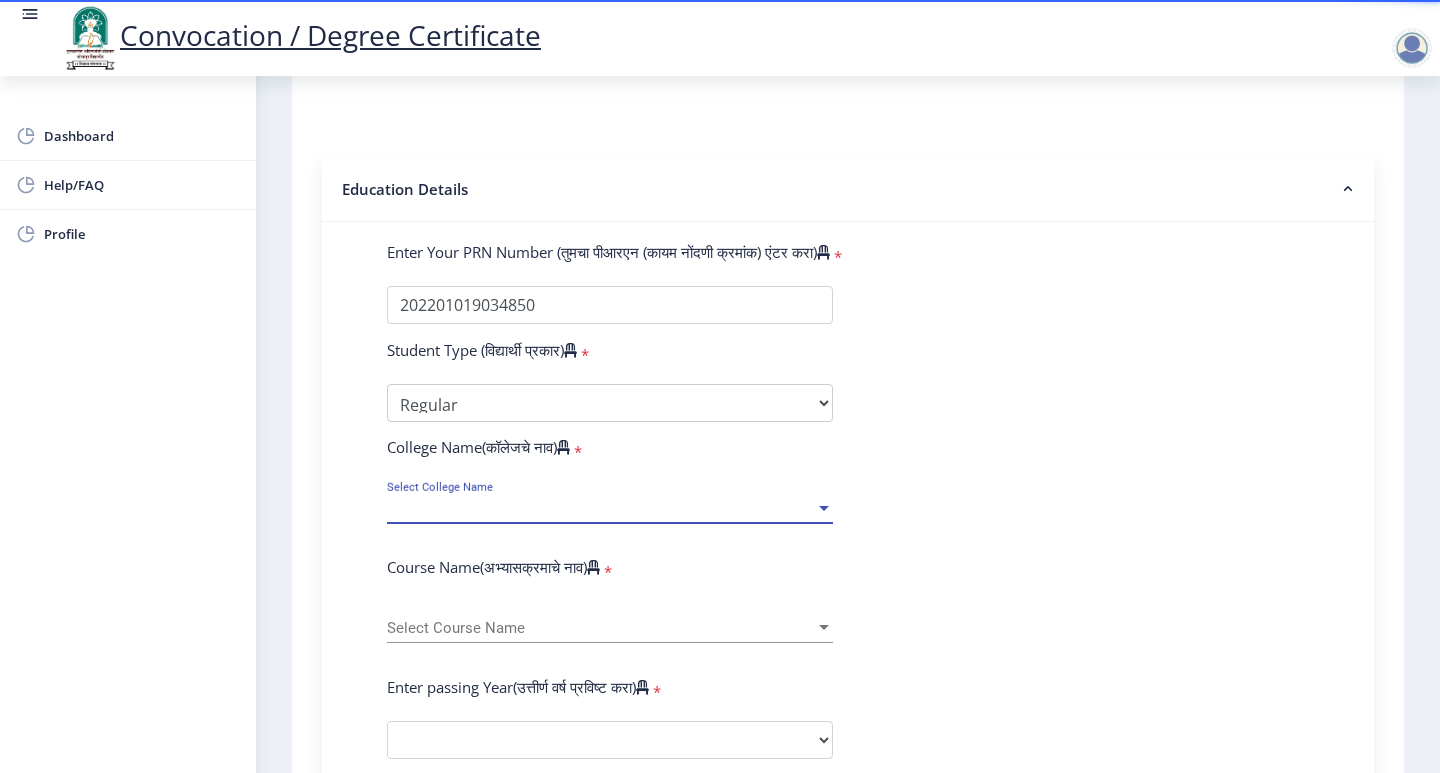 click on "Select College Name" at bounding box center (601, 508) 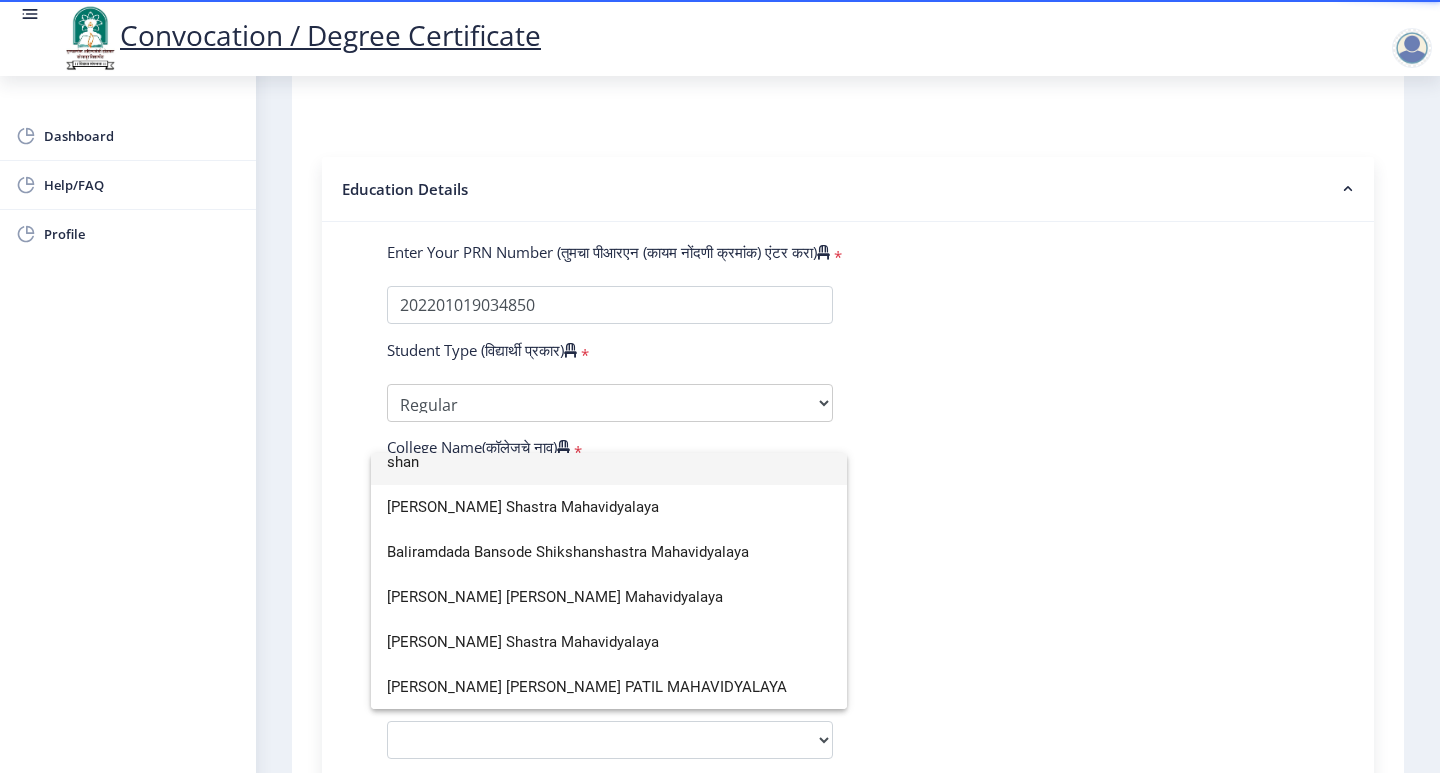 scroll, scrollTop: 59, scrollLeft: 0, axis: vertical 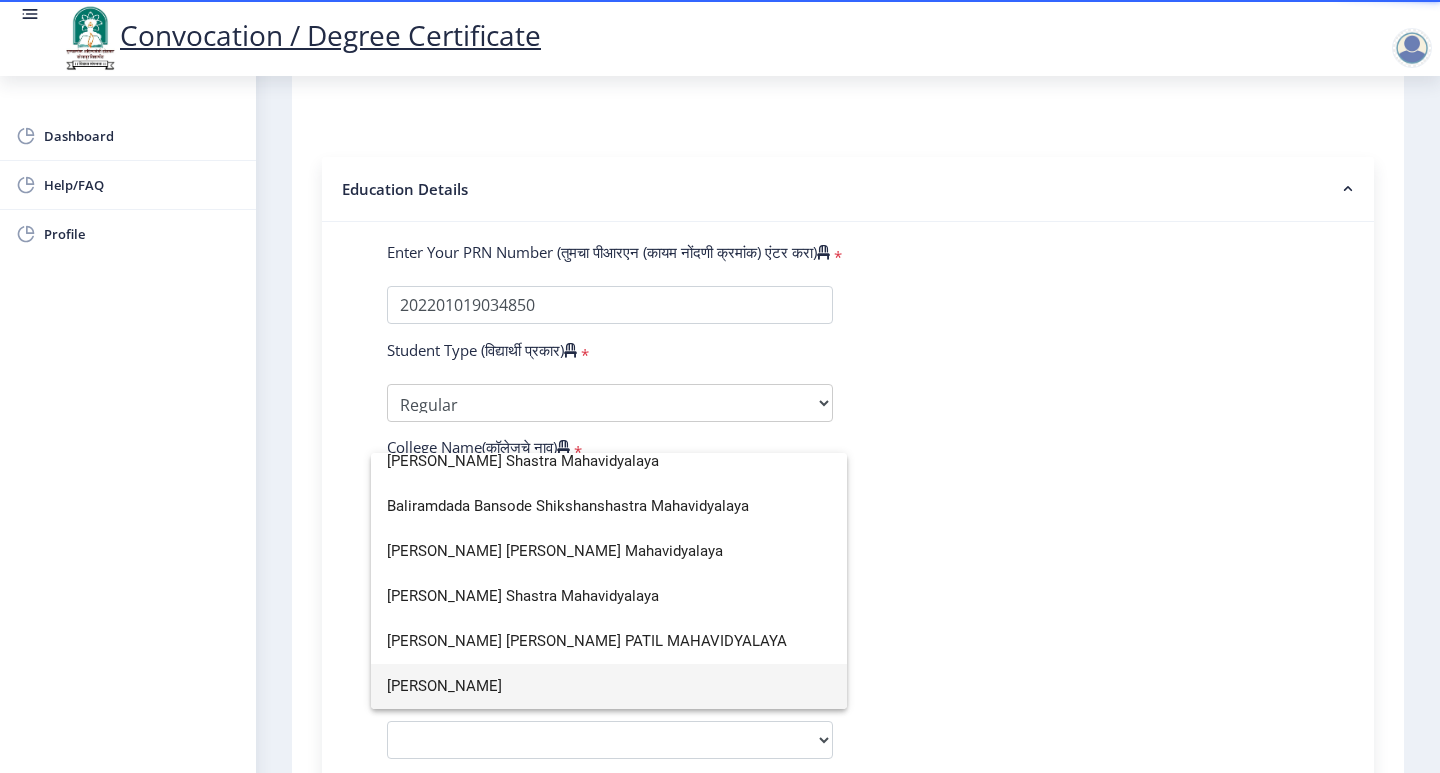 type on "shan" 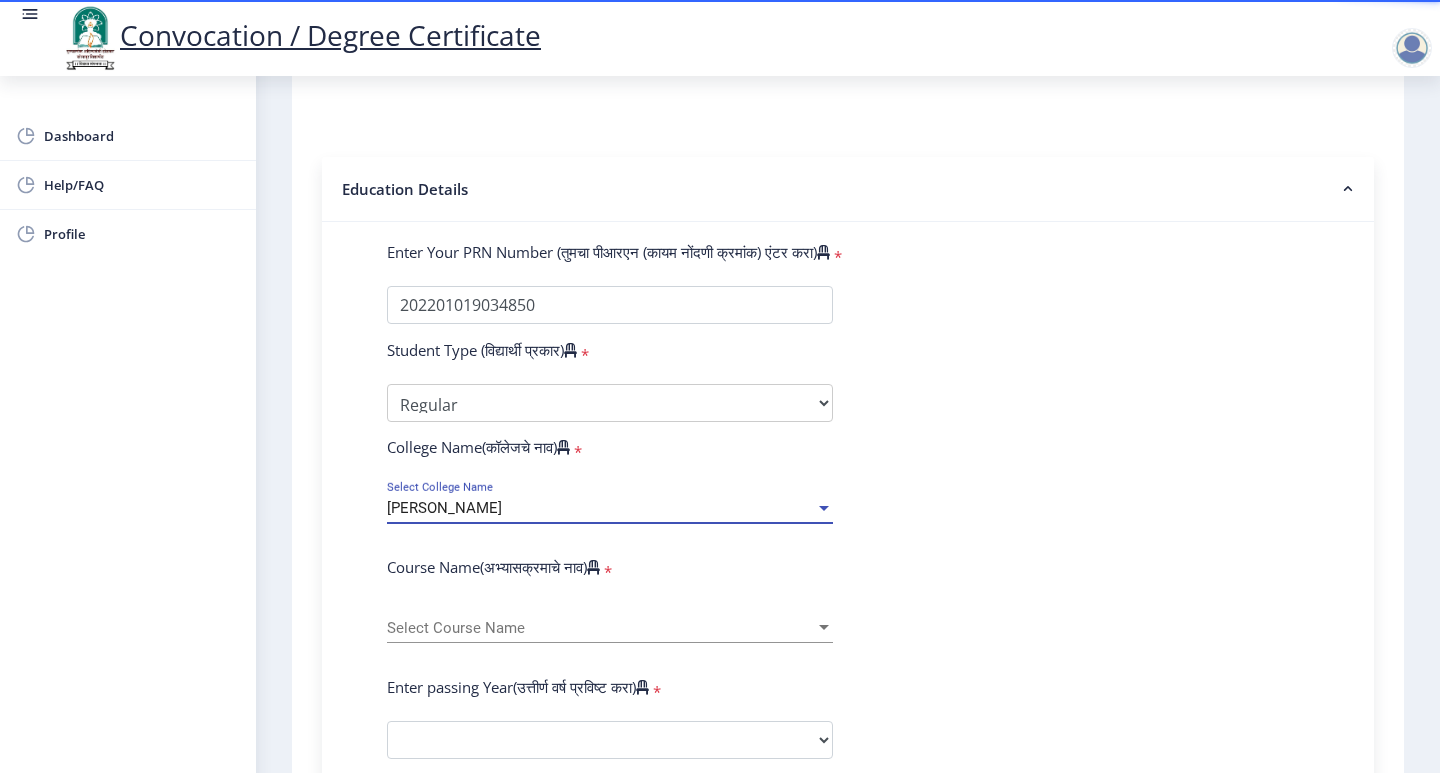 scroll, scrollTop: 500, scrollLeft: 0, axis: vertical 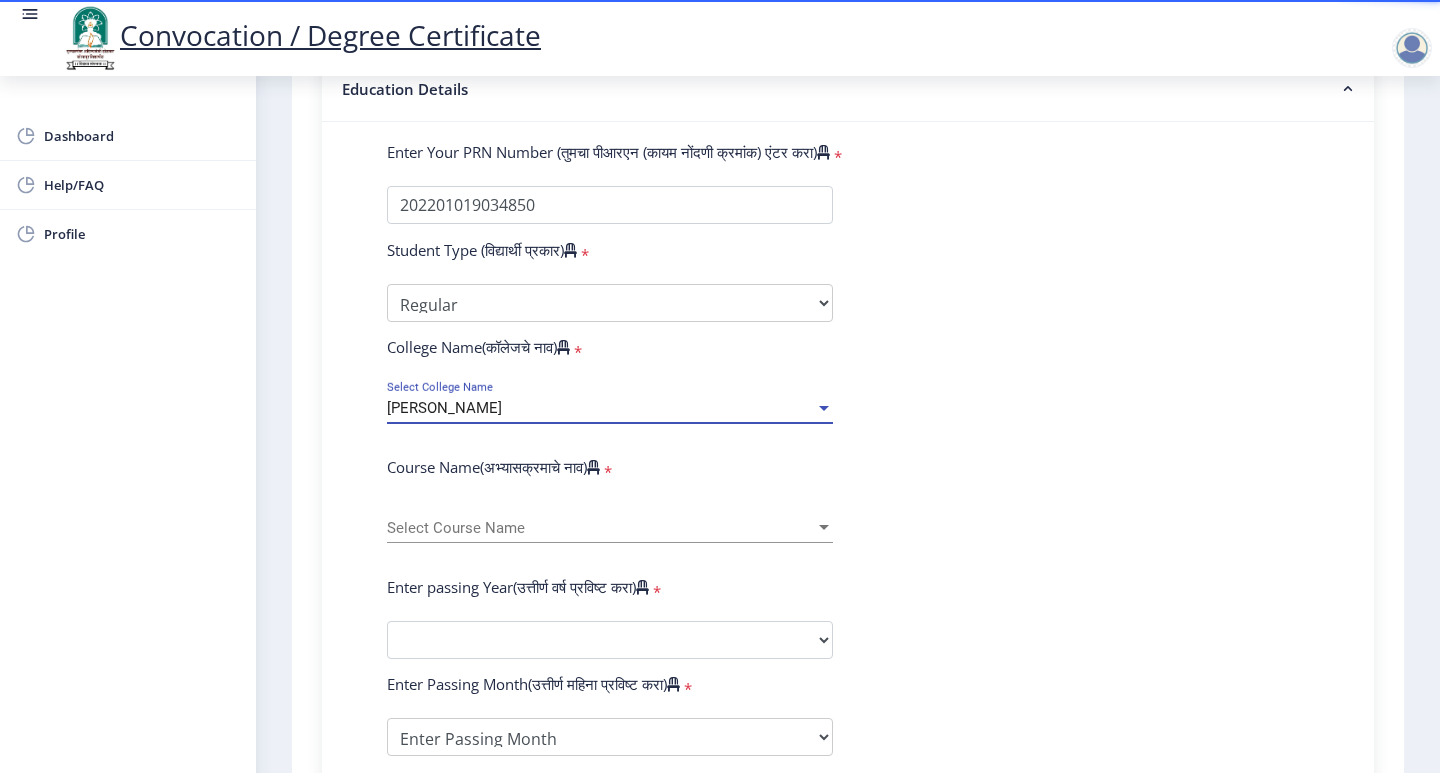 click on "Select Course Name" at bounding box center (601, 528) 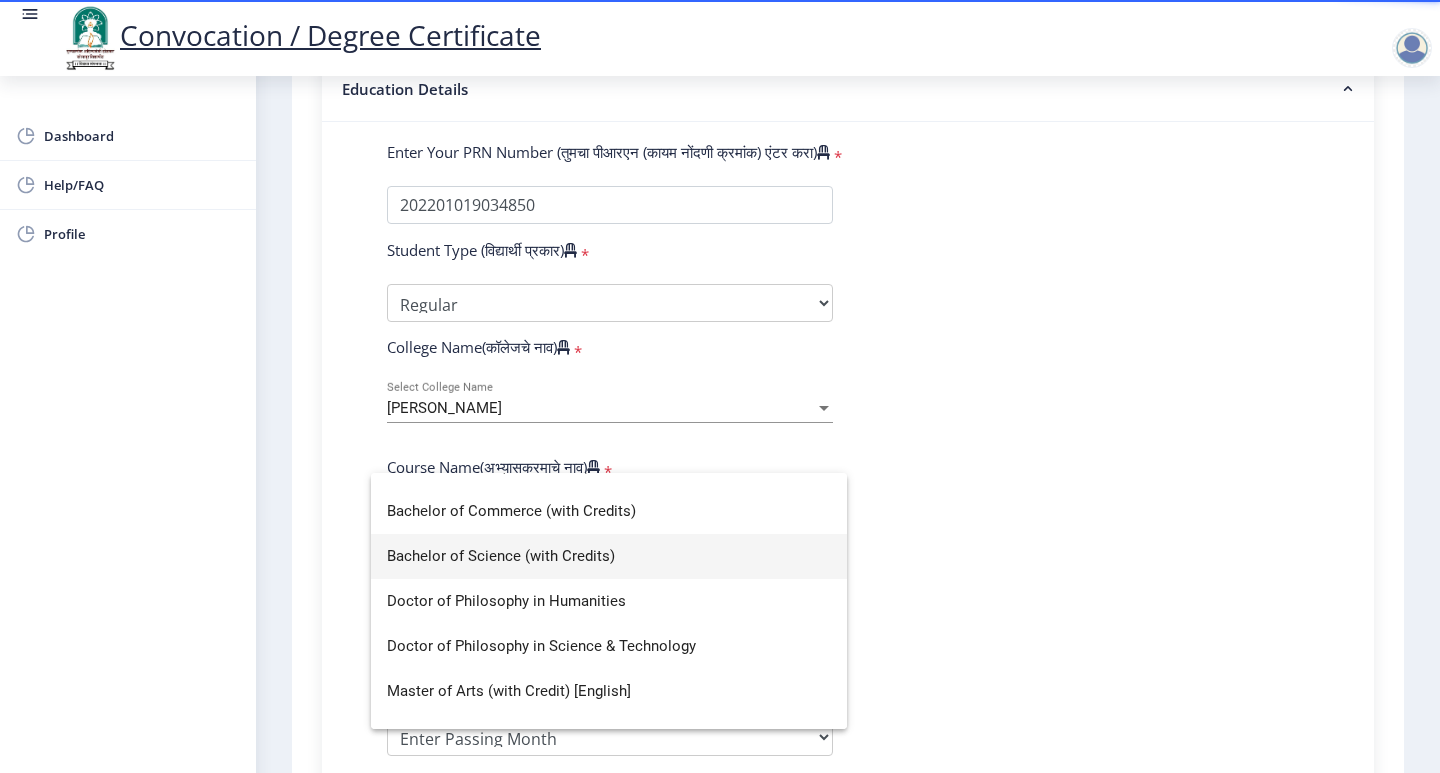 scroll, scrollTop: 0, scrollLeft: 0, axis: both 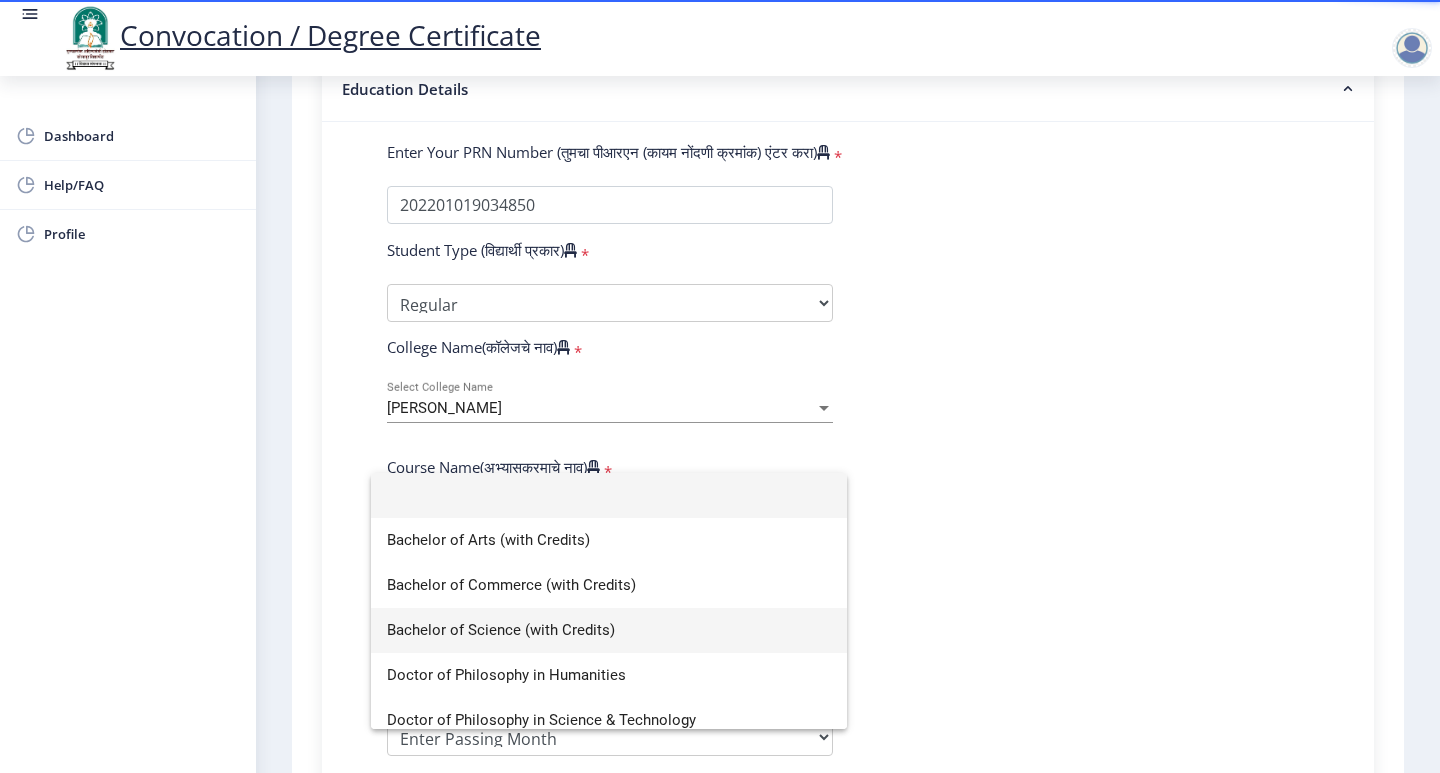 click on "Bachelor of Science (with Credits)" at bounding box center (609, 630) 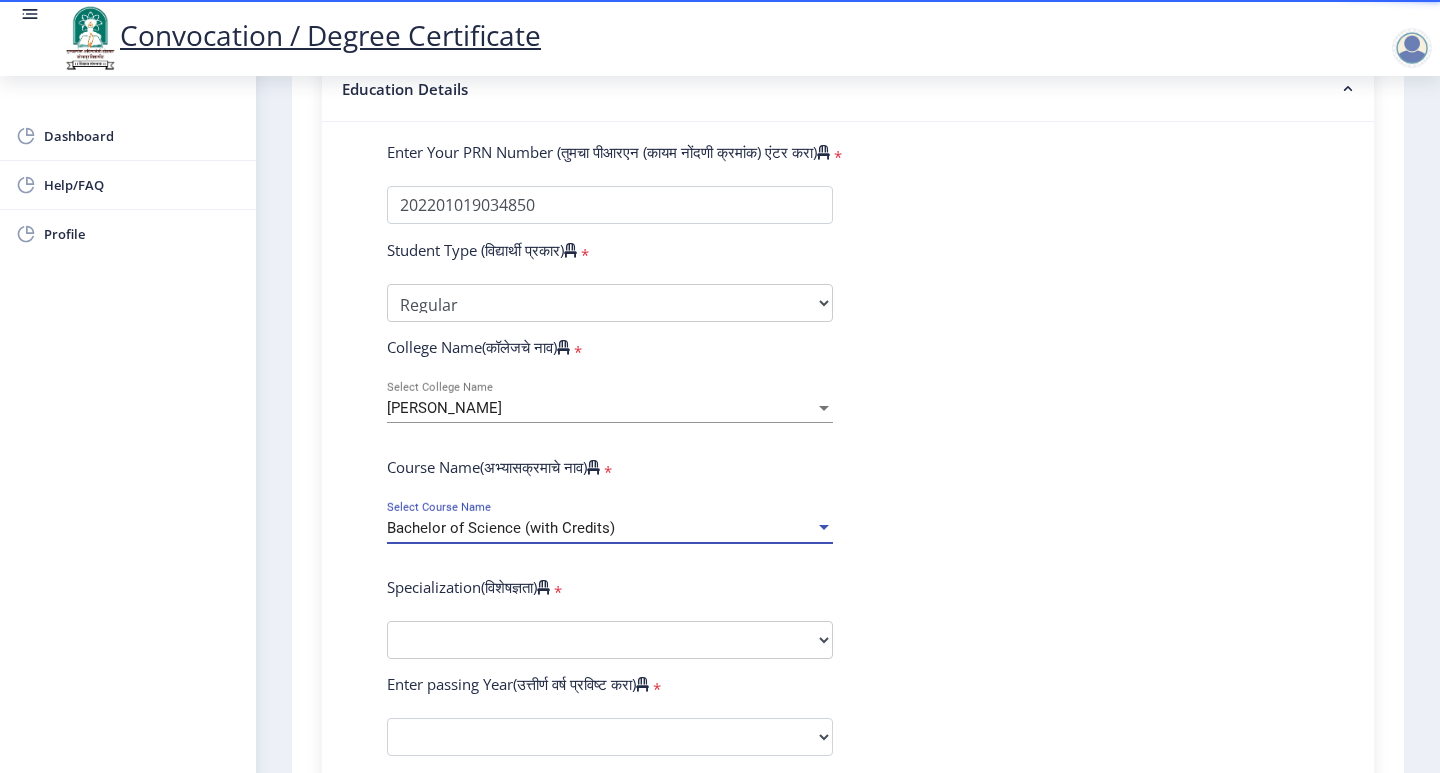 scroll, scrollTop: 700, scrollLeft: 0, axis: vertical 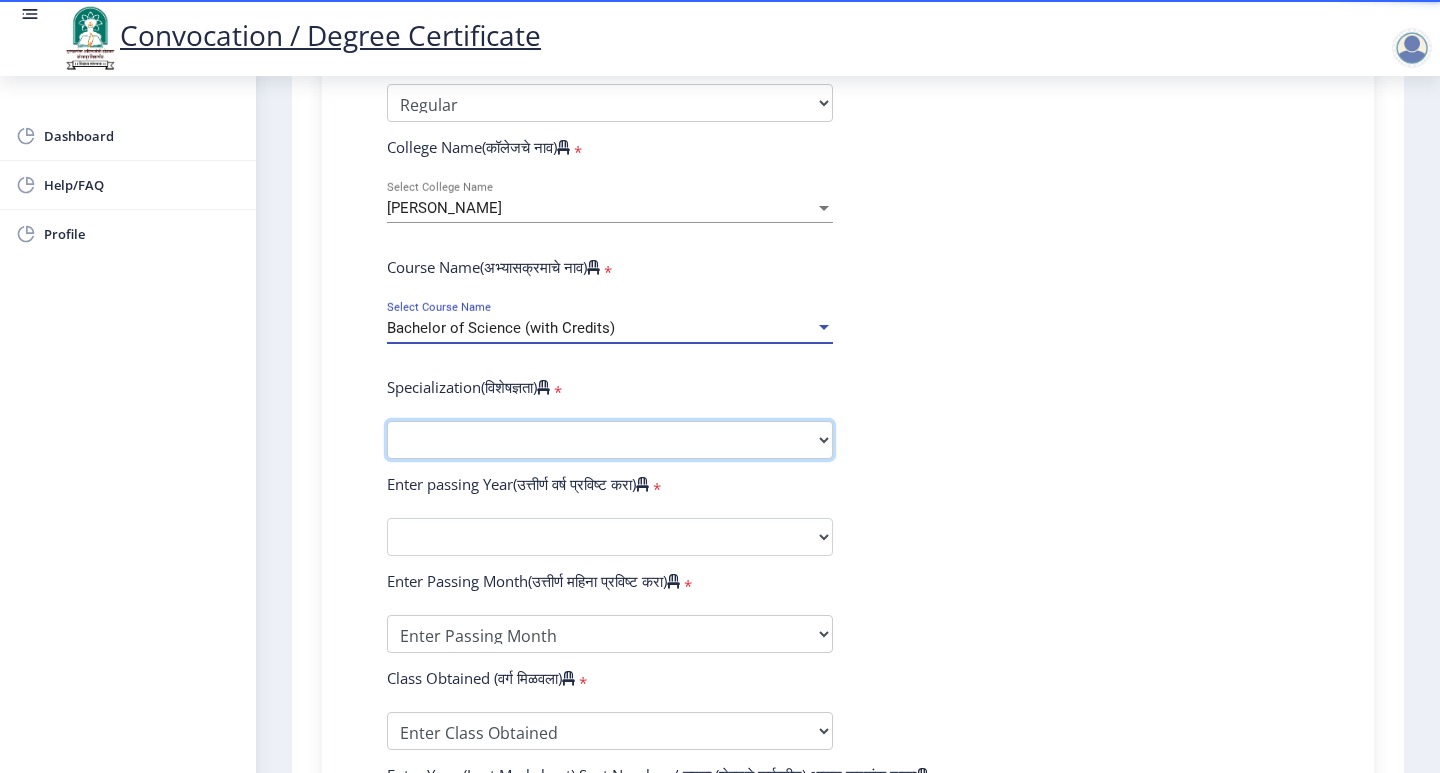 click on "Specialization Botany Chemistry Computer Science Electronics Geology Mathematics Microbiology Physics Statistics Zoology Other" at bounding box center [610, 440] 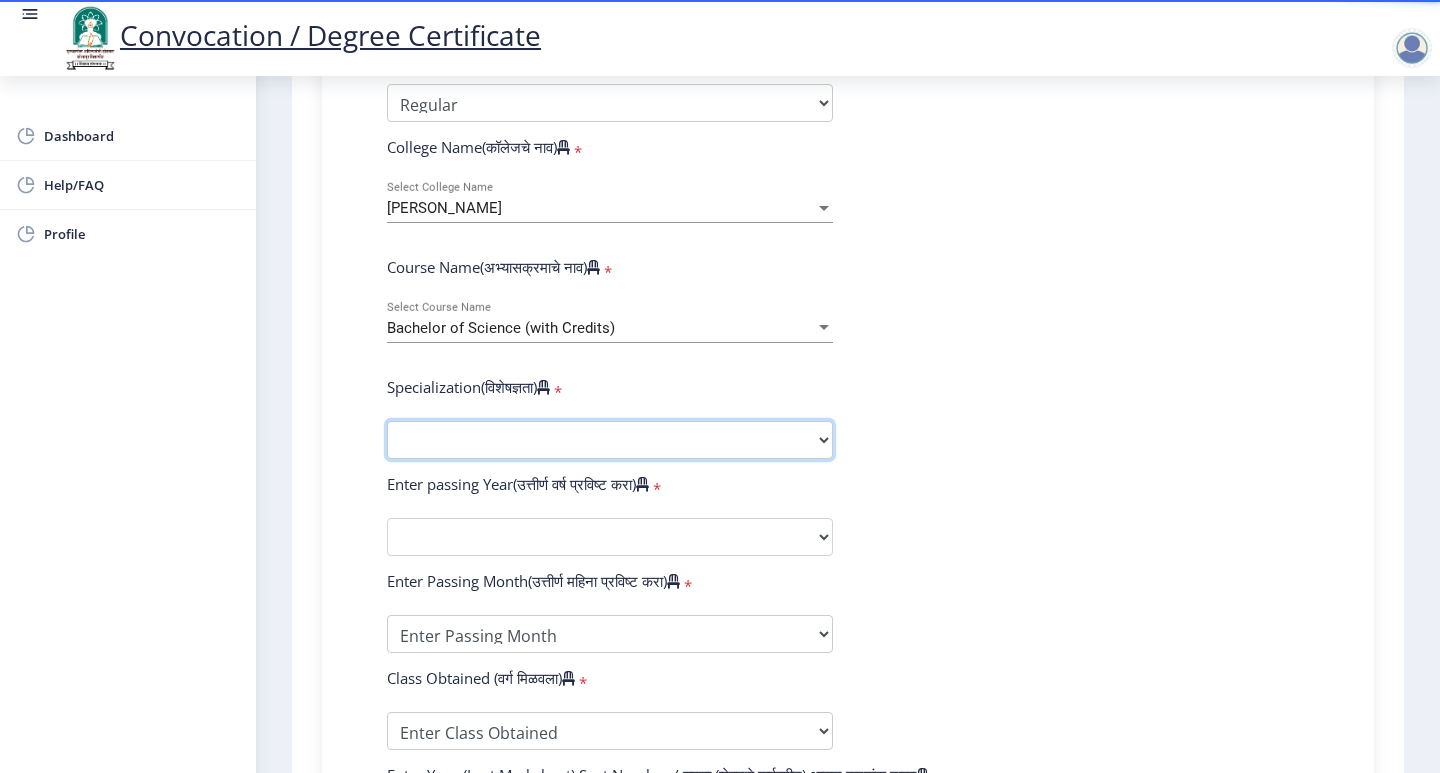 select on "Physics" 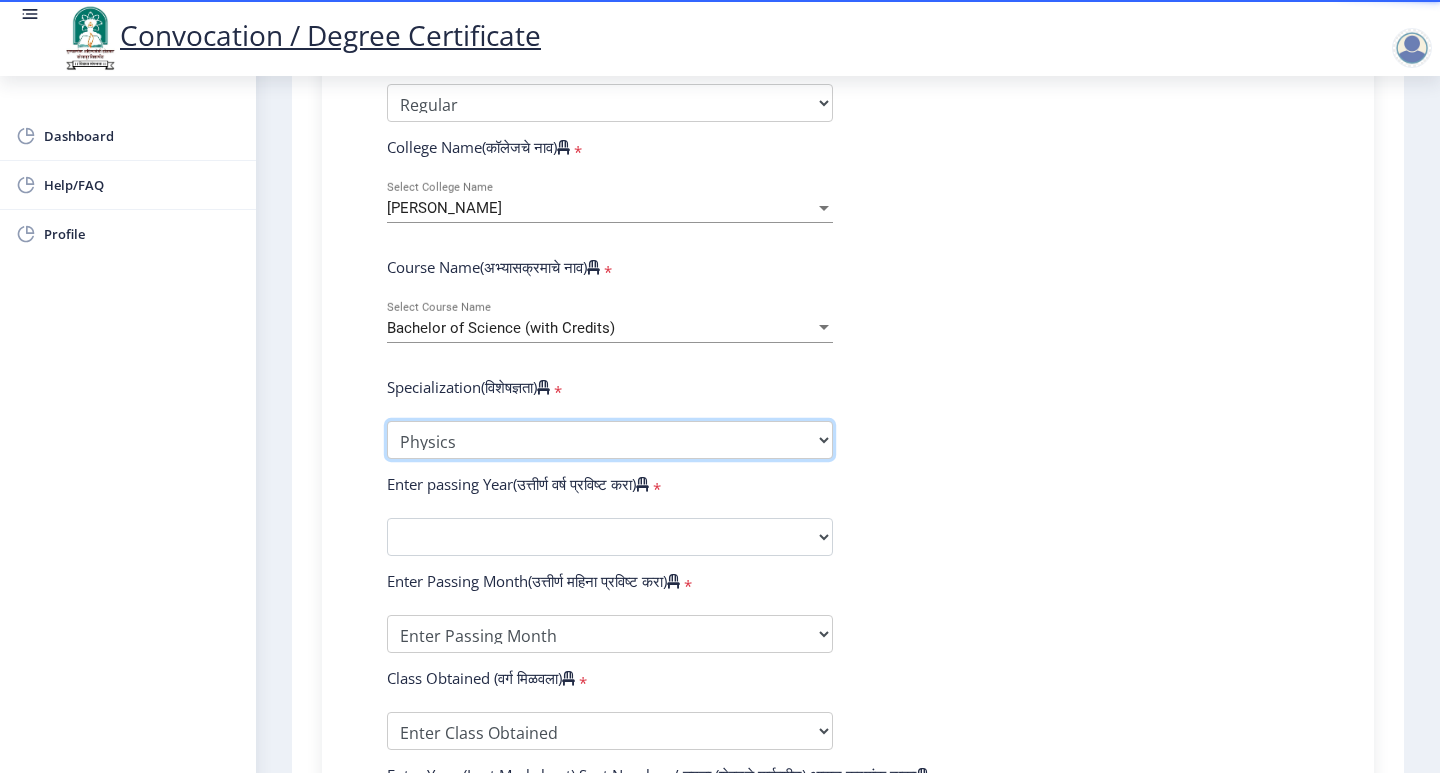 click on "Specialization Botany Chemistry Computer Science Electronics Geology Mathematics Microbiology Physics Statistics Zoology Other" at bounding box center [610, 440] 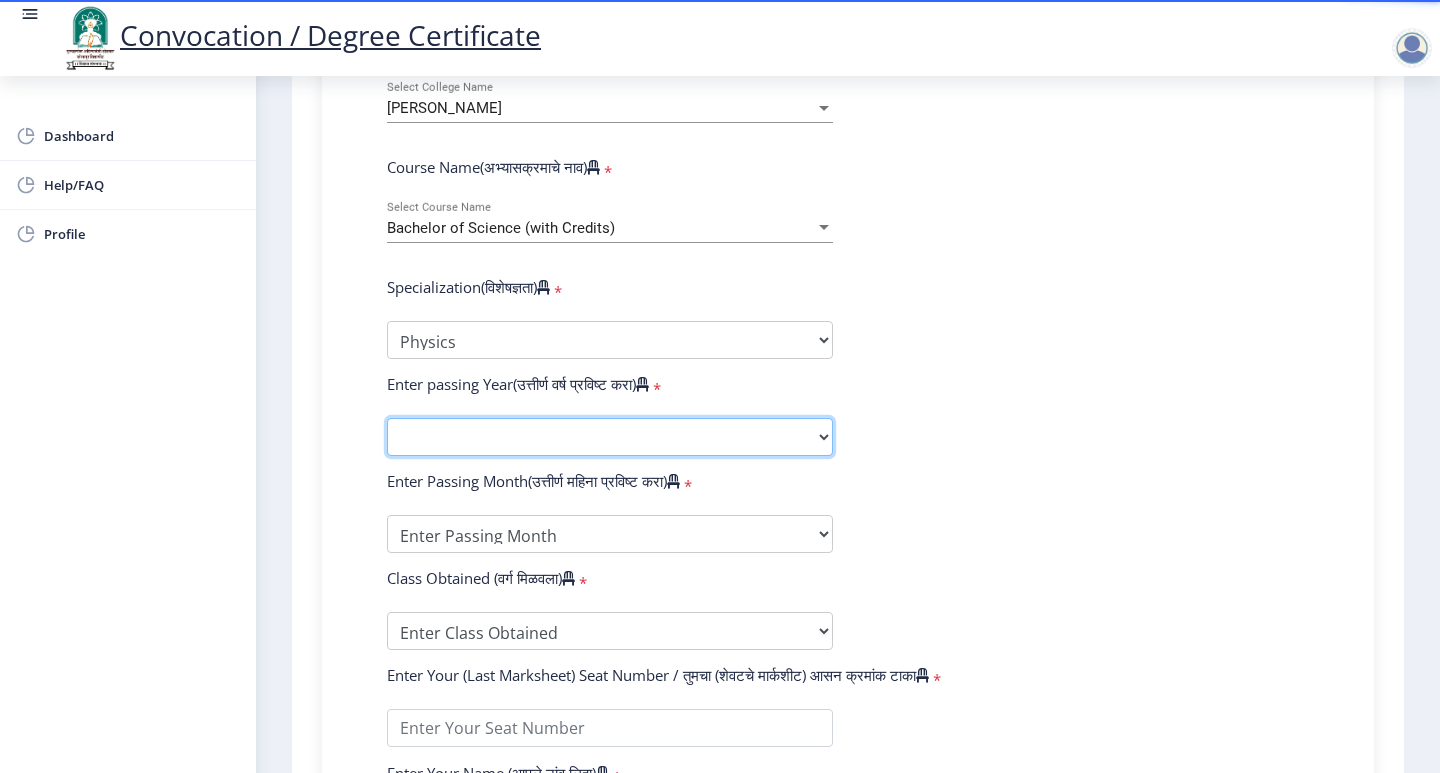 click on "2025   2024   2023   2022   2021   2020   2019   2018   2017   2016   2015   2014   2013   2012   2011   2010   2009   2008   2007   2006   2005   2004   2003   2002   2001   2000   1999   1998   1997   1996   1995   1994   1993   1992   1991   1990   1989   1988   1987   1986   1985   1984   1983   1982   1981   1980   1979   1978   1977   1976" 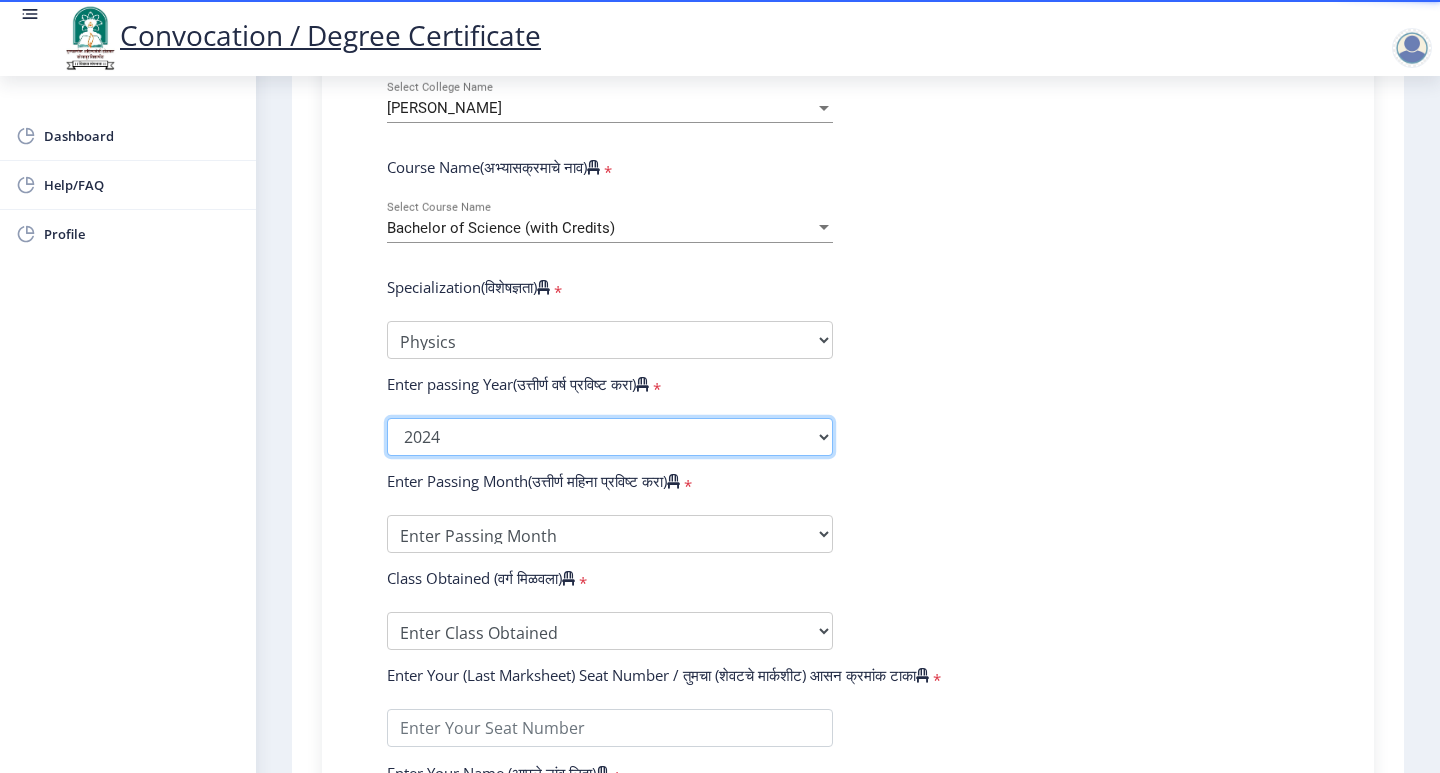 click on "2025   2024   2023   2022   2021   2020   2019   2018   2017   2016   2015   2014   2013   2012   2011   2010   2009   2008   2007   2006   2005   2004   2003   2002   2001   2000   1999   1998   1997   1996   1995   1994   1993   1992   1991   1990   1989   1988   1987   1986   1985   1984   1983   1982   1981   1980   1979   1978   1977   1976" 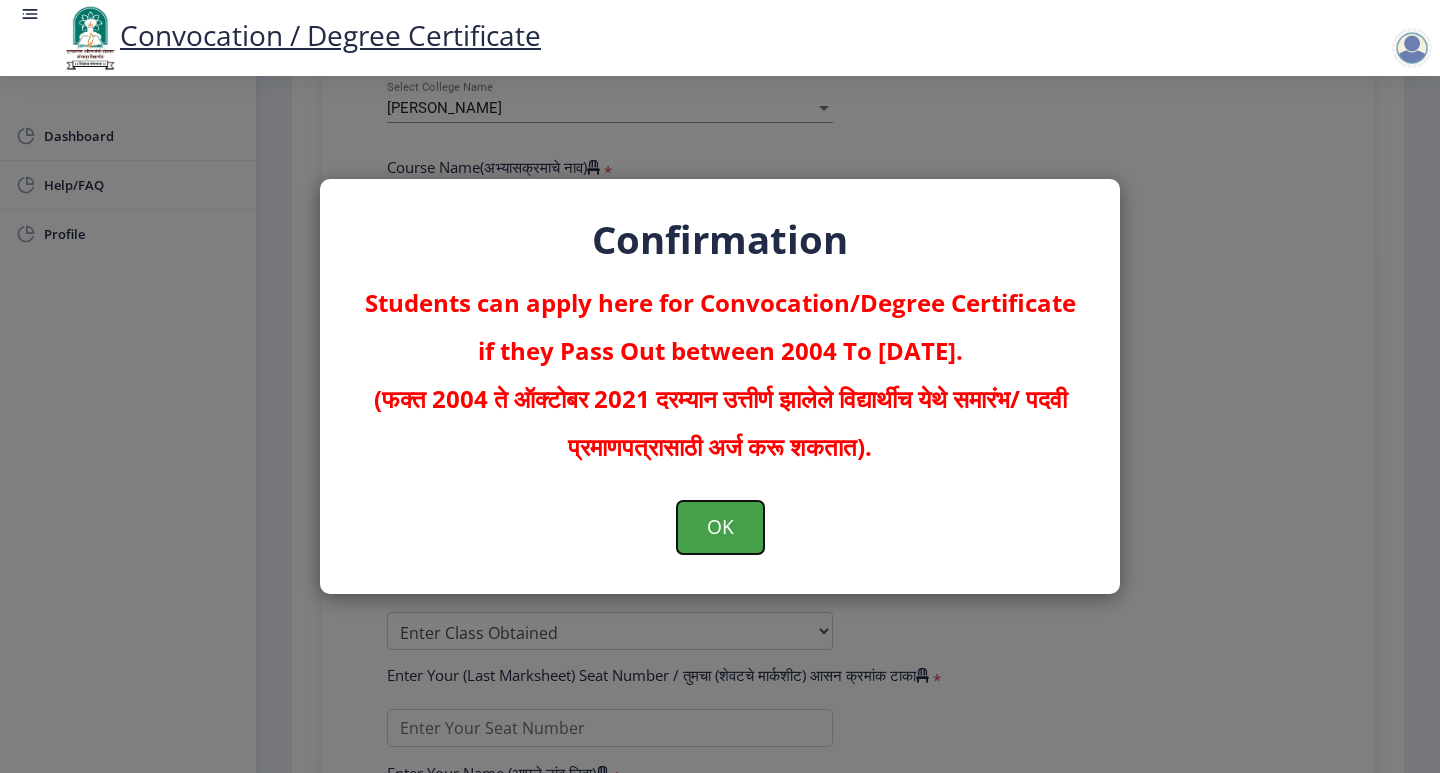 click on "OK" 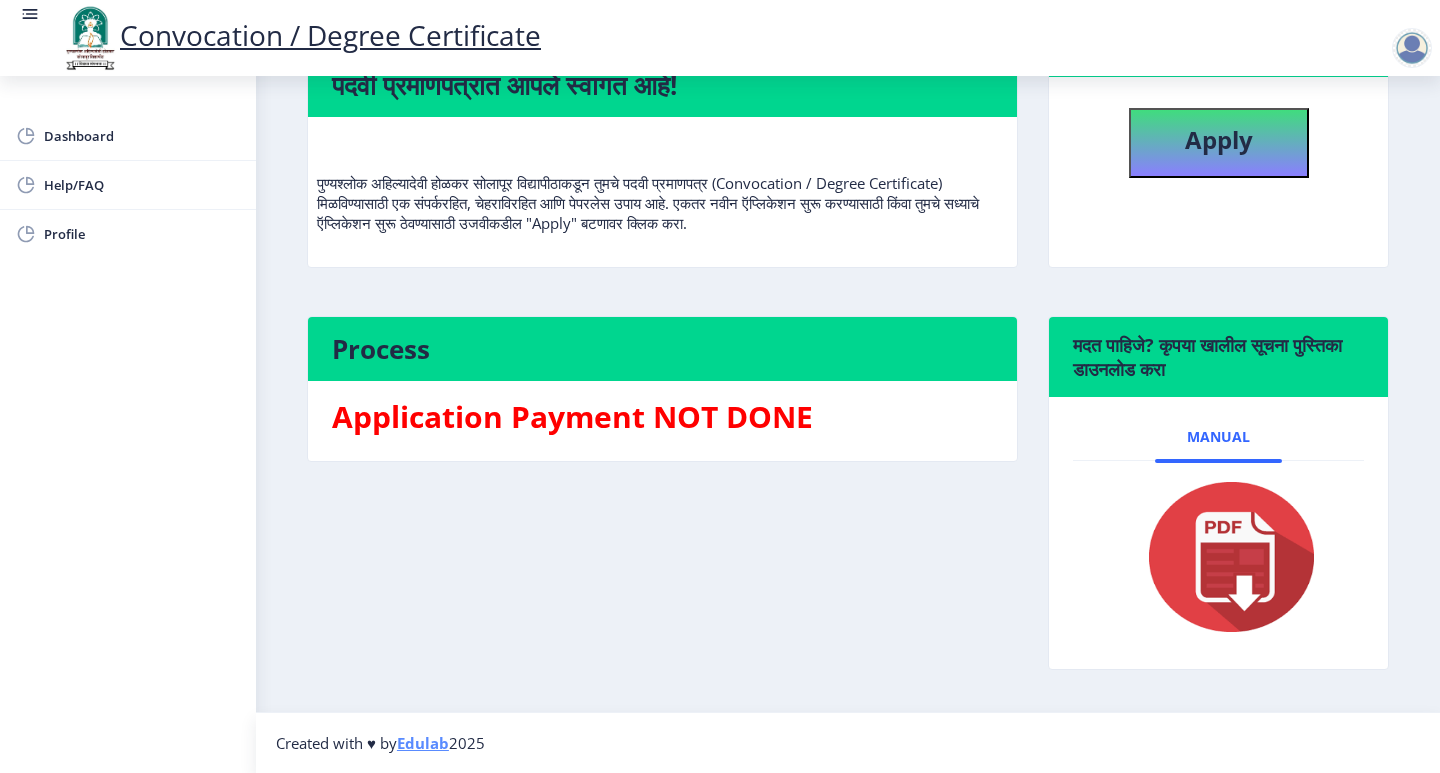 scroll, scrollTop: 0, scrollLeft: 0, axis: both 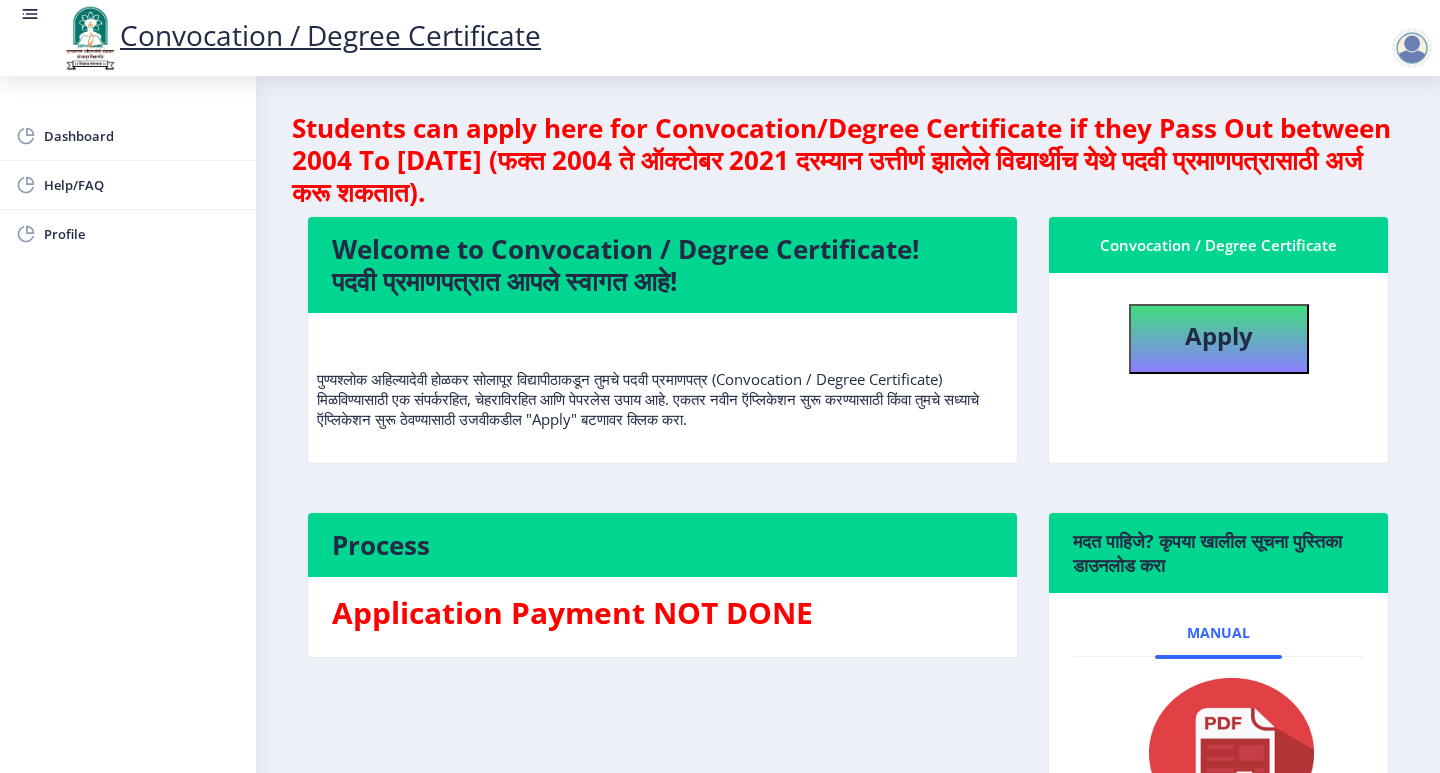 click 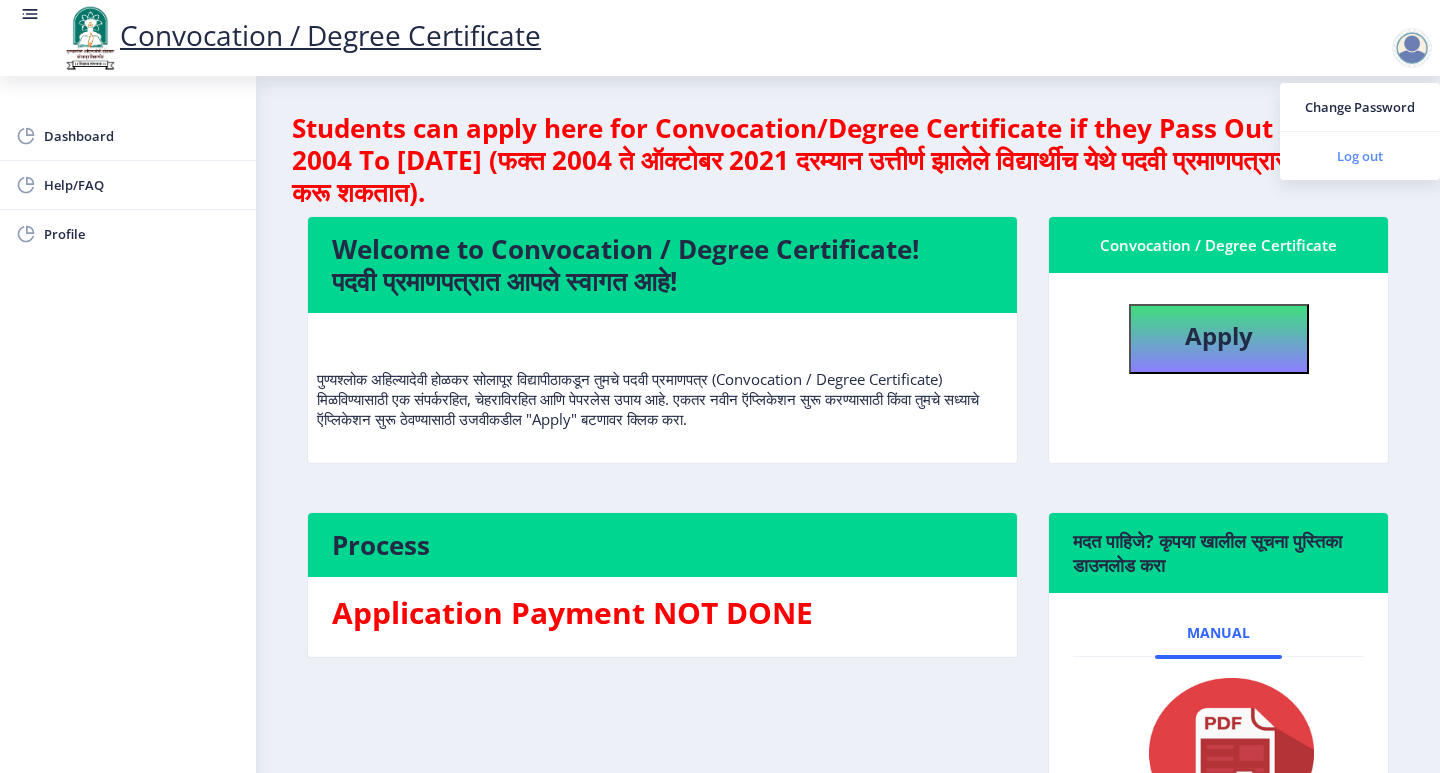 click on "Log out" at bounding box center (1360, 156) 